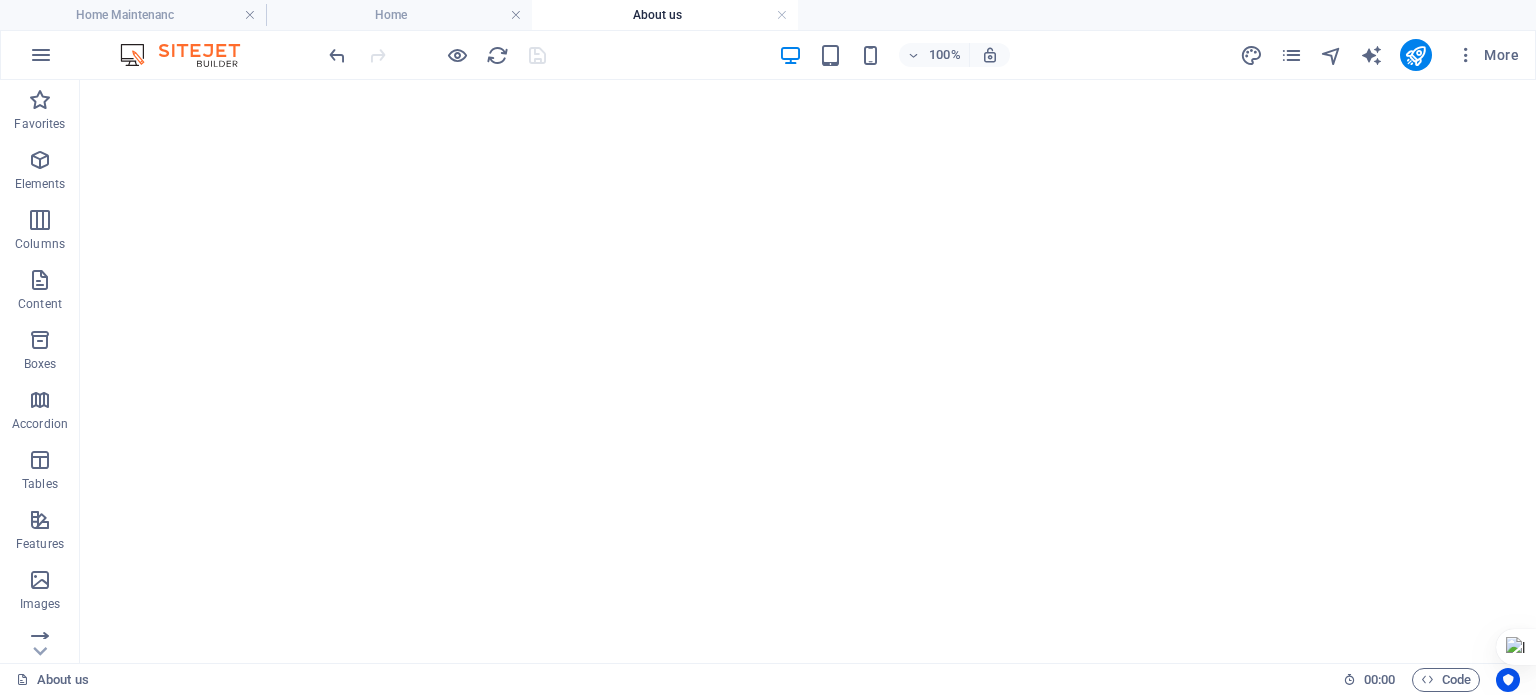 scroll, scrollTop: 0, scrollLeft: 0, axis: both 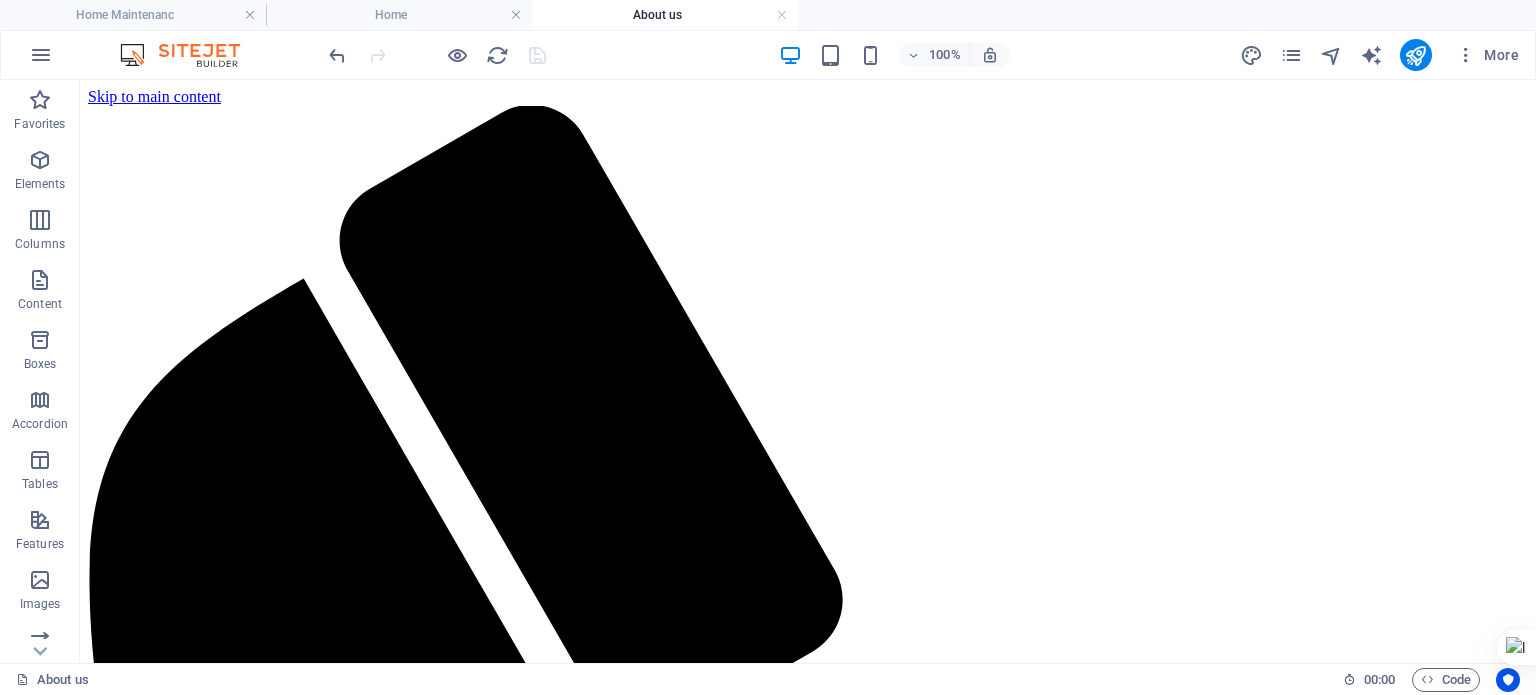 click on "About us" at bounding box center [665, 15] 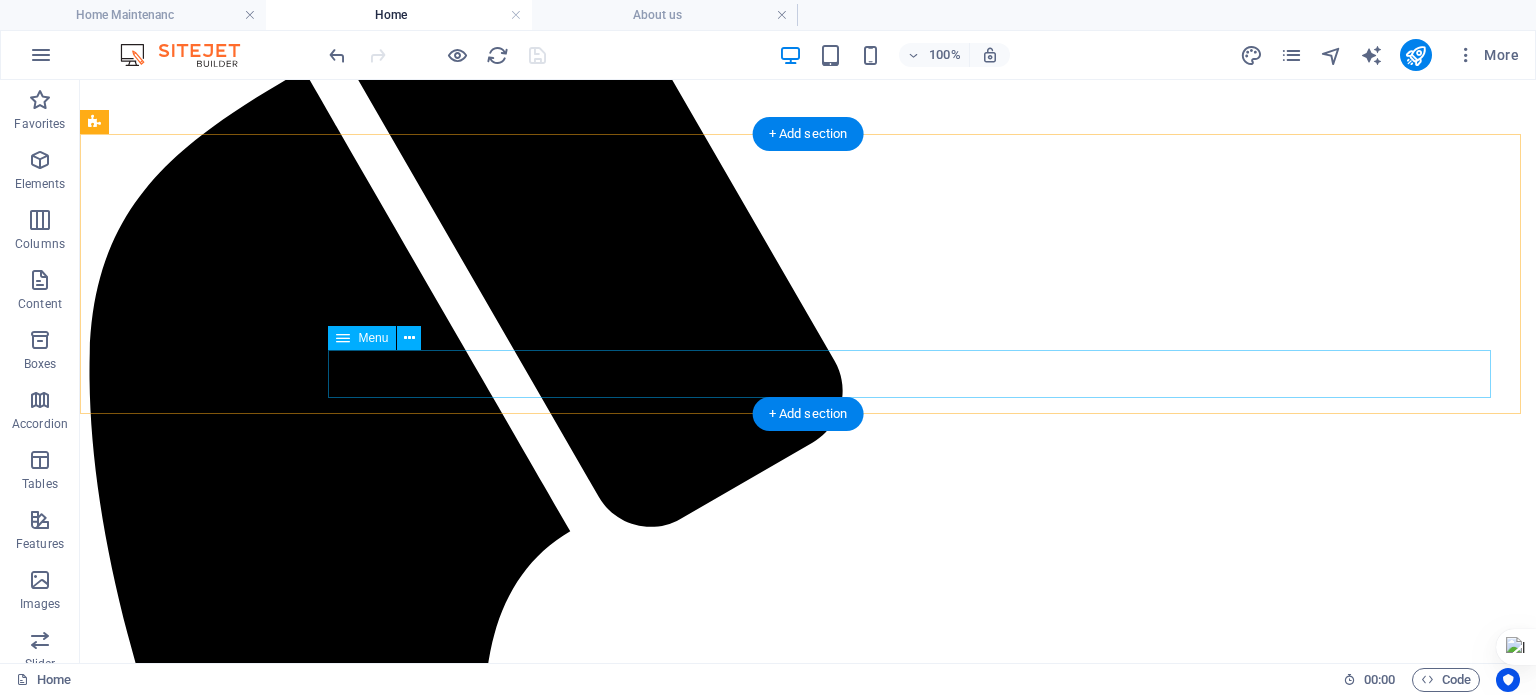 scroll, scrollTop: 0, scrollLeft: 0, axis: both 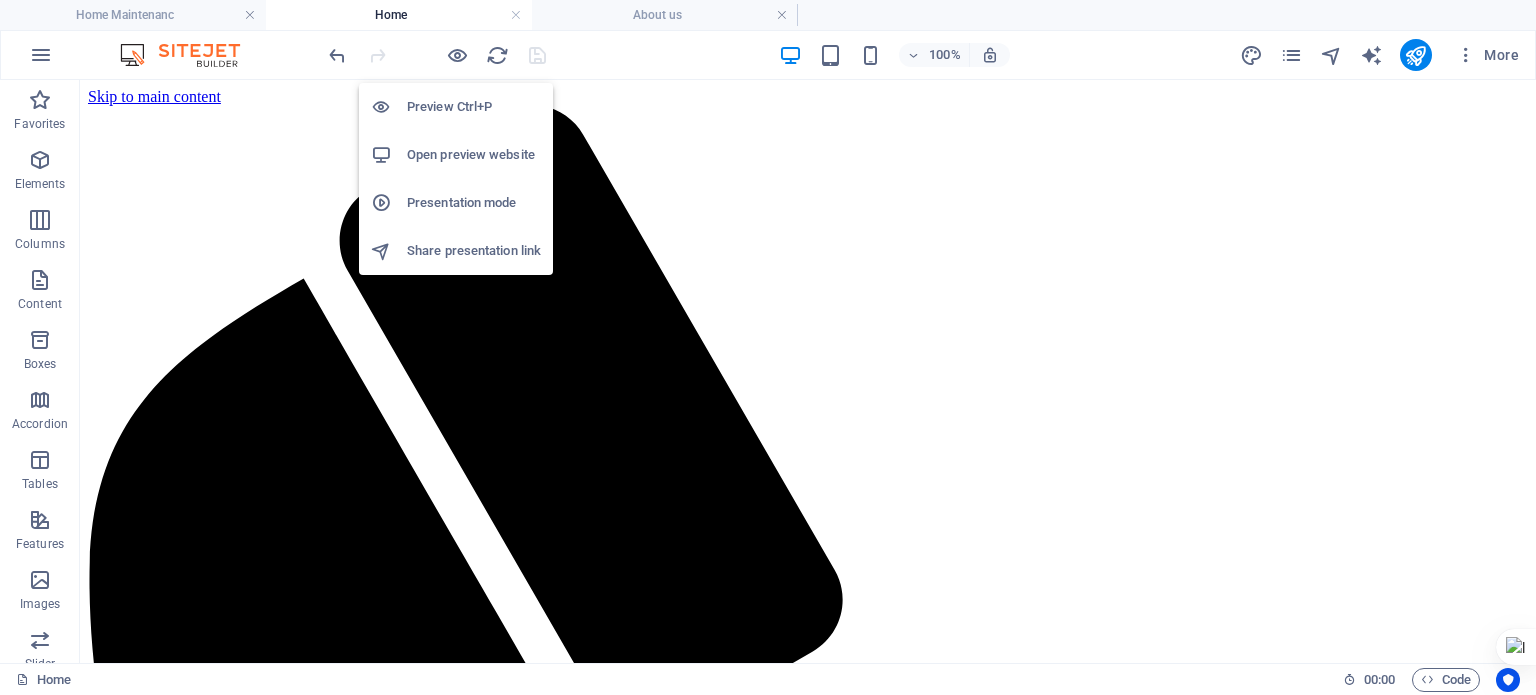 click at bounding box center [457, 55] 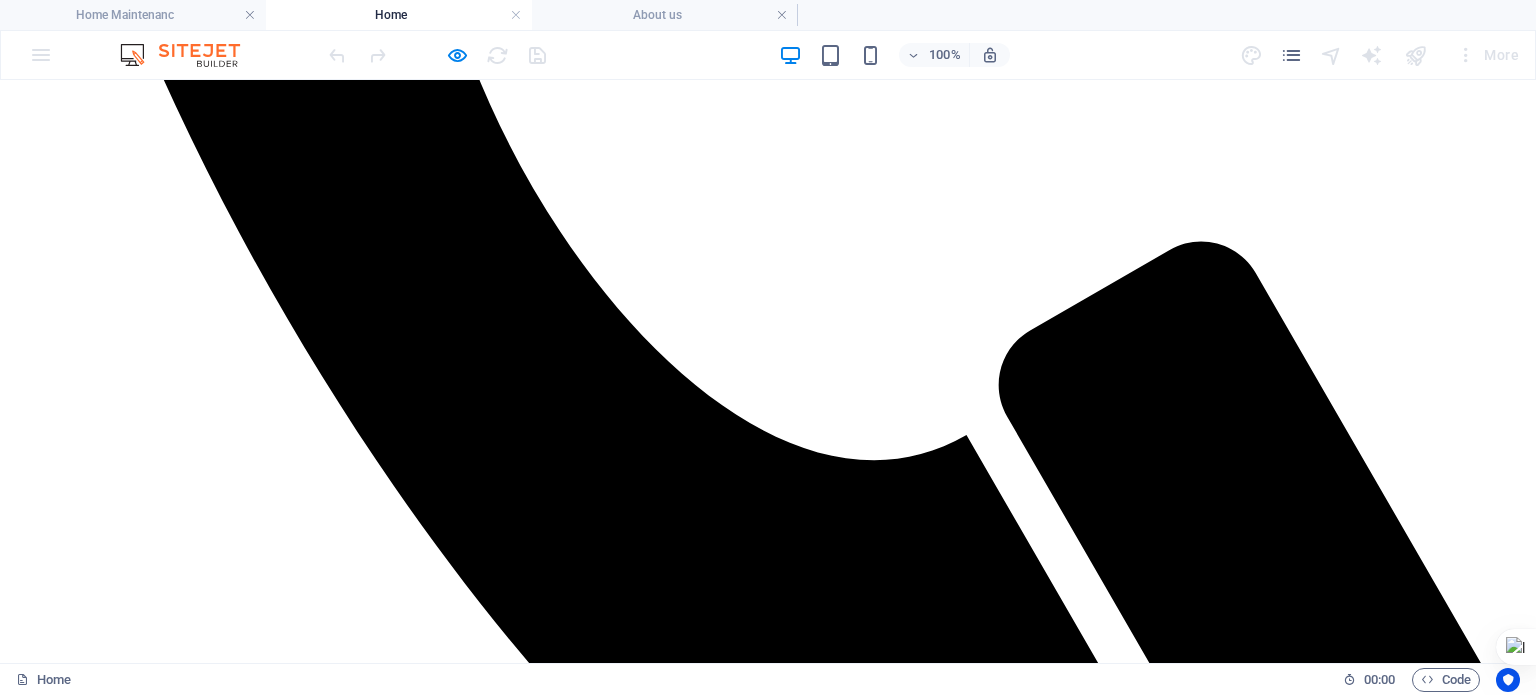 scroll, scrollTop: 1120, scrollLeft: 0, axis: vertical 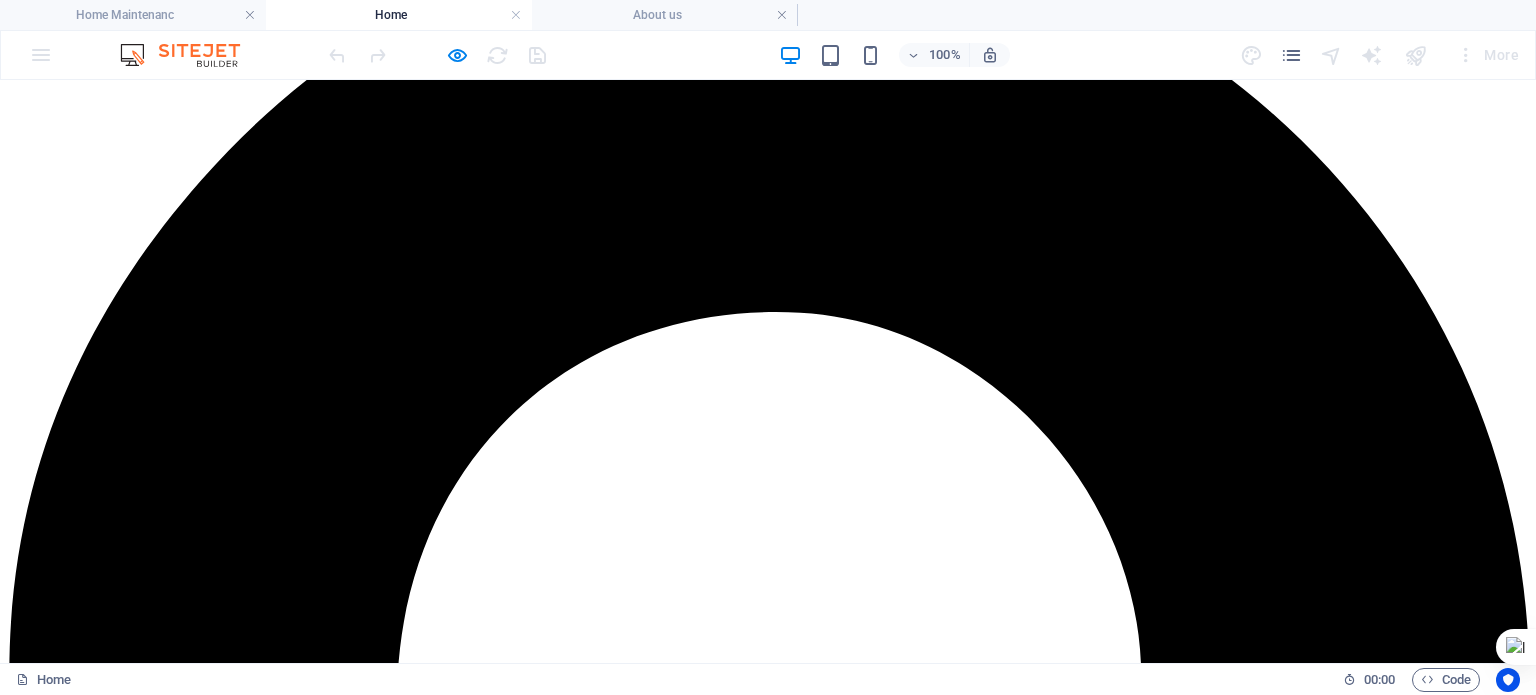 click on "Our seasoned legal team is dedicated to delivering top-tier representation to every client—whether you're a business navigating complex regulations or an individual seeking trusted counsel." at bounding box center (768, 15288) 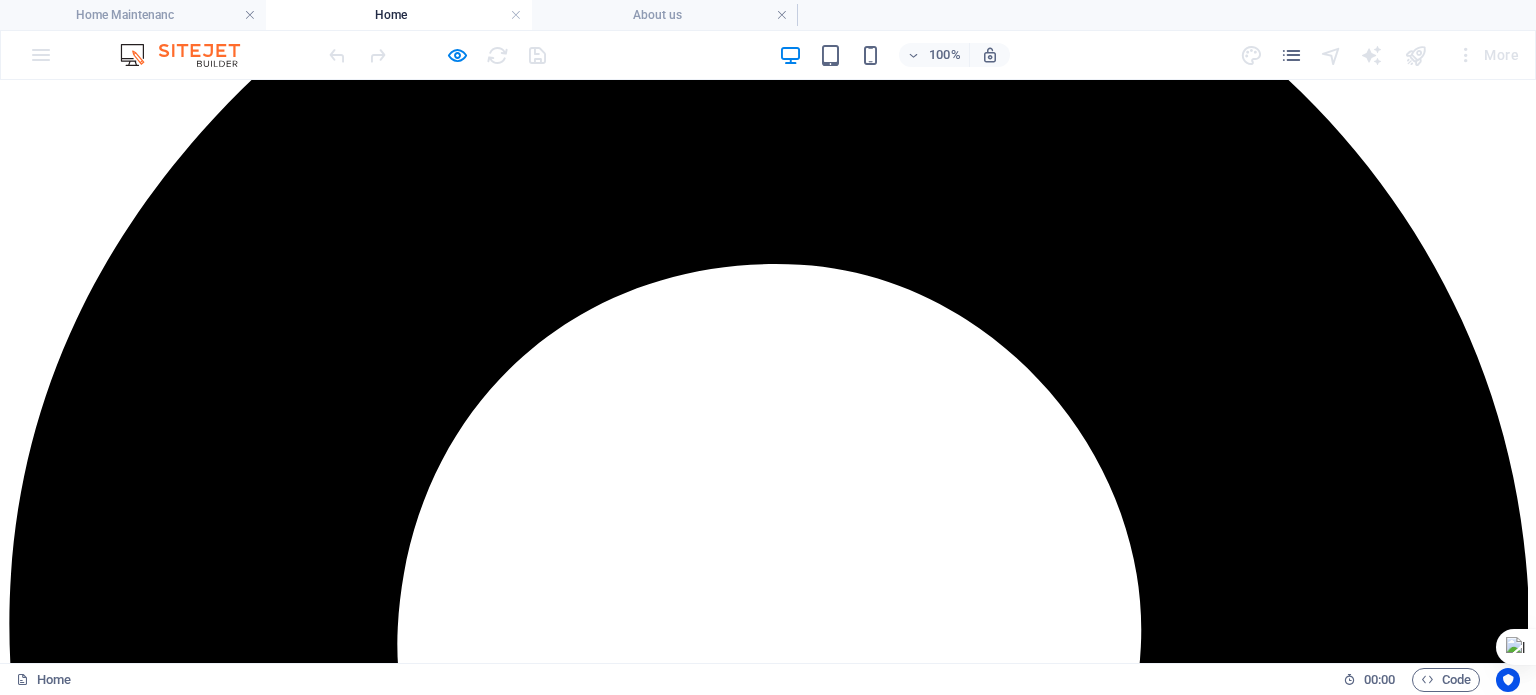 click on "About us" at bounding box center (77, 3498) 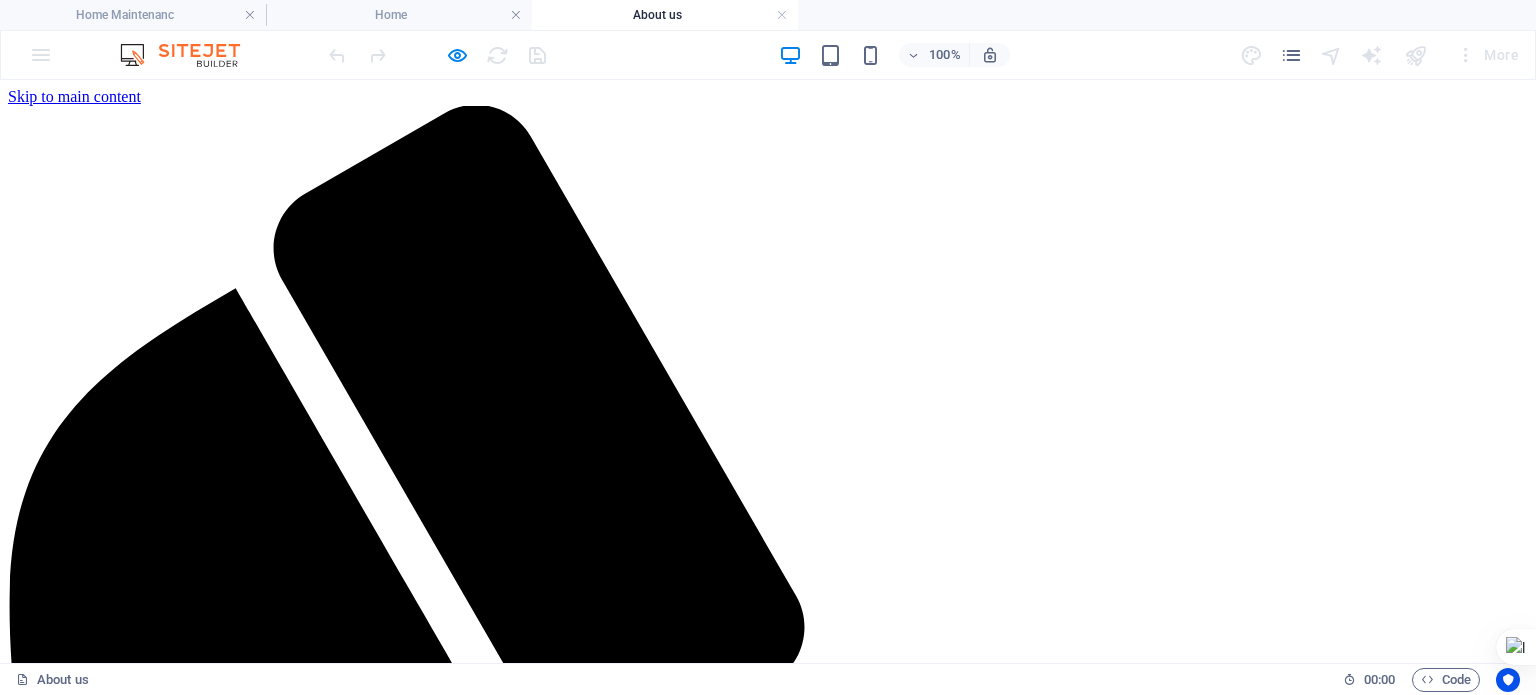 click on "Our People" at bounding box center (84, 5817) 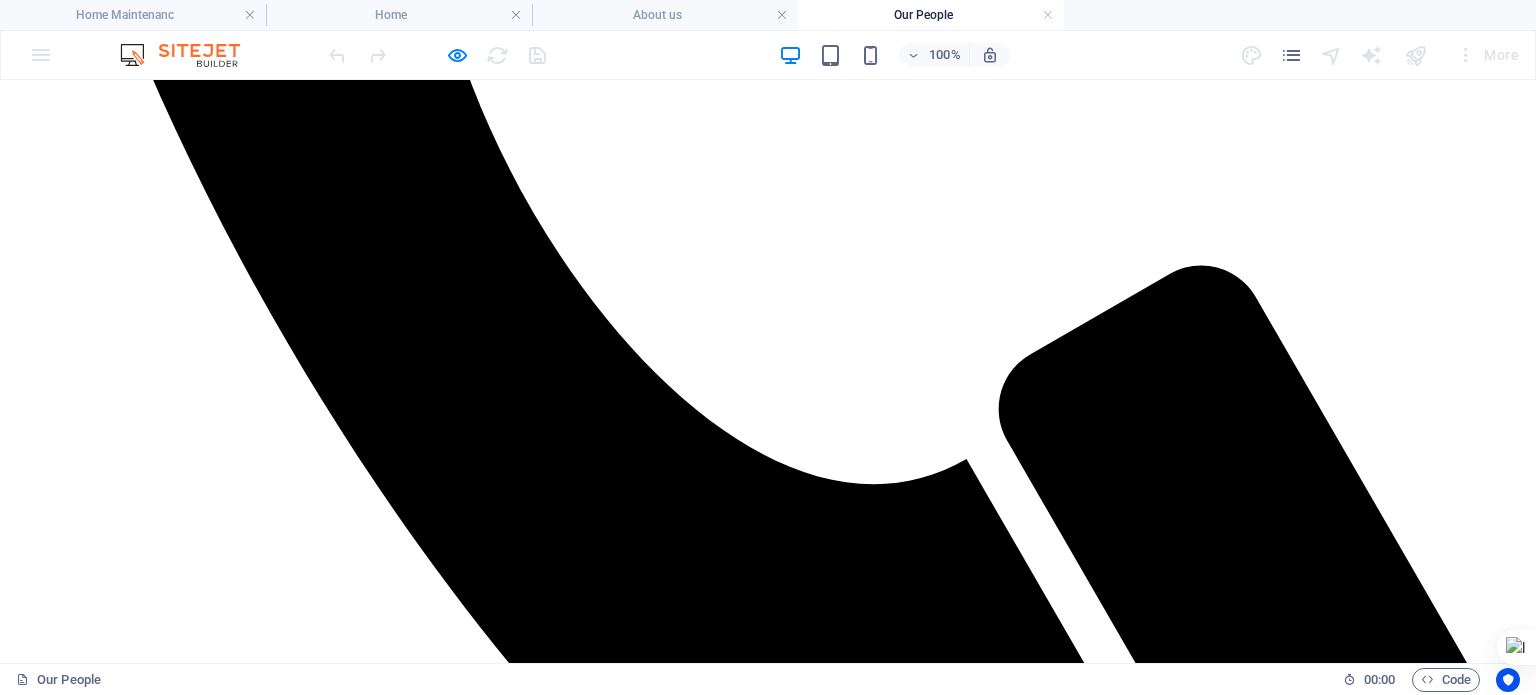 scroll, scrollTop: 1012, scrollLeft: 0, axis: vertical 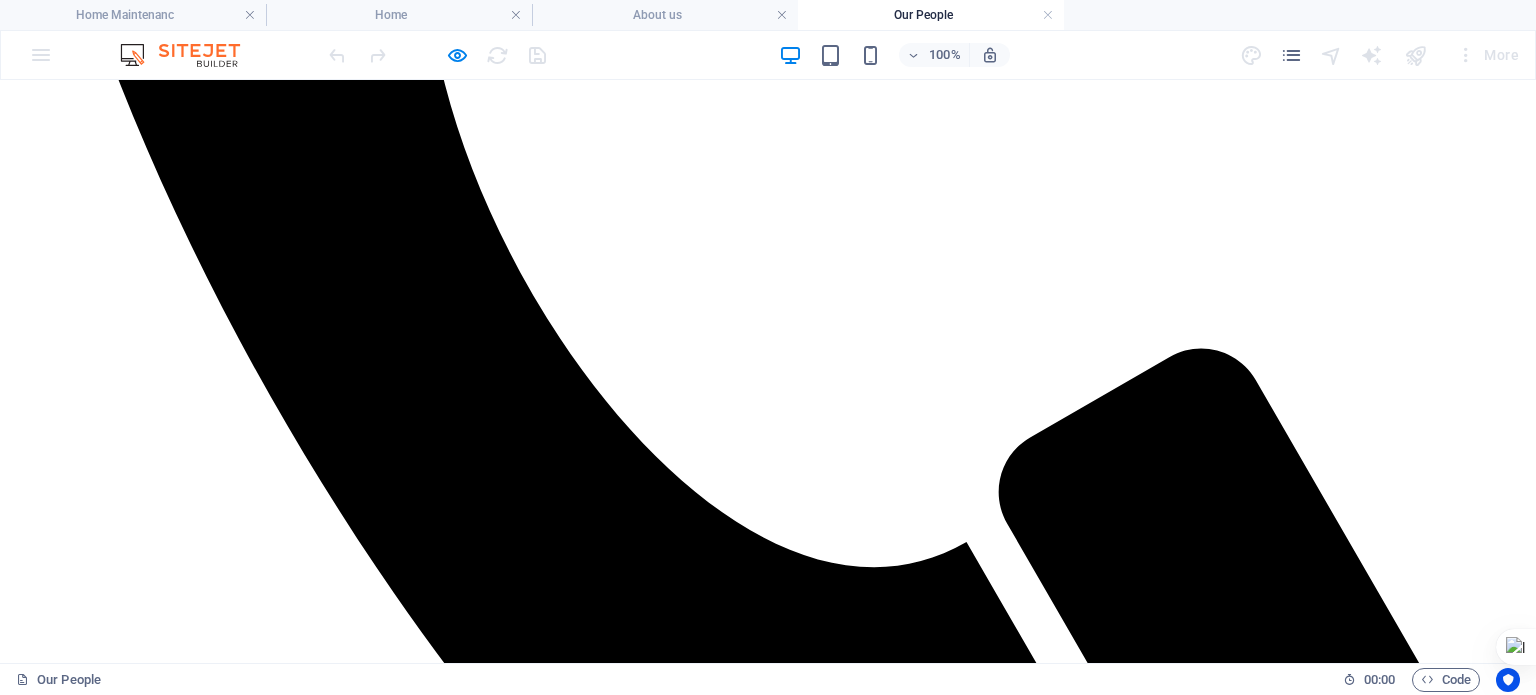 click on "Home Maintenanc Home About us Our People Practice Areas Newsletter Contact" at bounding box center (768, 4806) 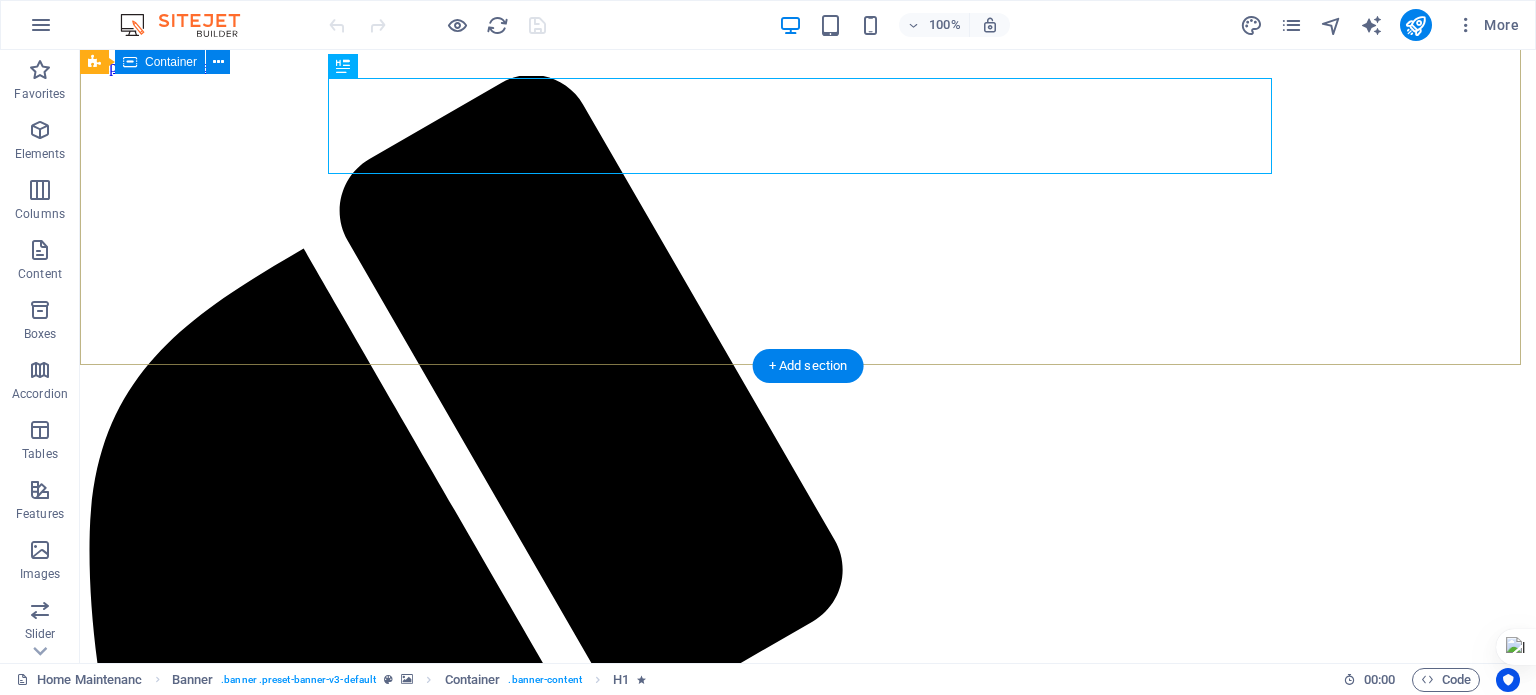 scroll, scrollTop: 0, scrollLeft: 0, axis: both 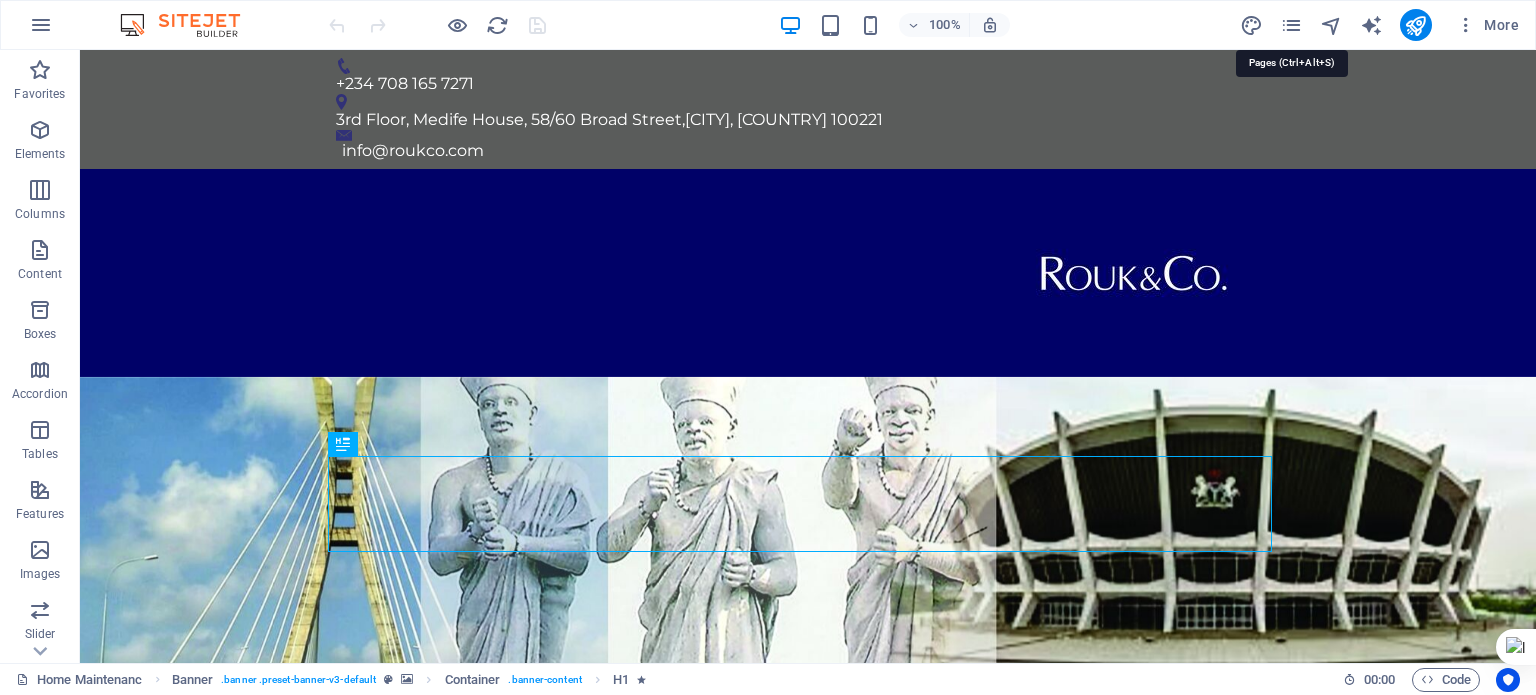 click at bounding box center (1291, 25) 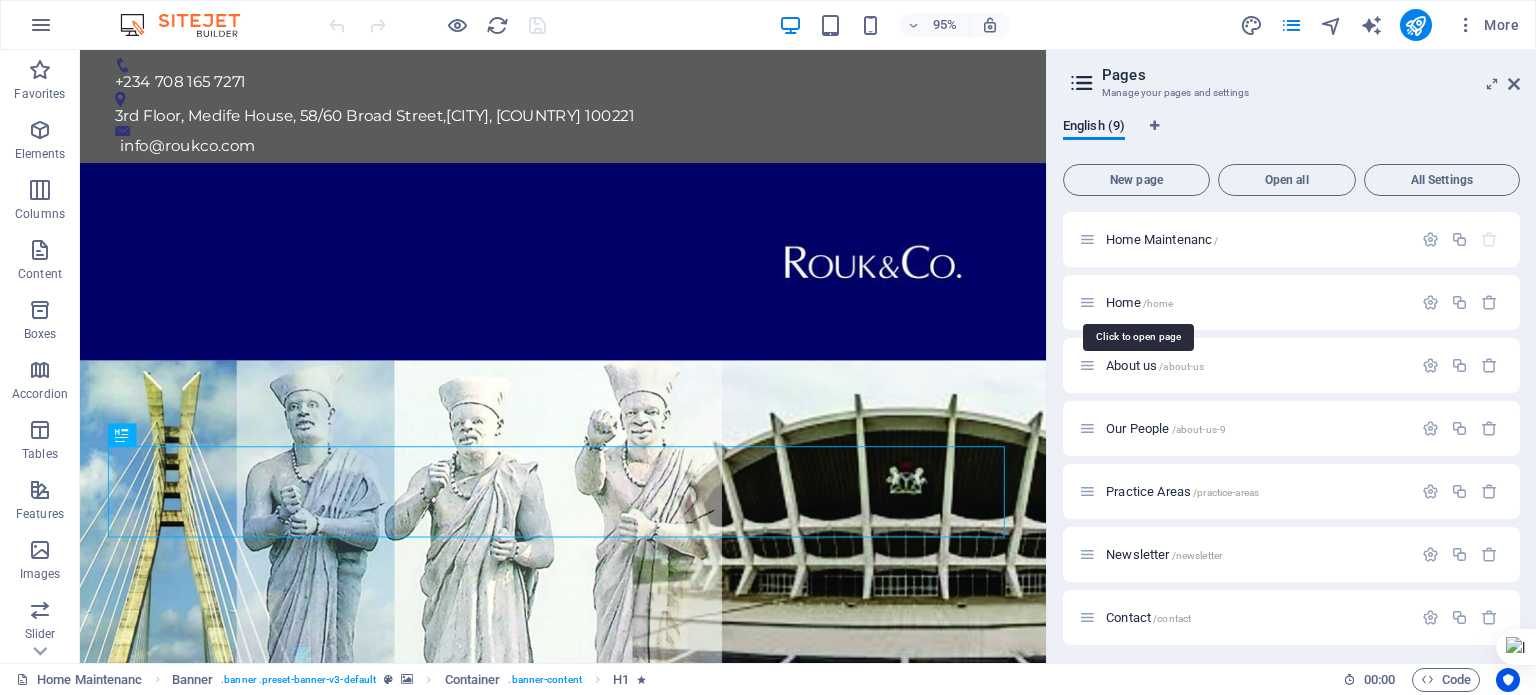 click on "/home" at bounding box center (1158, 303) 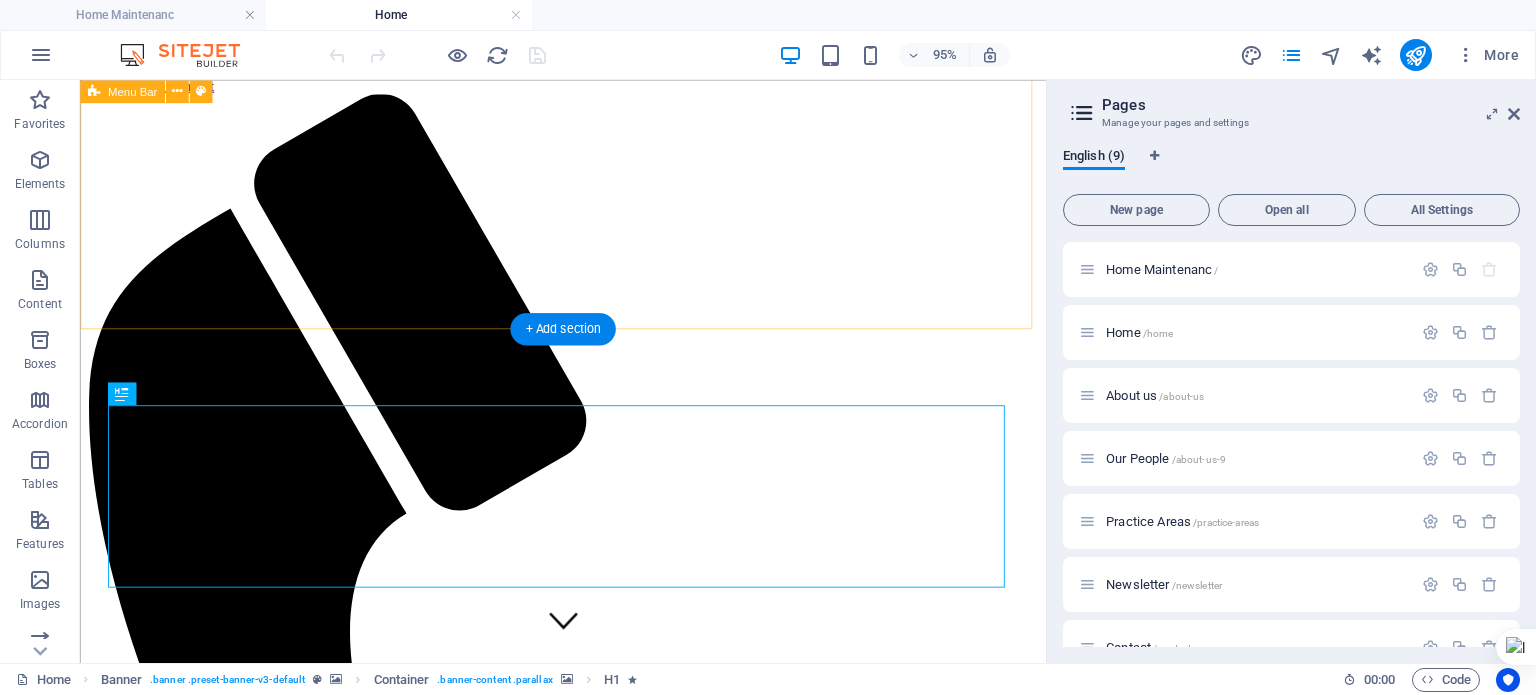 scroll, scrollTop: 0, scrollLeft: 0, axis: both 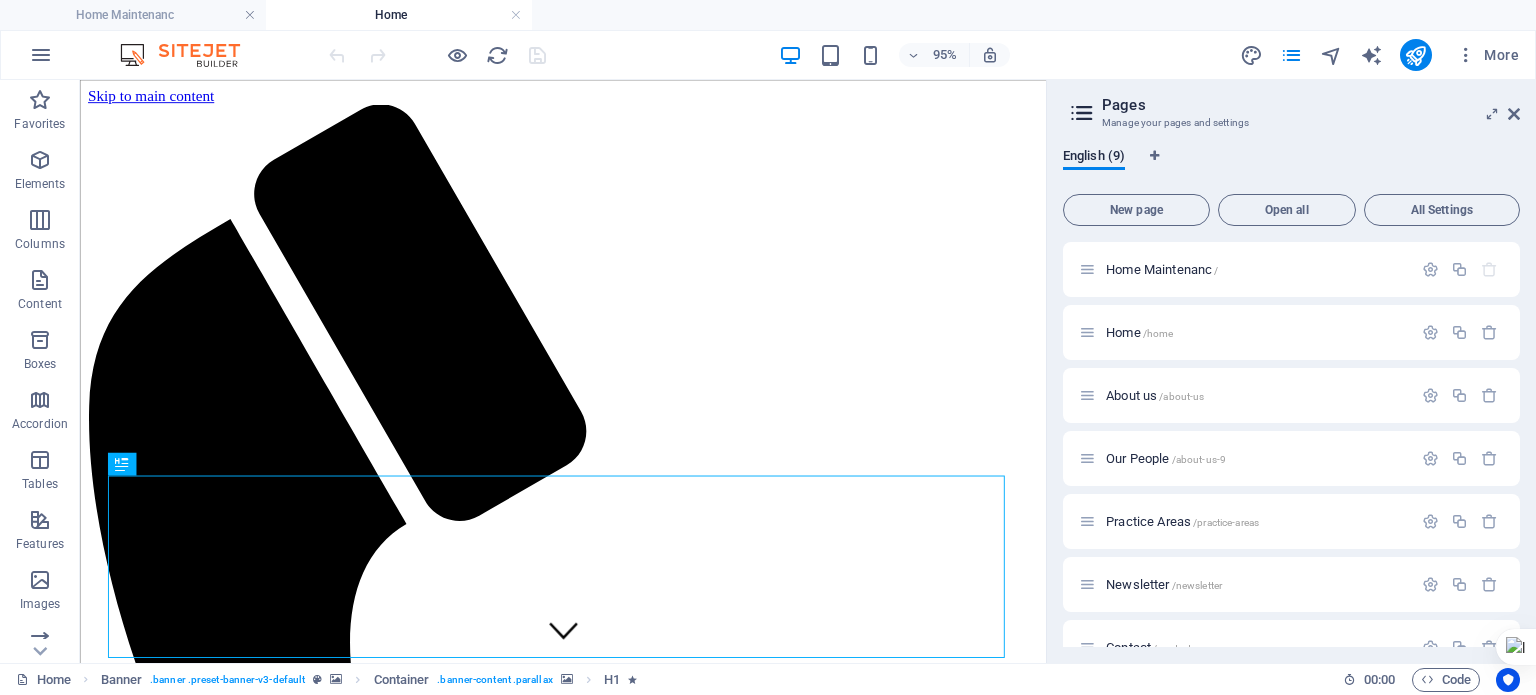 click at bounding box center (1514, 114) 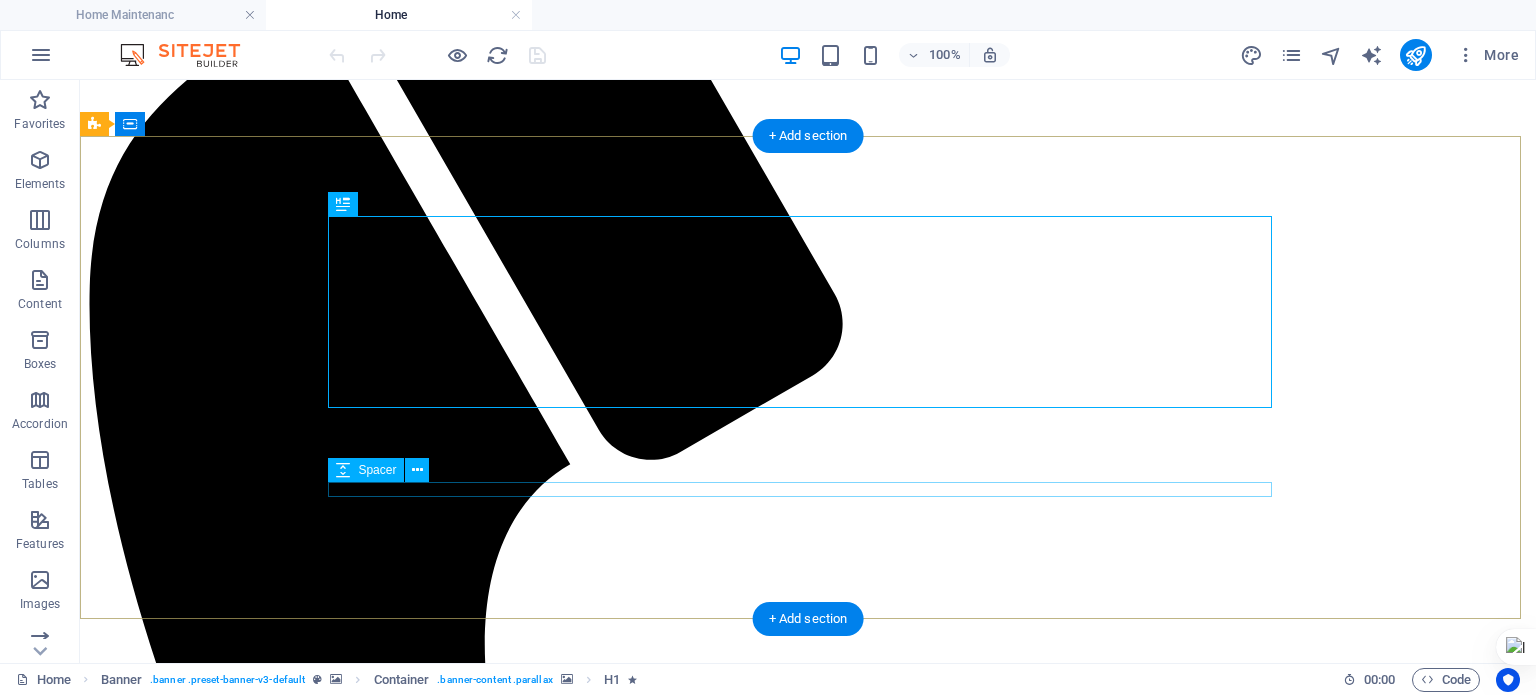 scroll, scrollTop: 282, scrollLeft: 0, axis: vertical 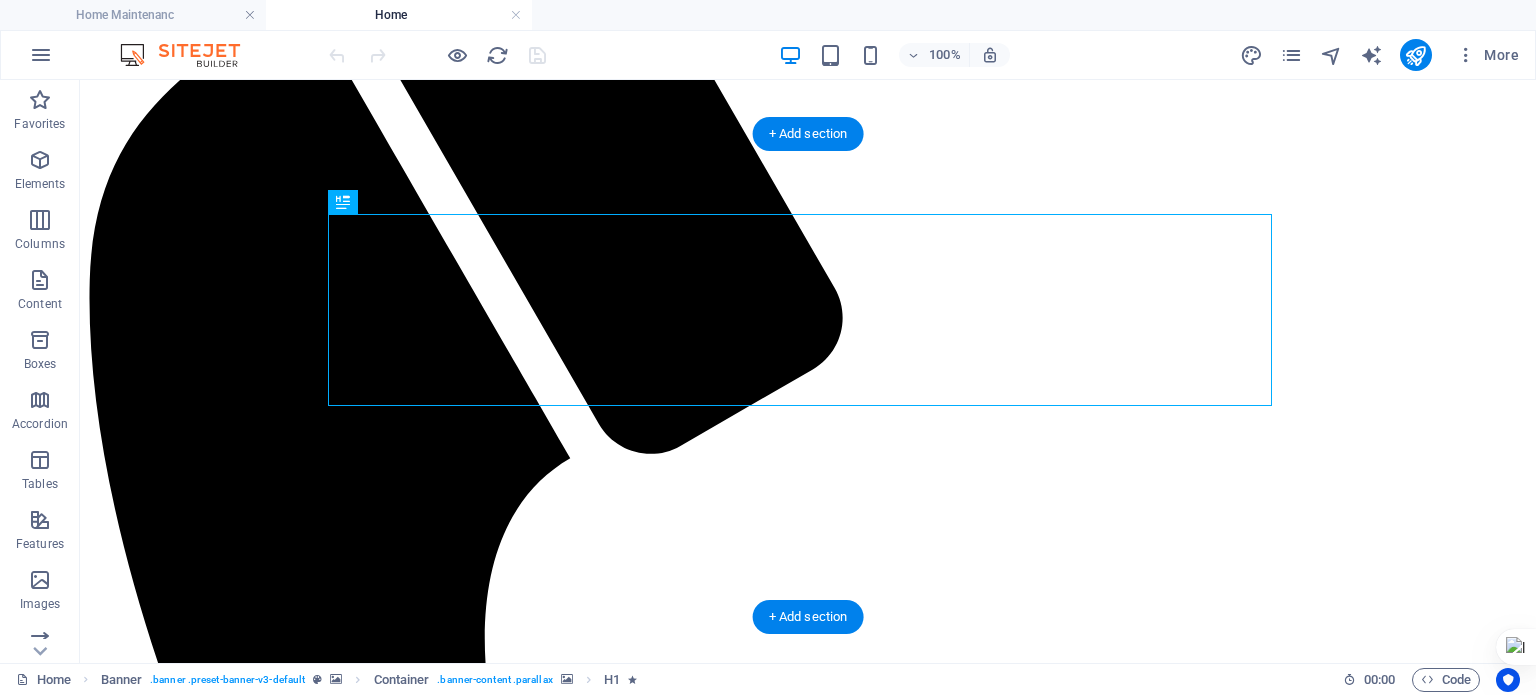 click at bounding box center (-1834, 10543) 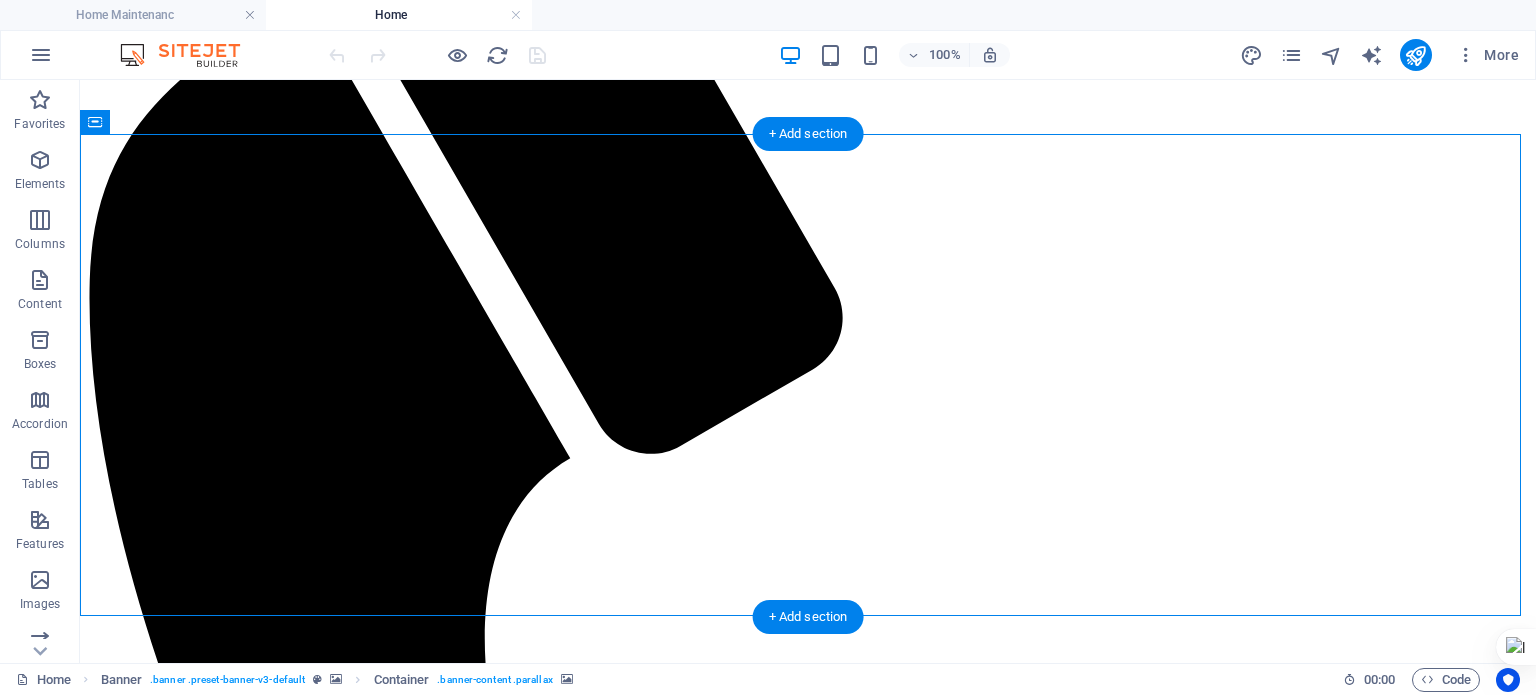 click at bounding box center (-1834, 10543) 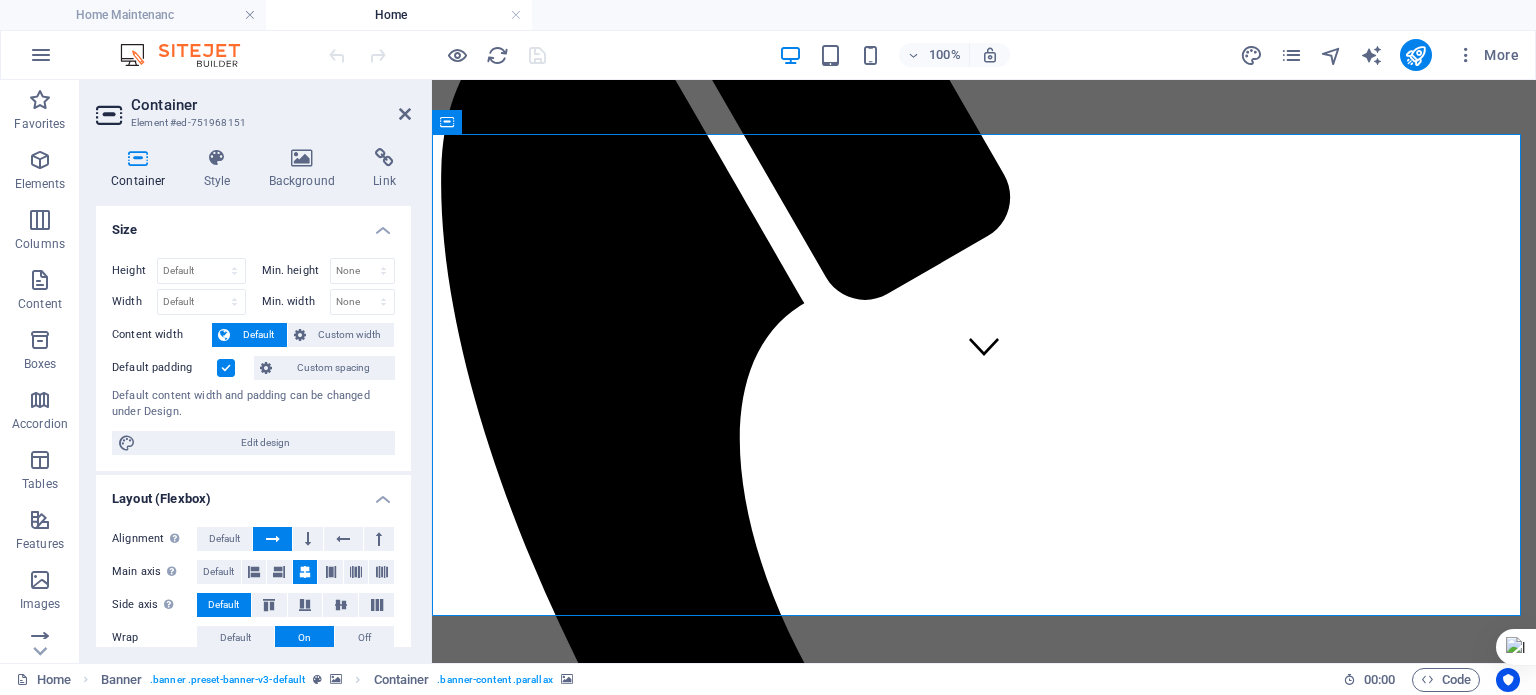 click on "Container Style Background Link Size Height Default px rem % vh vw Min. height None px rem % vh vw Width Default px rem % em vh vw Min. width None px rem % vh vw Content width Default Custom width Width Default px rem % em vh vw Min. width None px rem % vh vw Default padding Custom spacing Default content width and padding can be changed under Design. Edit design Layout (Flexbox) Alignment Determines the flex direction. Default Main axis Determine how elements should behave along the main axis inside this container (justify content). Default Side axis Control the vertical direction of the element inside of the container (align items). Default Wrap Default On Off Fill Controls the distances and direction of elements on the y-axis across several lines (align content). Default Accessibility ARIA helps assistive technologies (like screen readers) to understand the role, state, and behavior of web elements Role The ARIA role defines the purpose of an element.  None Alert Article Banner Comment Fan" at bounding box center (253, 397) 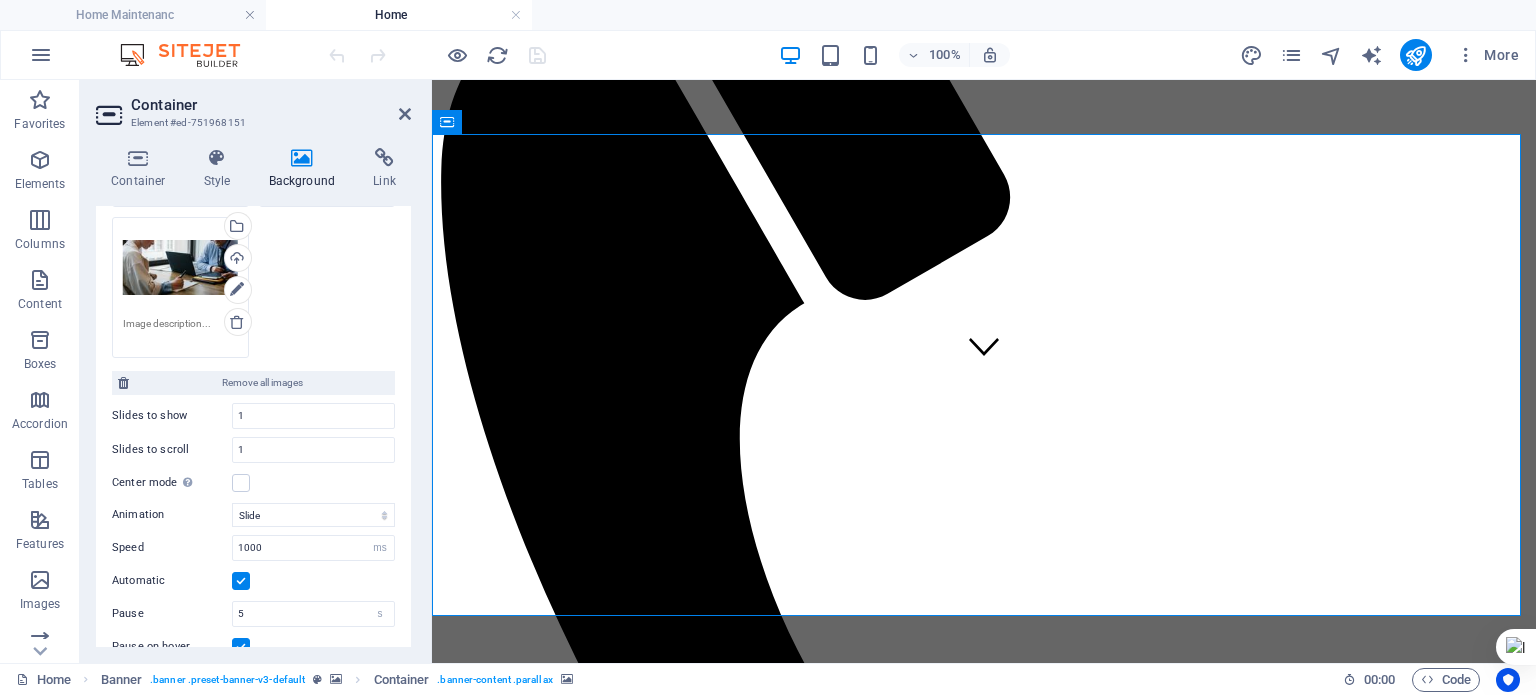 scroll, scrollTop: 428, scrollLeft: 0, axis: vertical 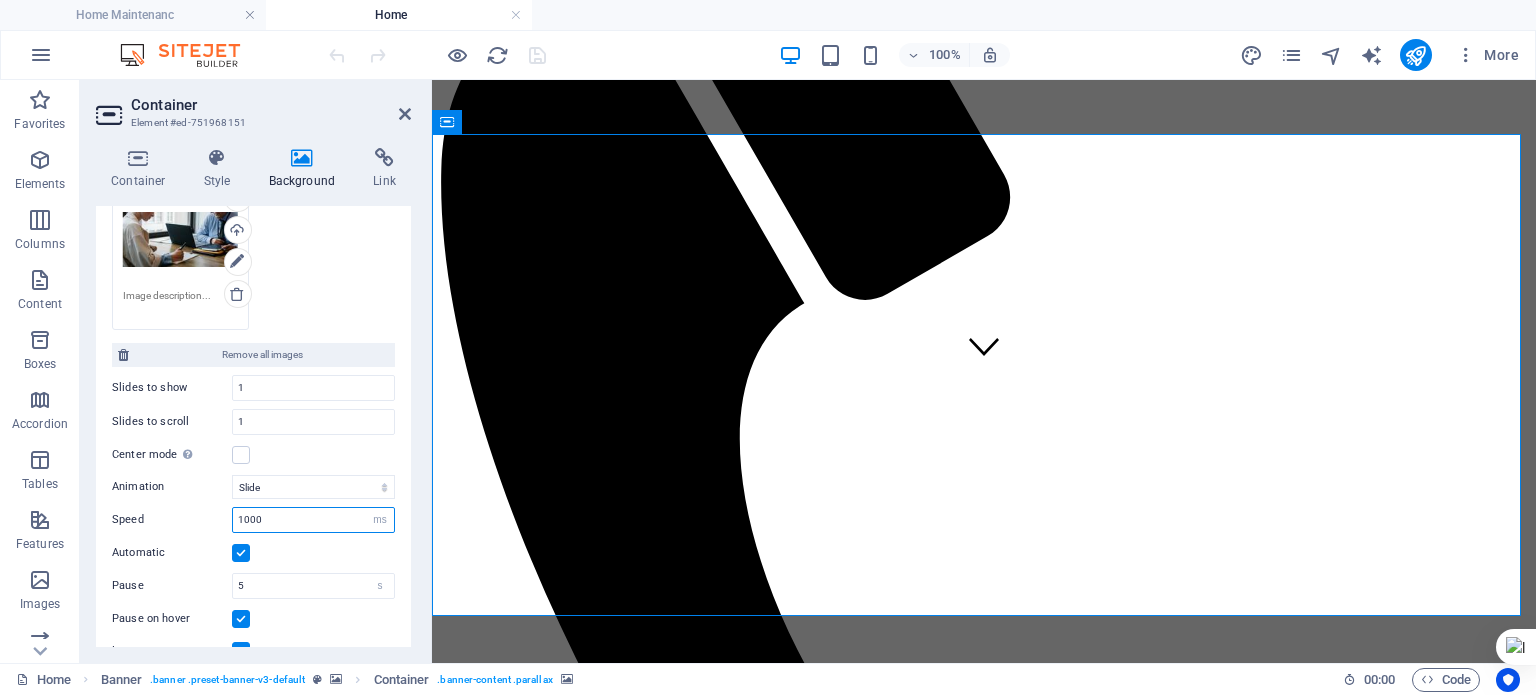 click on "1000" at bounding box center (313, 520) 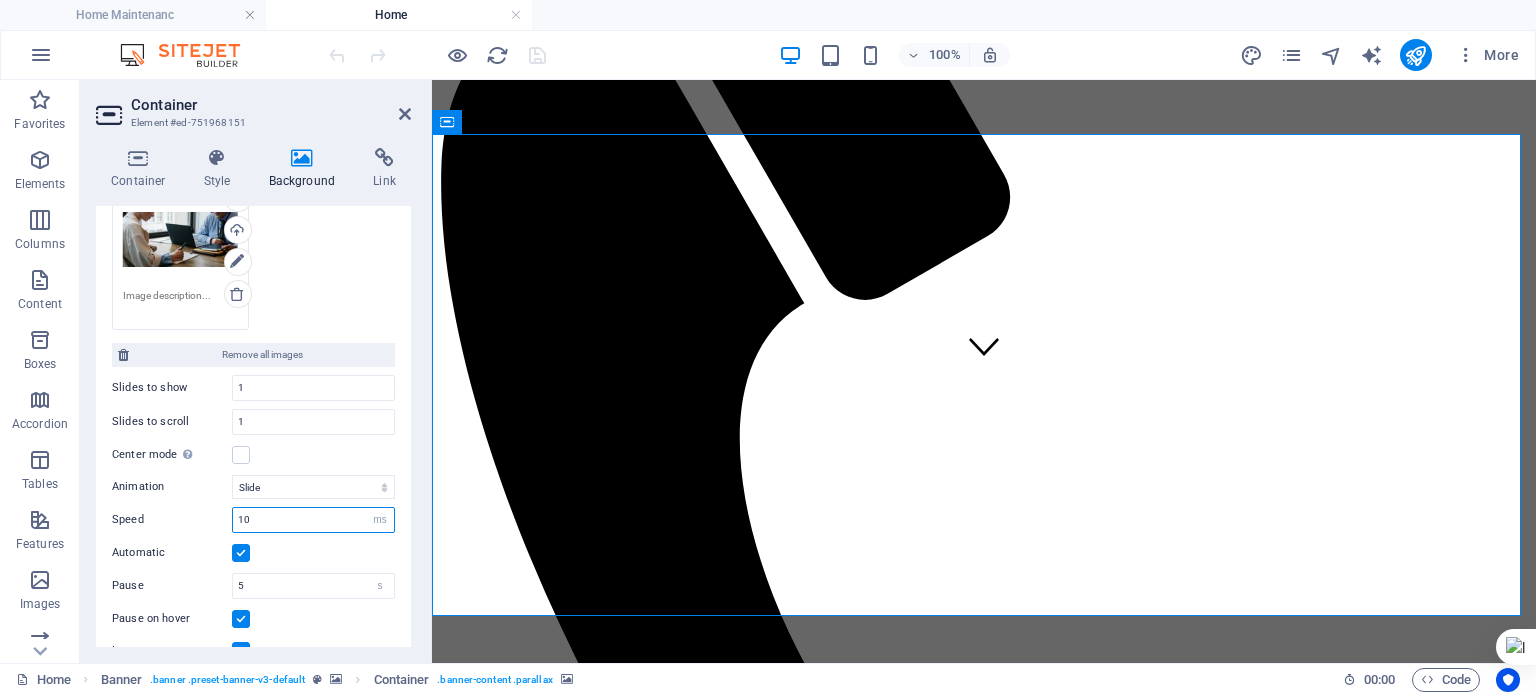 type on "1" 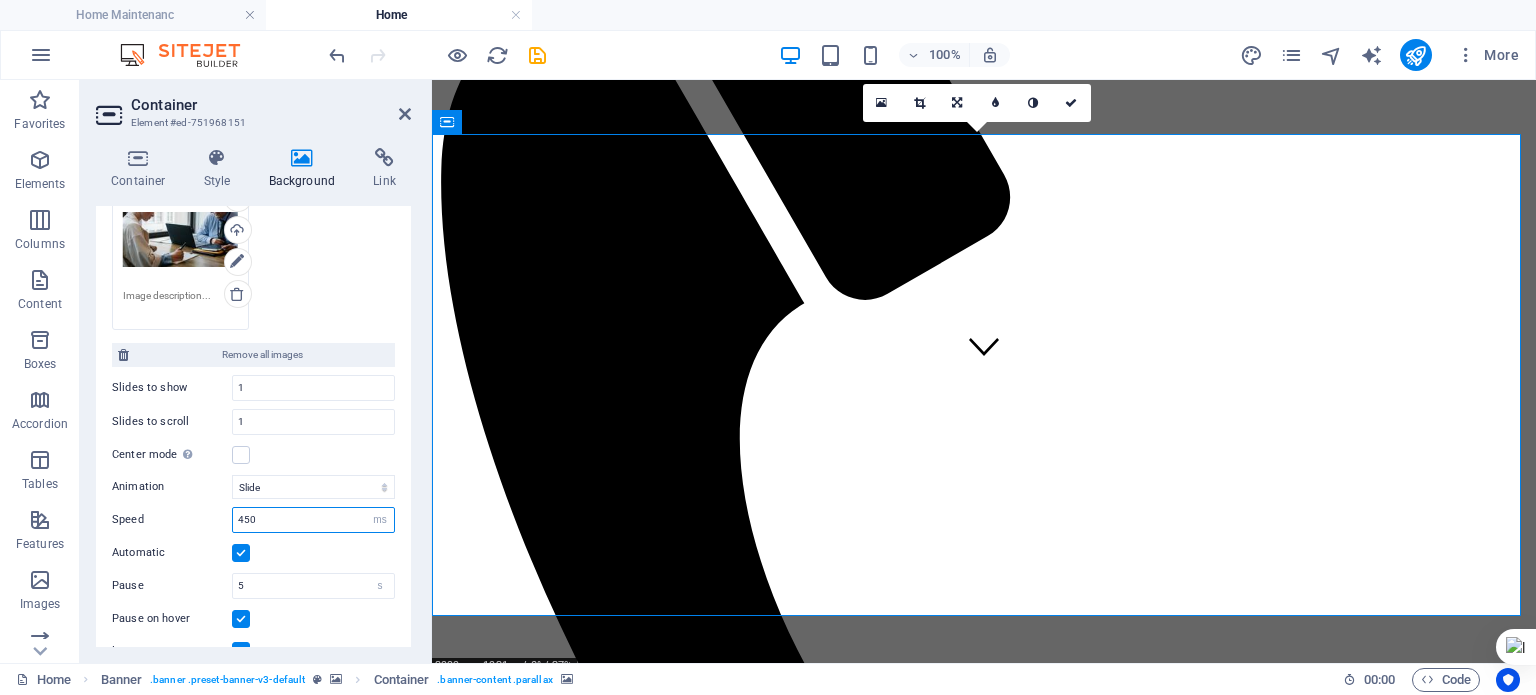 type on "450" 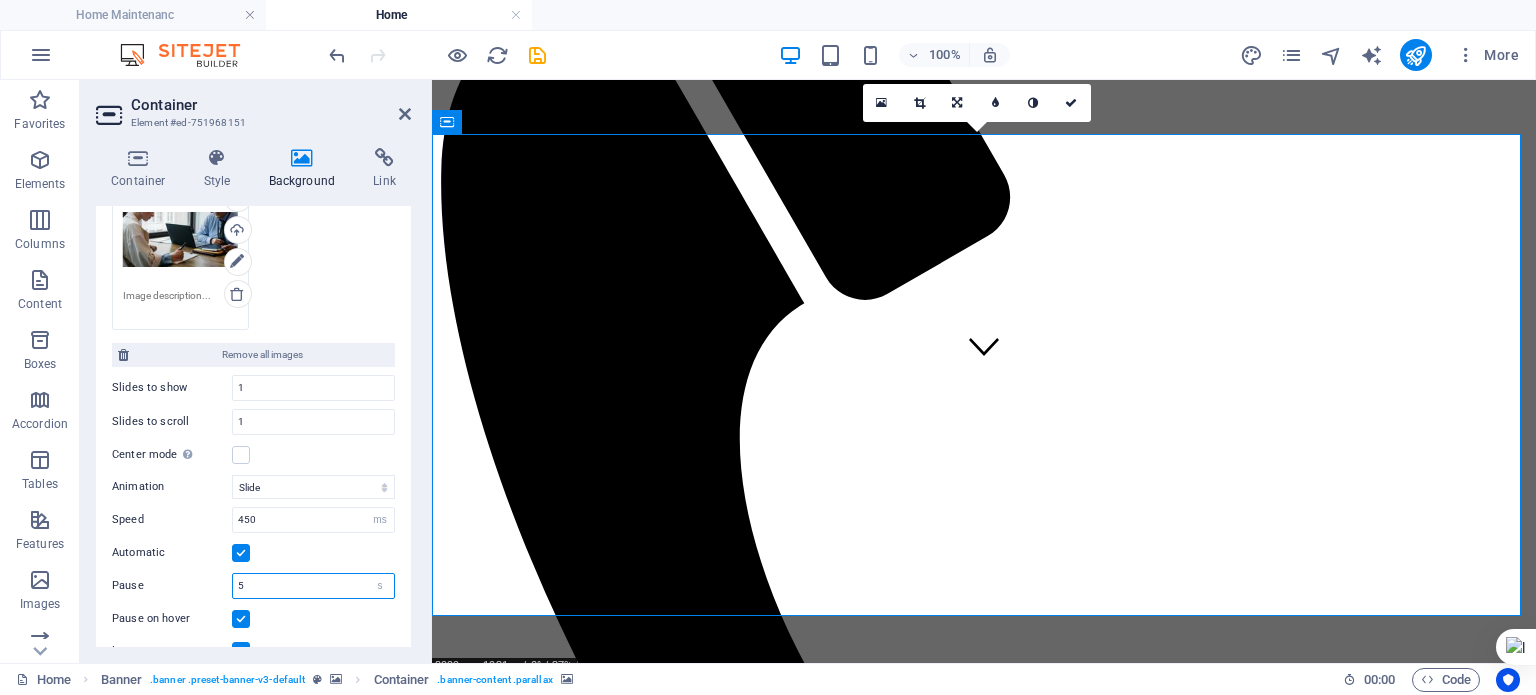 click on "5" at bounding box center [313, 586] 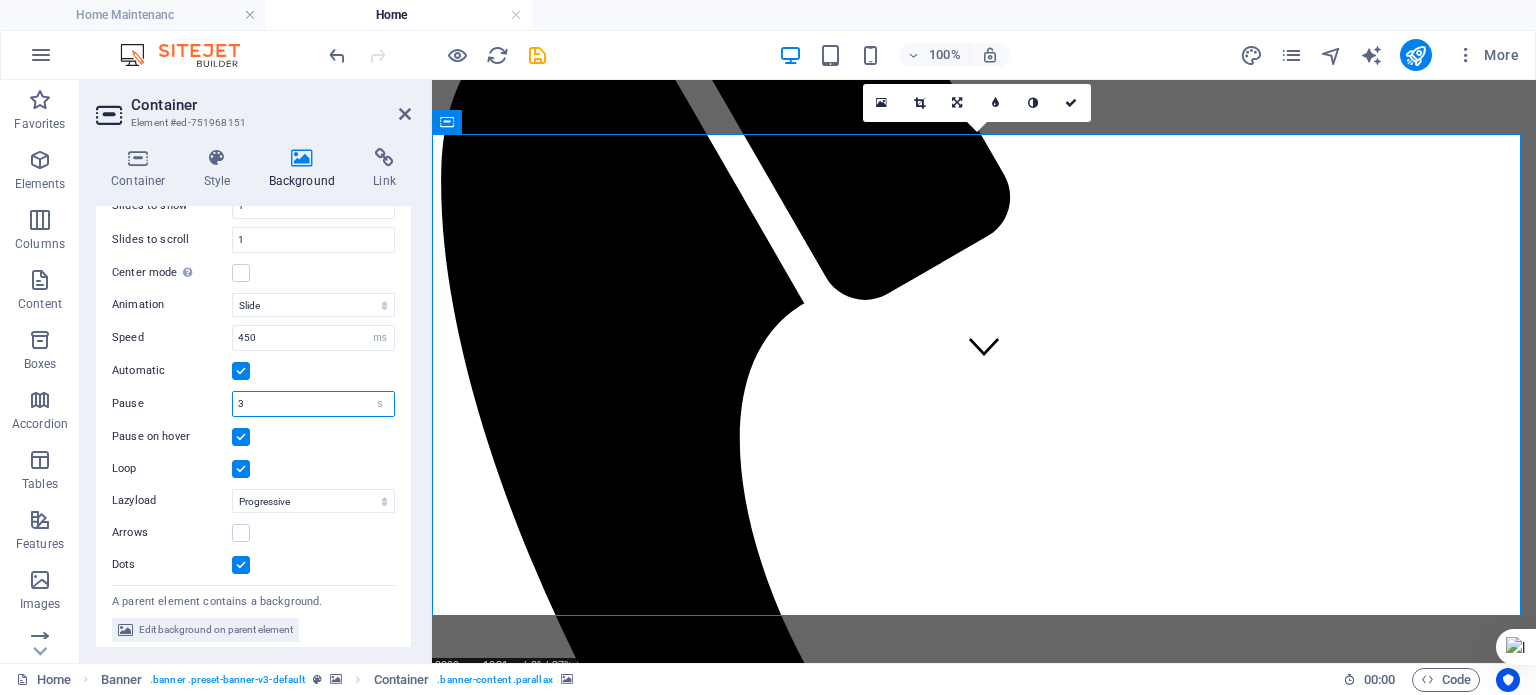 scroll, scrollTop: 617, scrollLeft: 0, axis: vertical 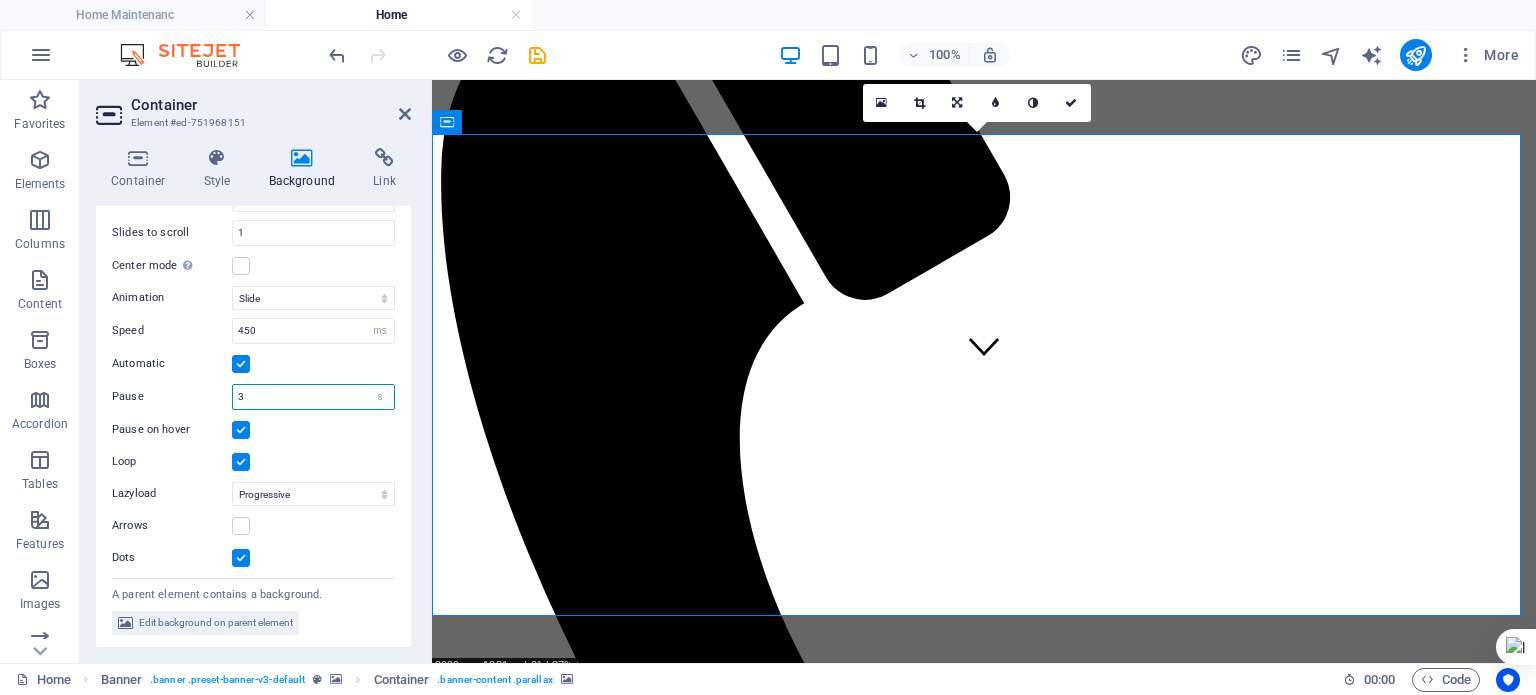 type on "3" 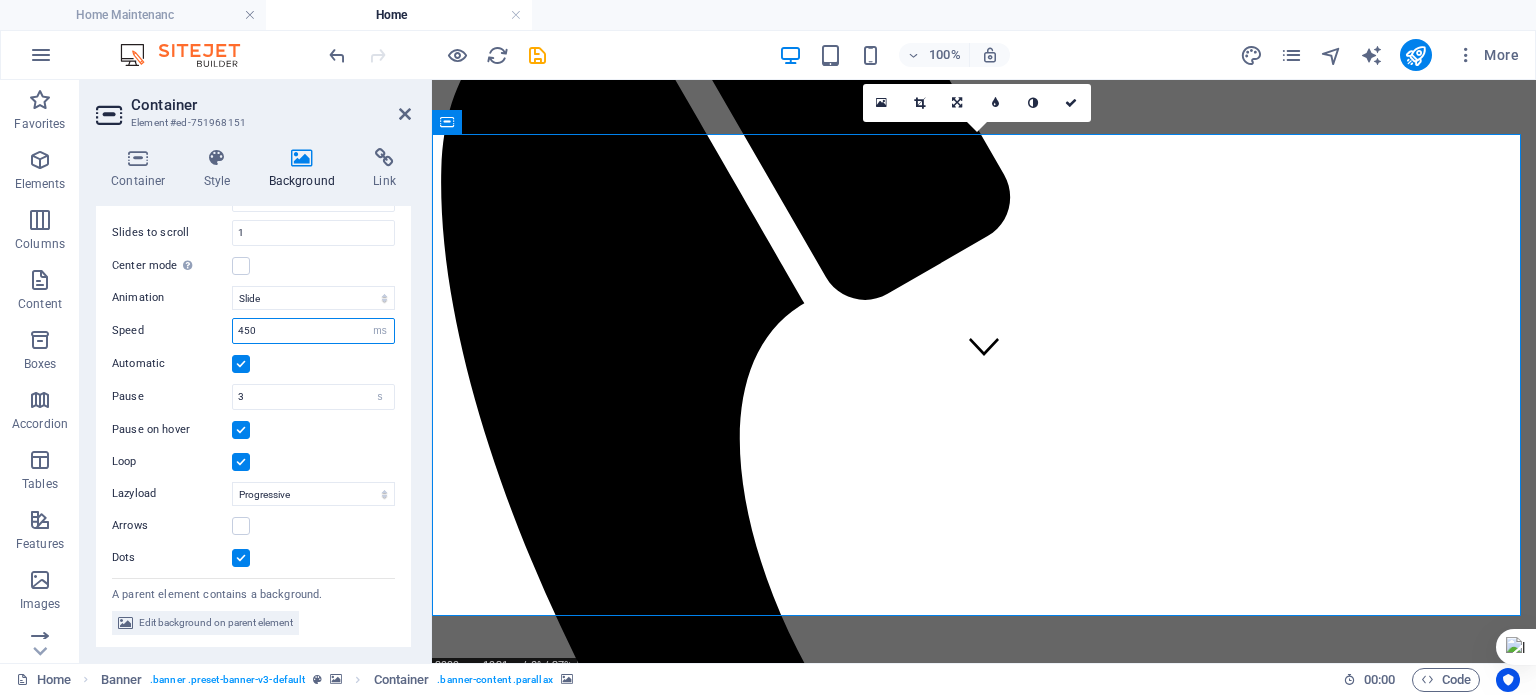 click on "450" at bounding box center [313, 331] 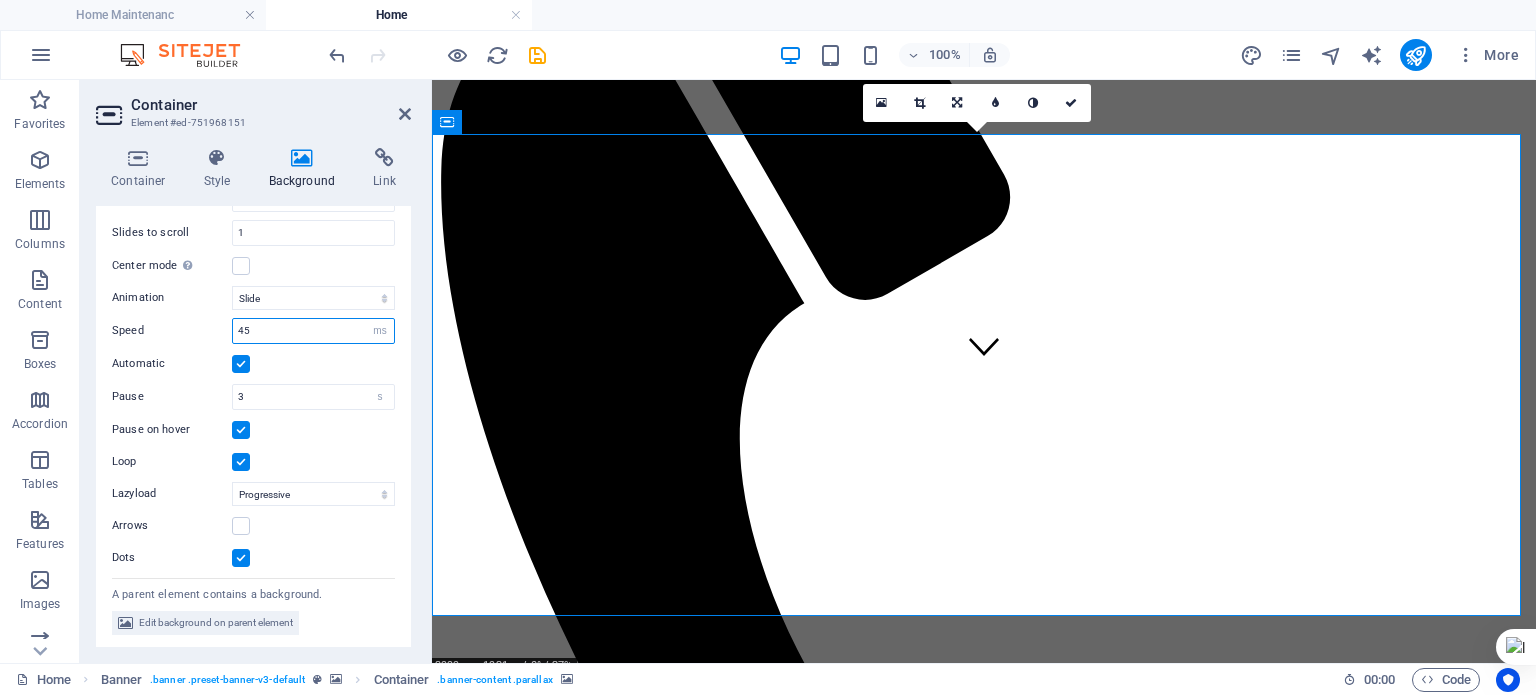 type on "4" 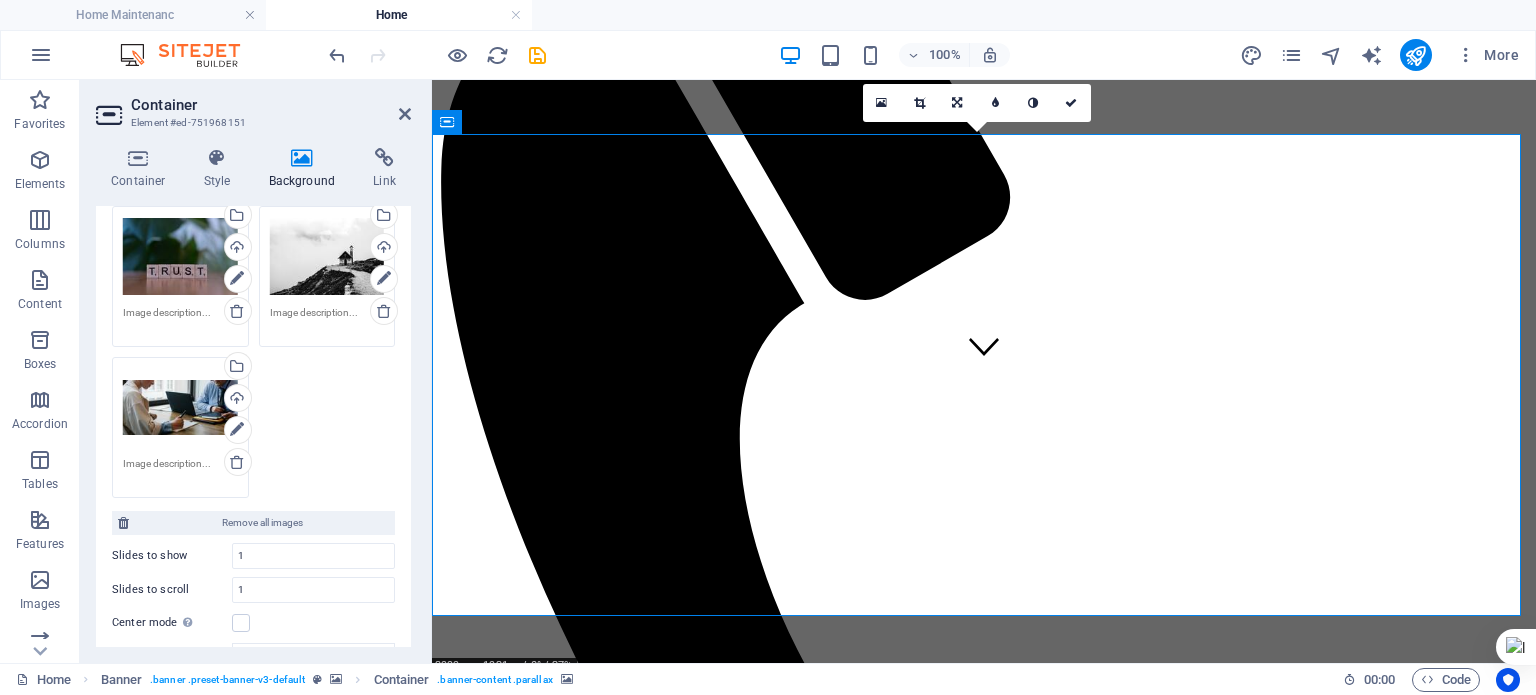 scroll, scrollTop: 254, scrollLeft: 0, axis: vertical 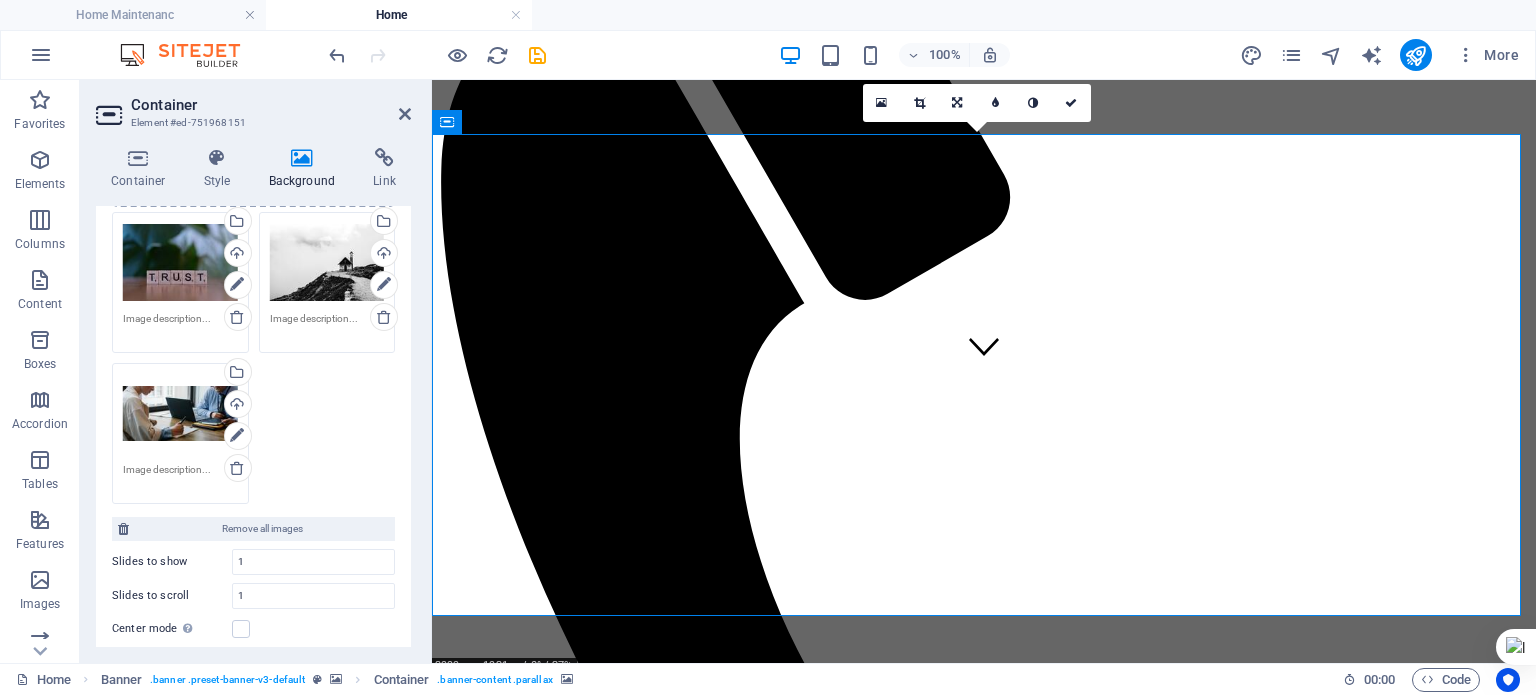 type on "700" 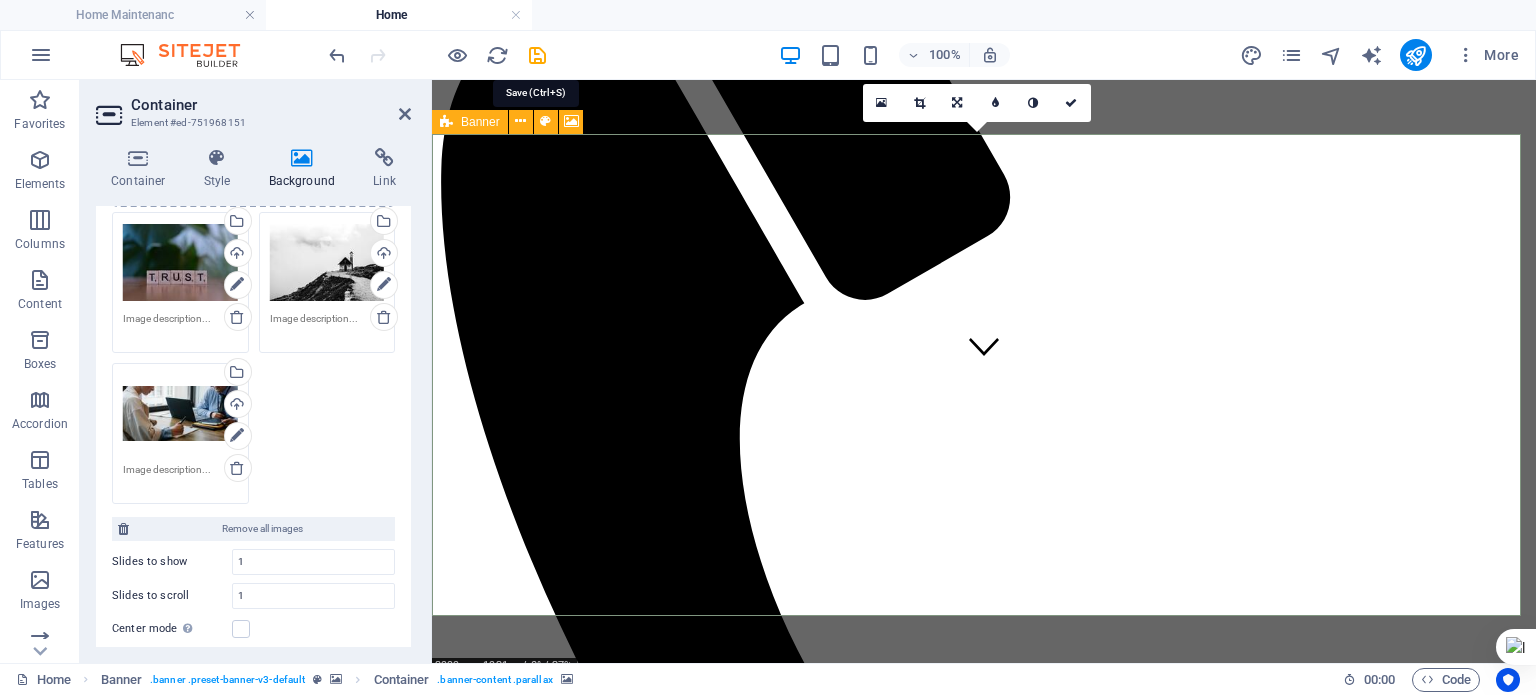 click at bounding box center [537, 55] 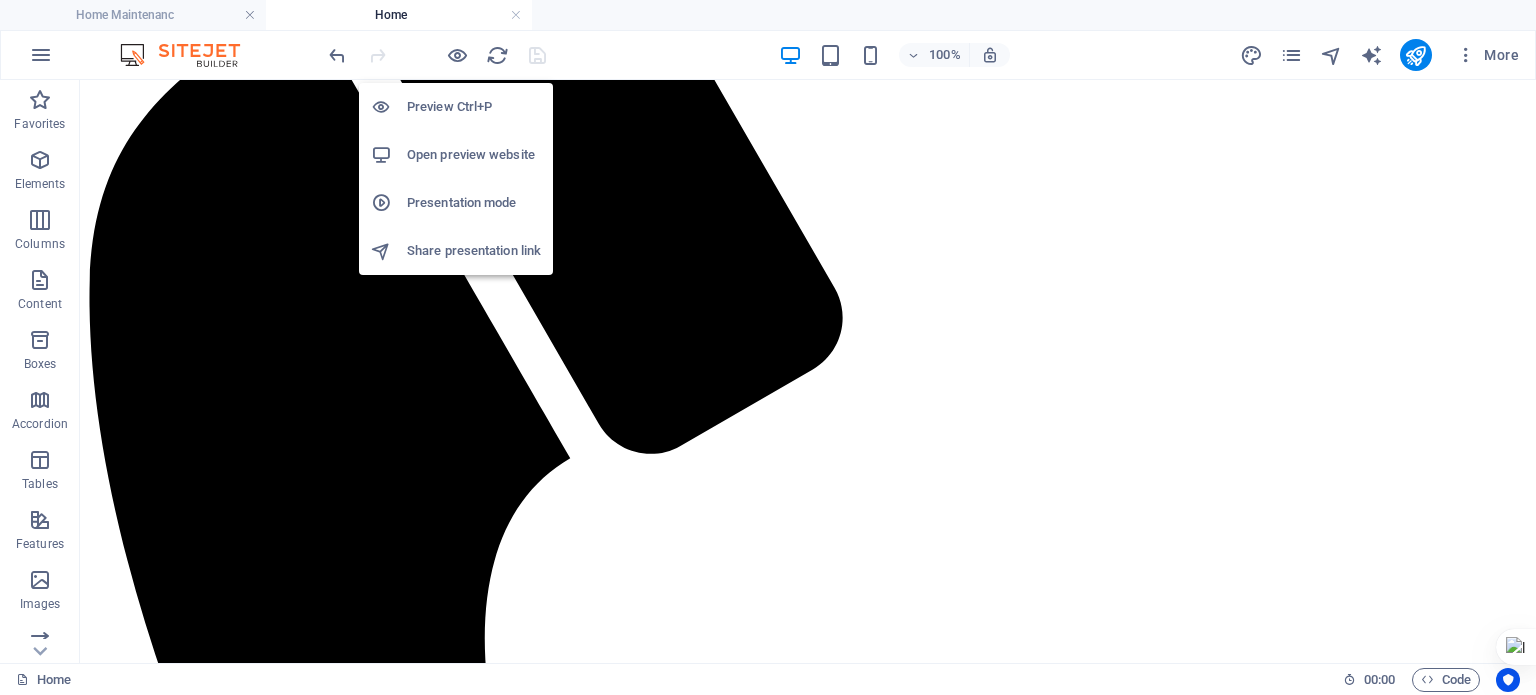 click at bounding box center (457, 55) 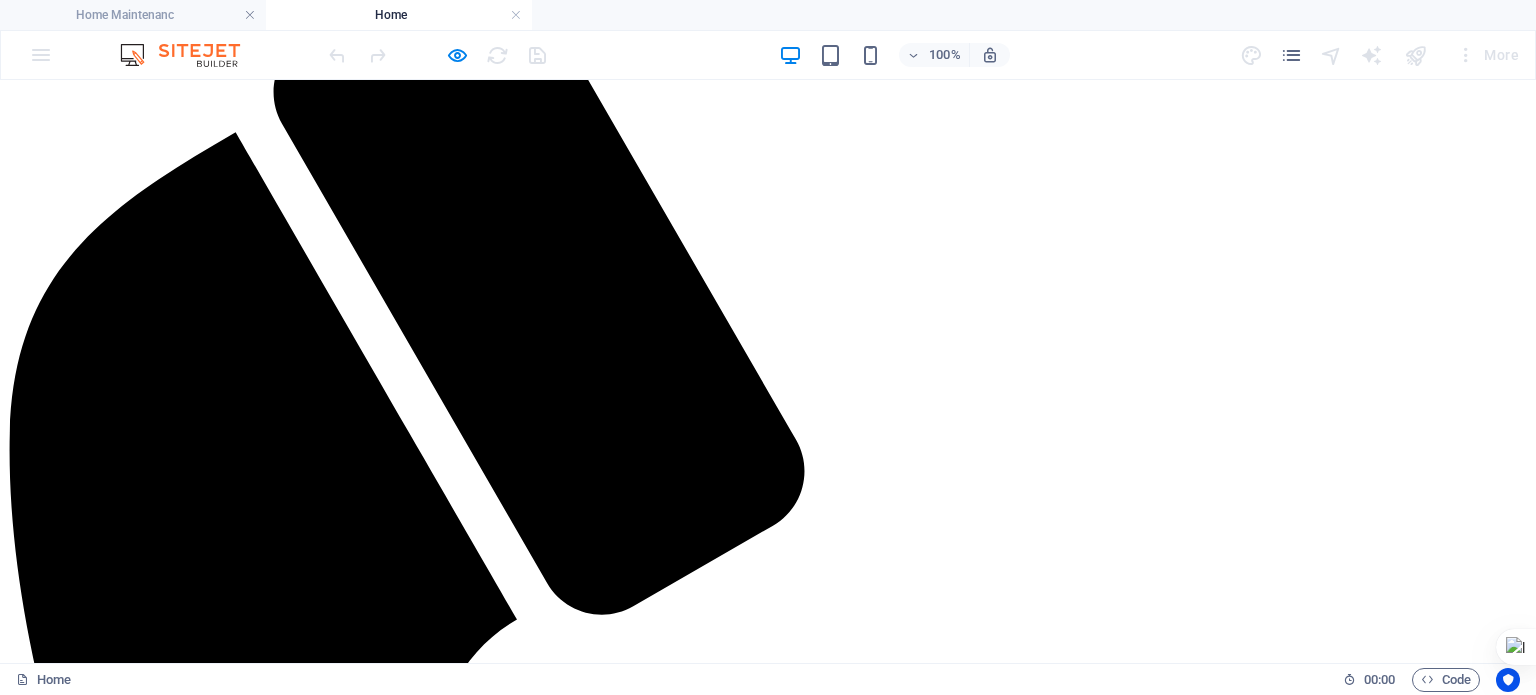scroll, scrollTop: 0, scrollLeft: 0, axis: both 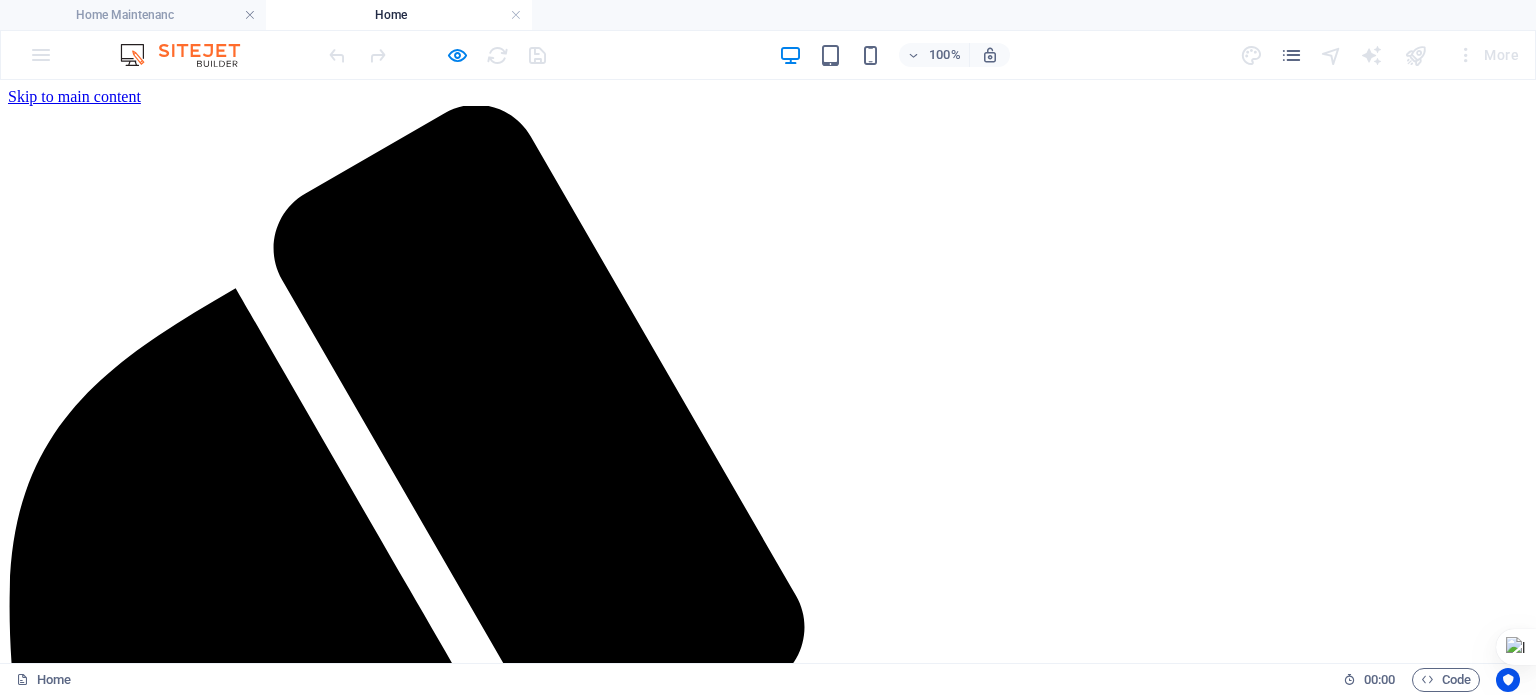 click on "About us" at bounding box center [77, 5799] 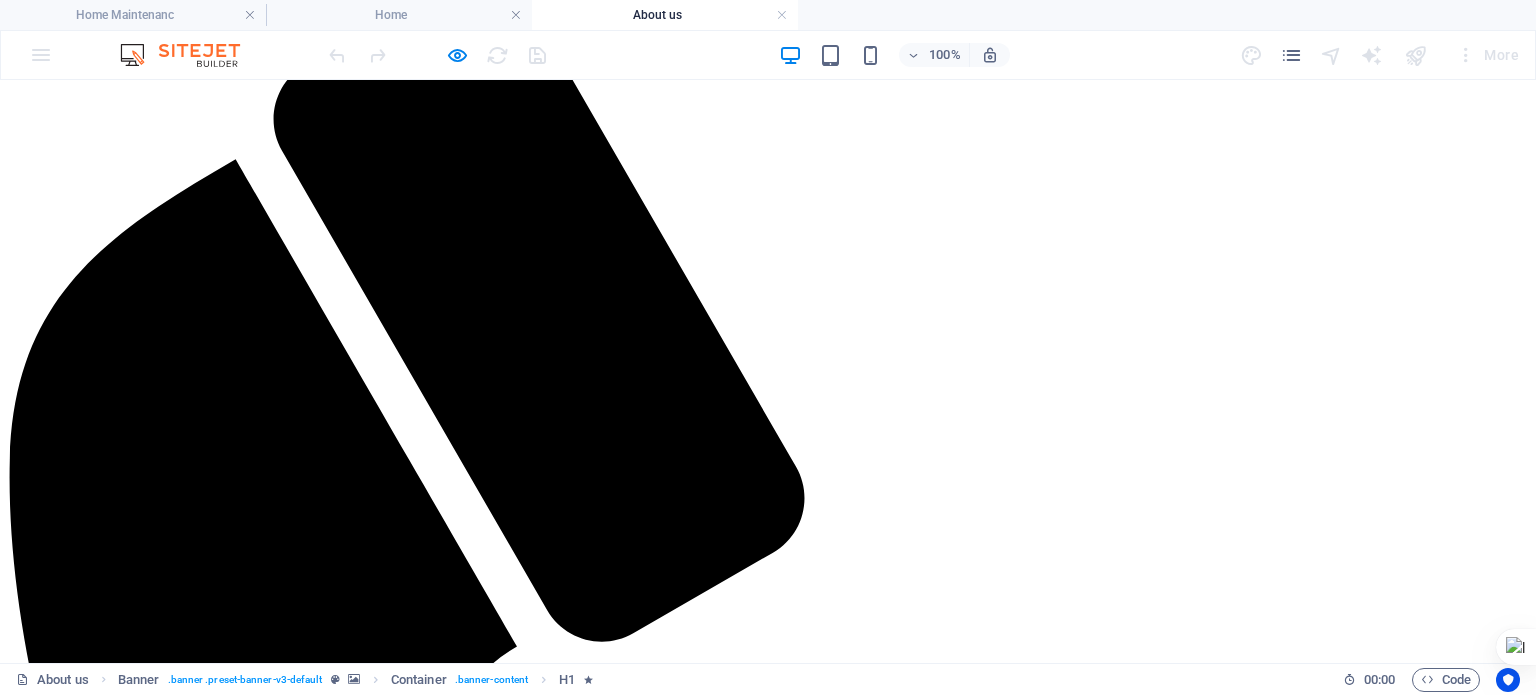 scroll, scrollTop: 0, scrollLeft: 0, axis: both 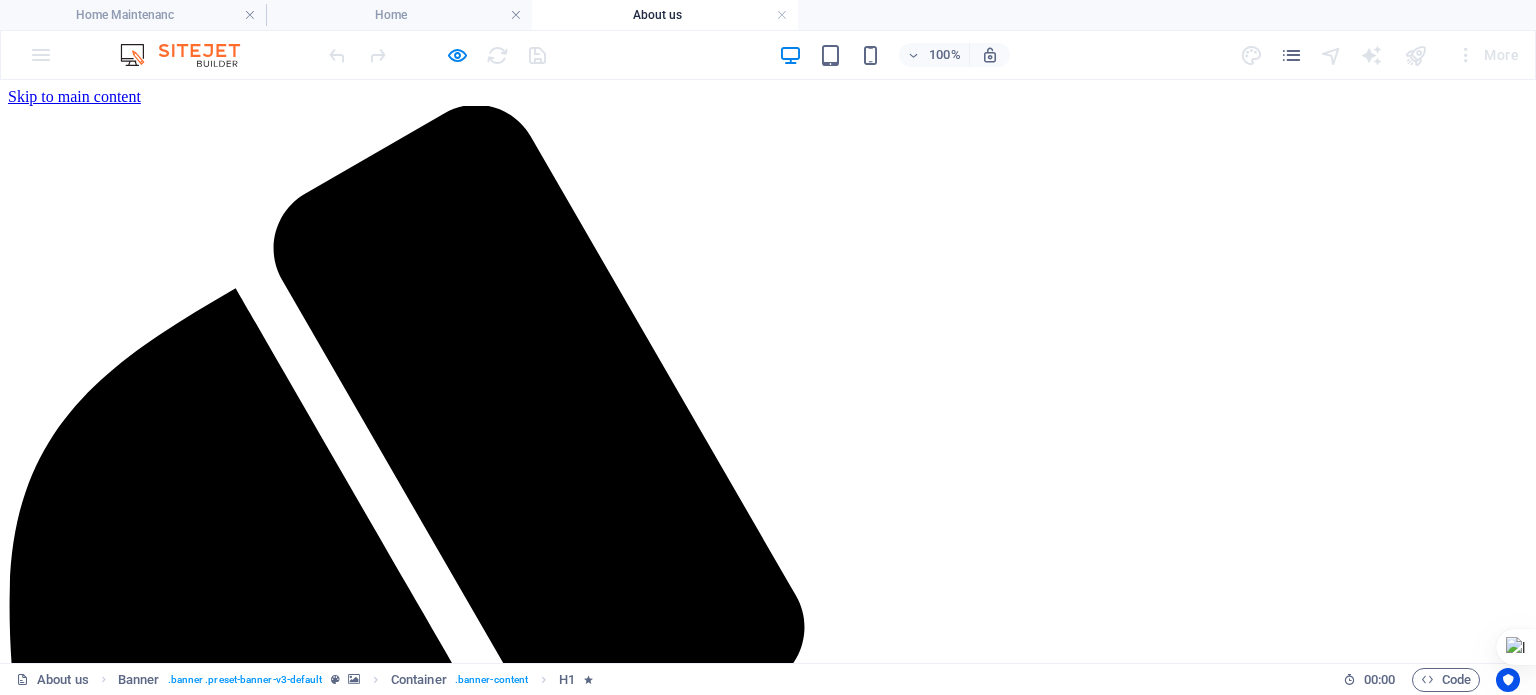 click on "Home Maintenanc Home About us Our People Practice Areas Newsletter Contact" at bounding box center (768, 5818) 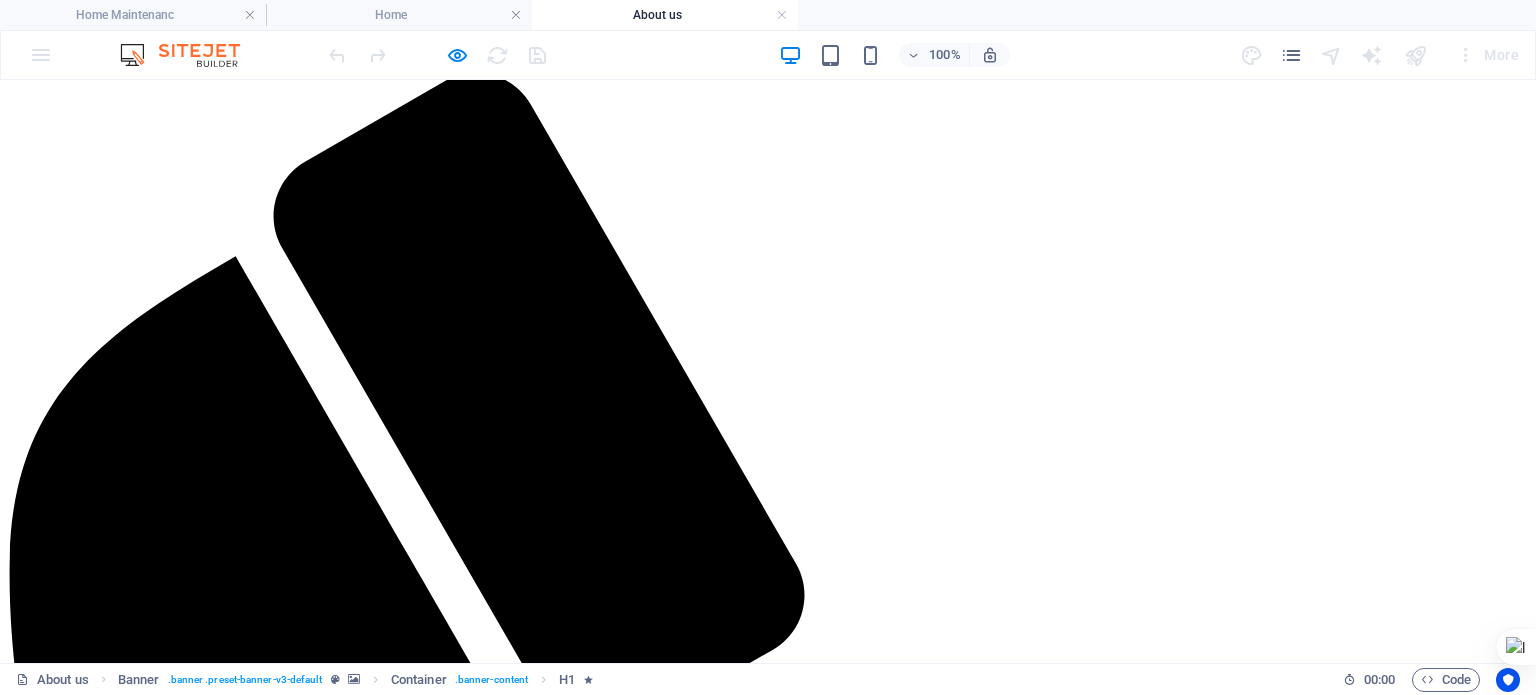scroll, scrollTop: 33, scrollLeft: 0, axis: vertical 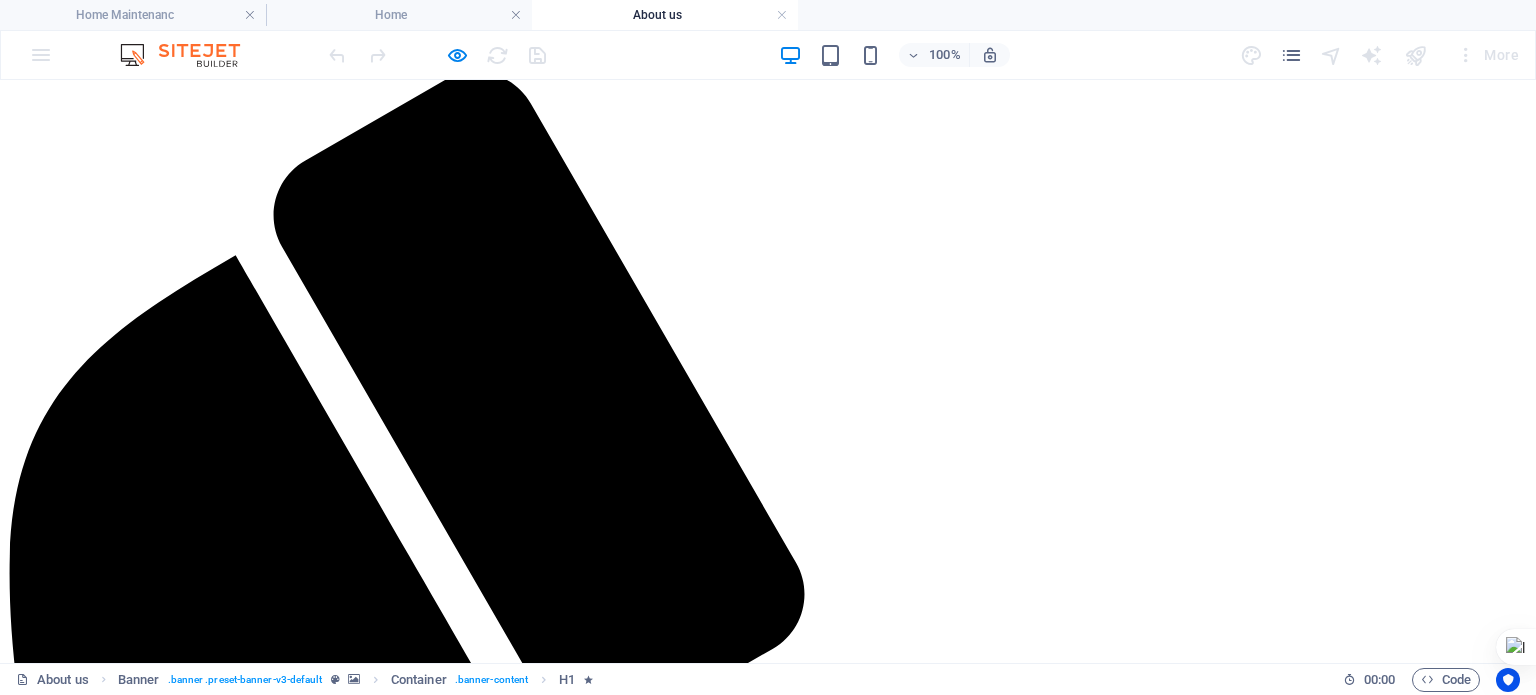 click on "Home Maintenanc Home About us Our People Practice Areas Newsletter Contact" at bounding box center [768, 5785] 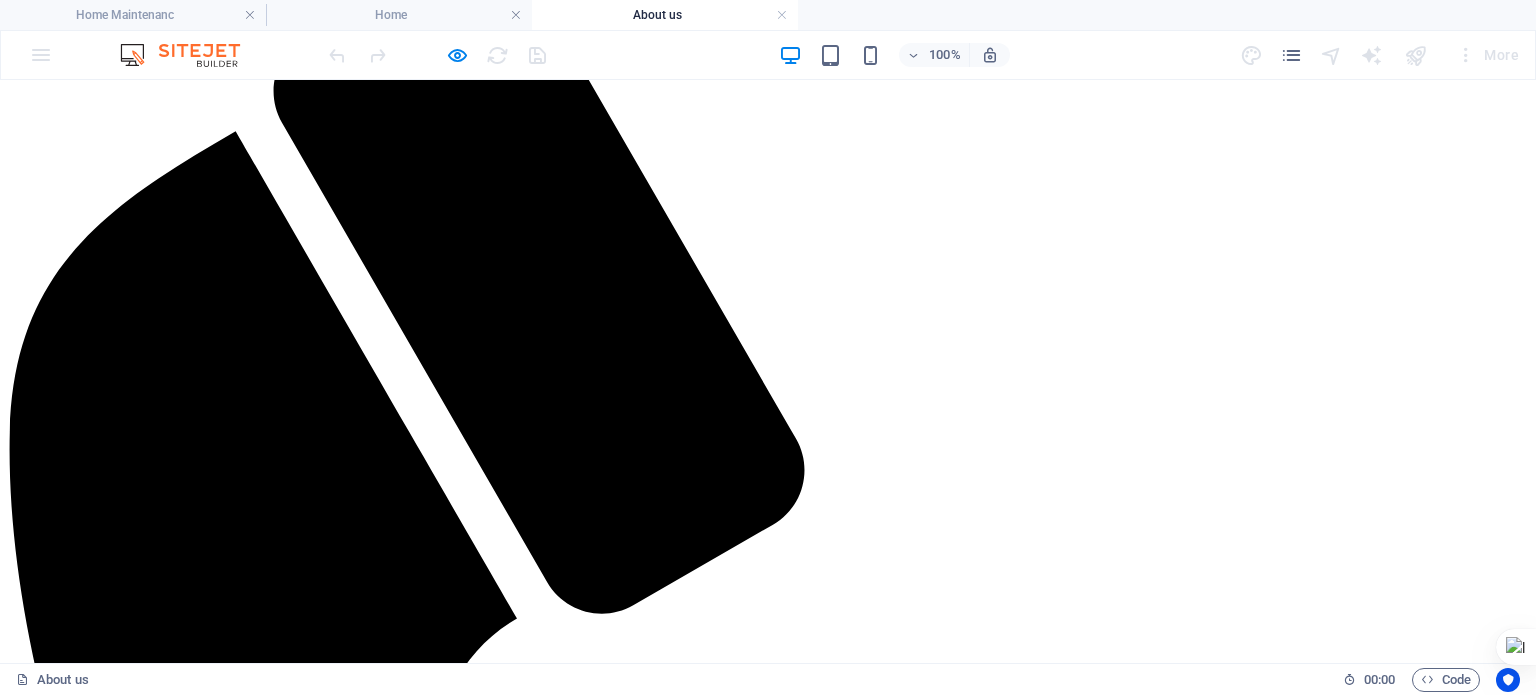 scroll, scrollTop: 152, scrollLeft: 0, axis: vertical 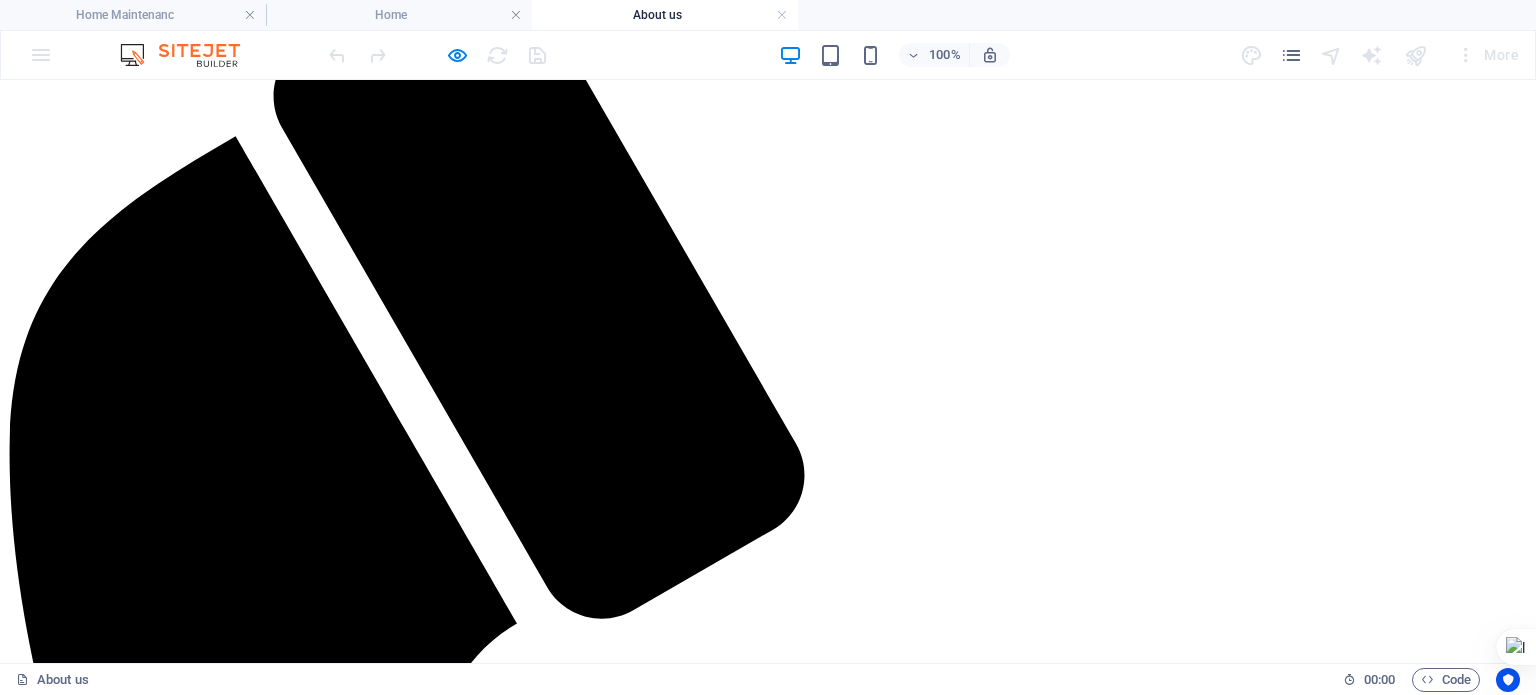 click on "Home Maintenanc Home About us Our People Practice Areas Newsletter Contact" at bounding box center [768, 5666] 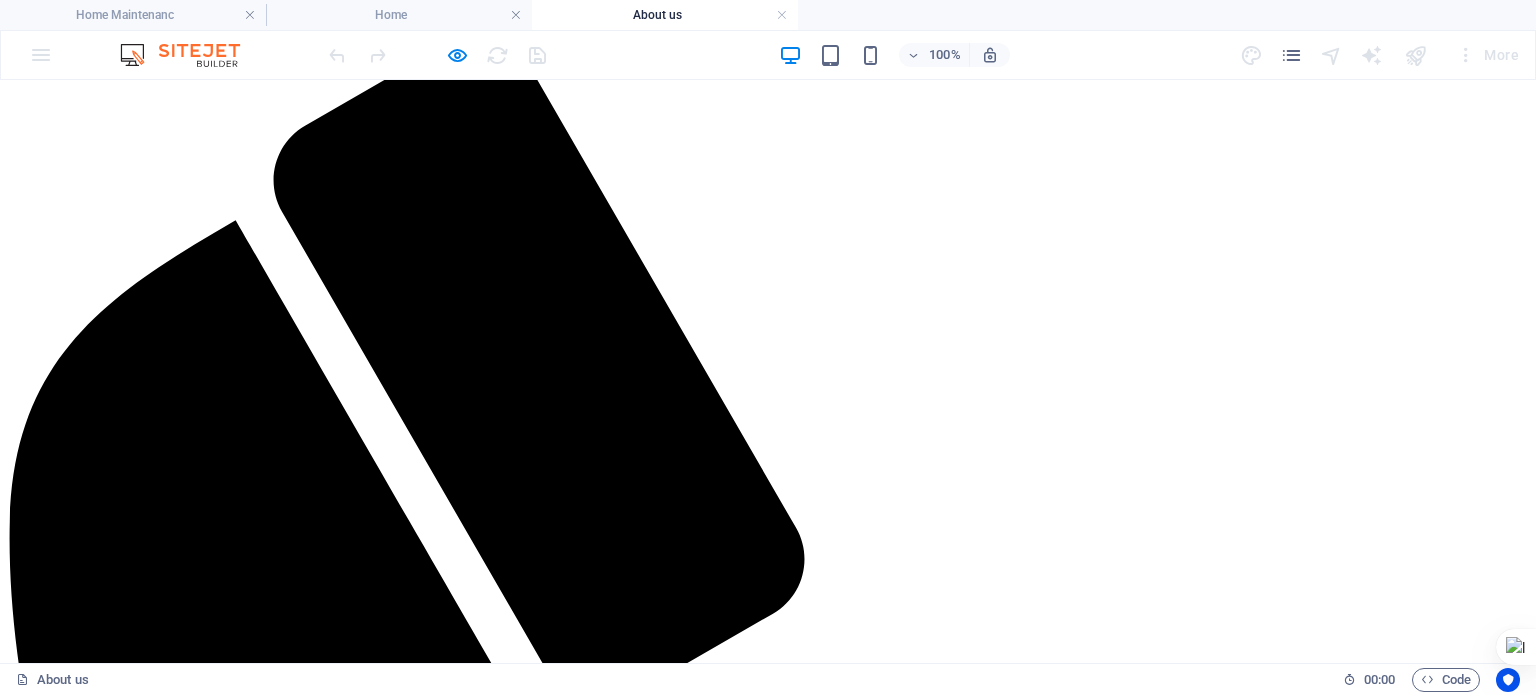 scroll, scrollTop: 0, scrollLeft: 0, axis: both 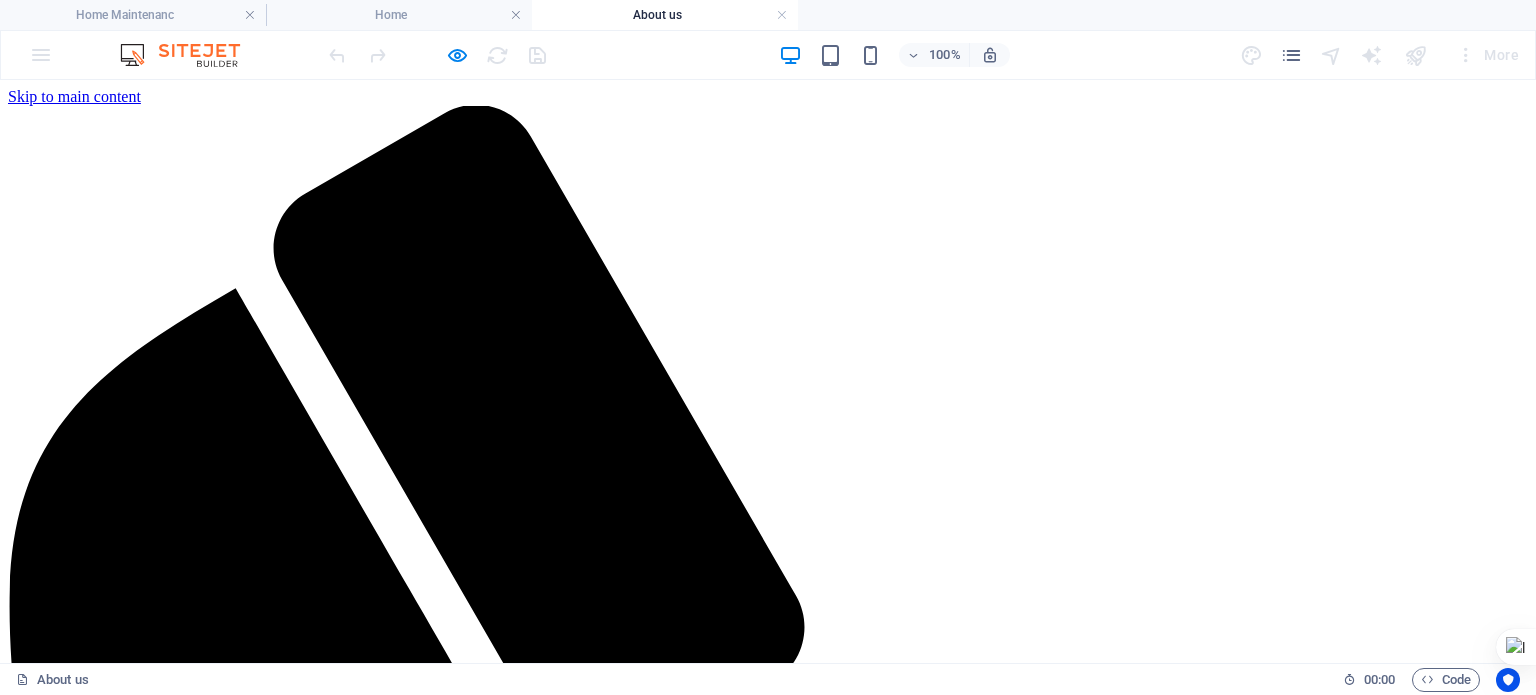 click on "Home Maintenanc Home About us Our People Practice Areas Newsletter Contact" at bounding box center [768, 5818] 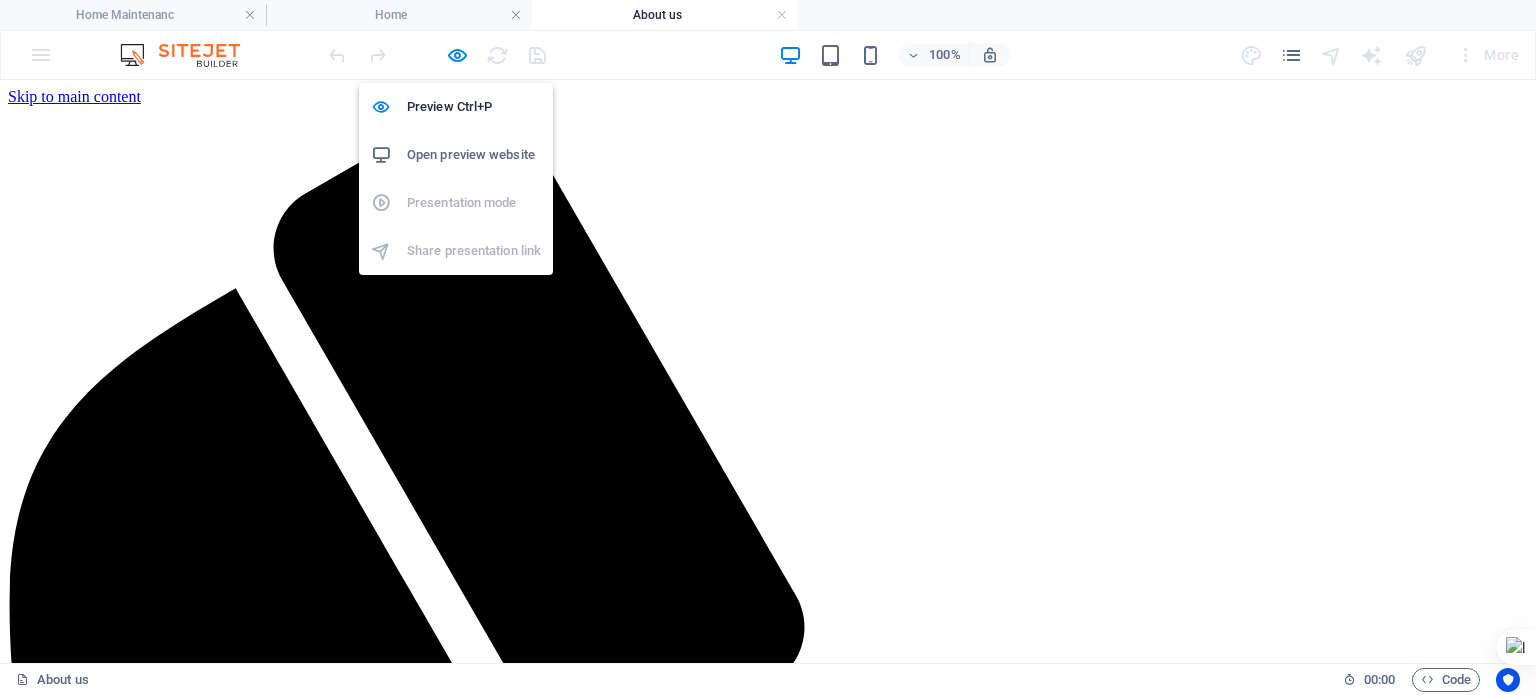 click at bounding box center [457, 55] 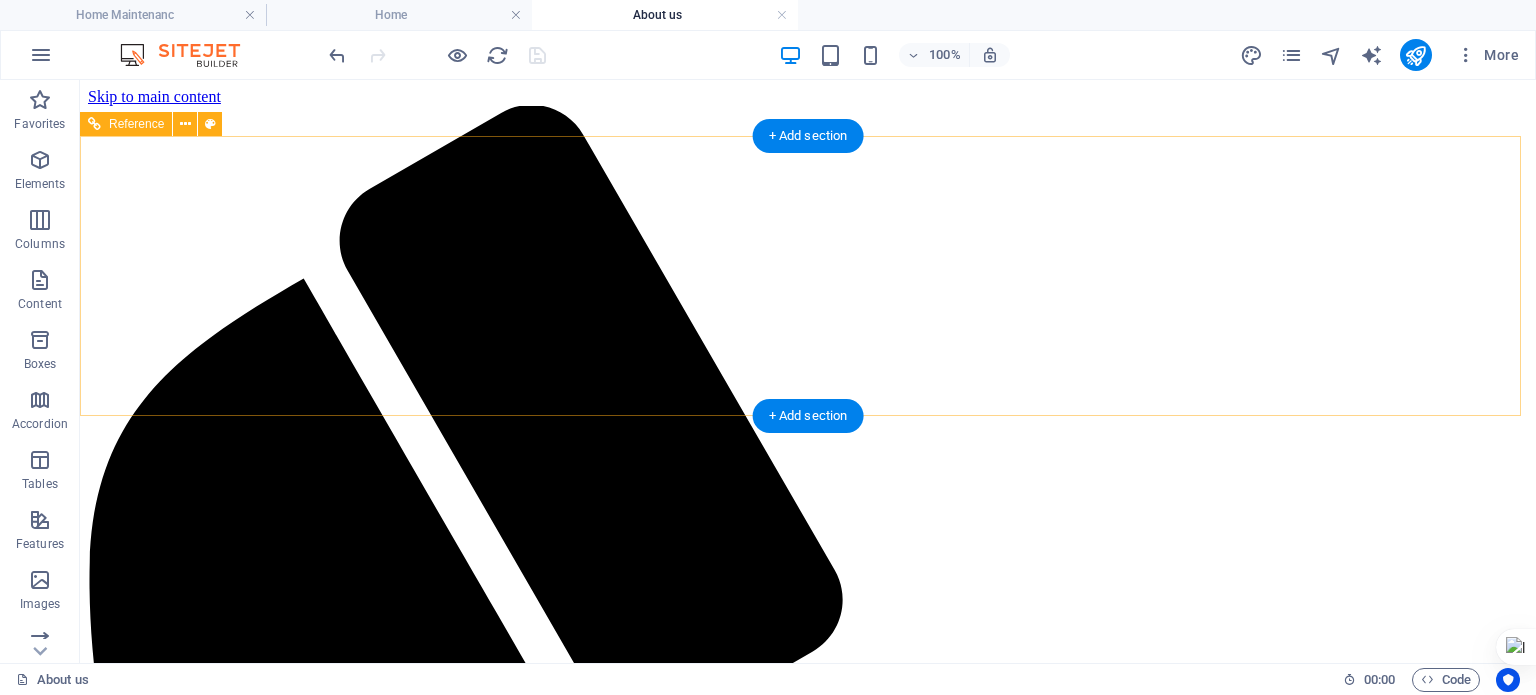 click on "Home Maintenanc Home About us Our People Practice Areas Newsletter Contact" at bounding box center (808, 5541) 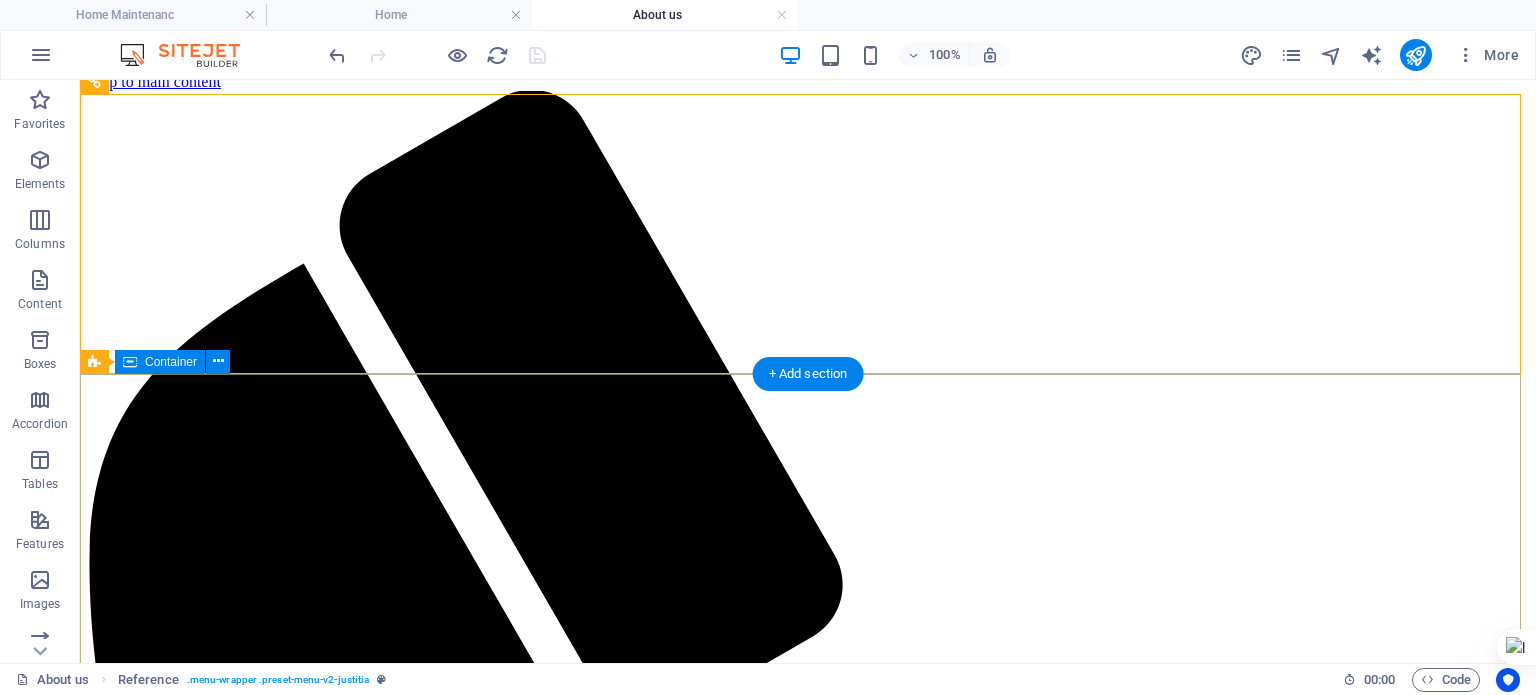 scroll, scrollTop: 68, scrollLeft: 0, axis: vertical 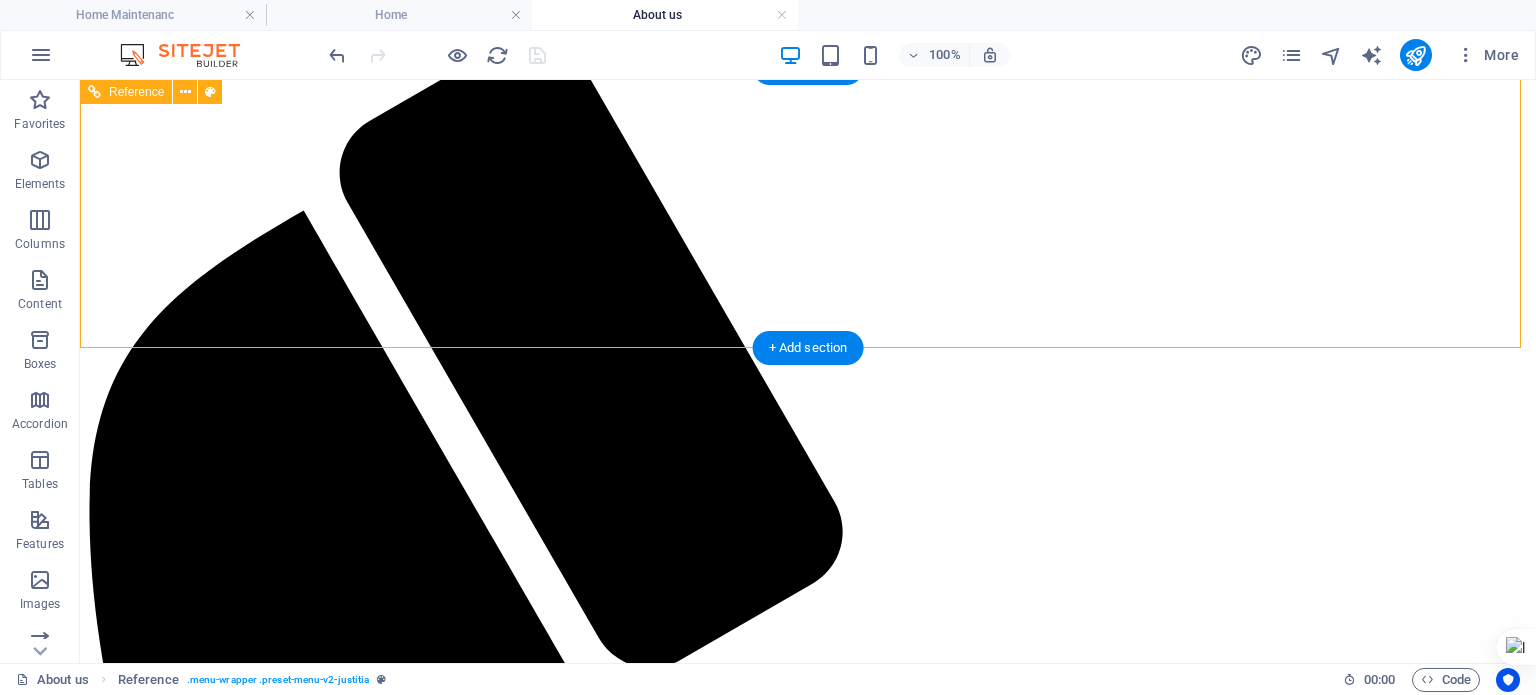 click on "Home Maintenanc Home About us Our People Practice Areas Newsletter Contact" at bounding box center (808, 5473) 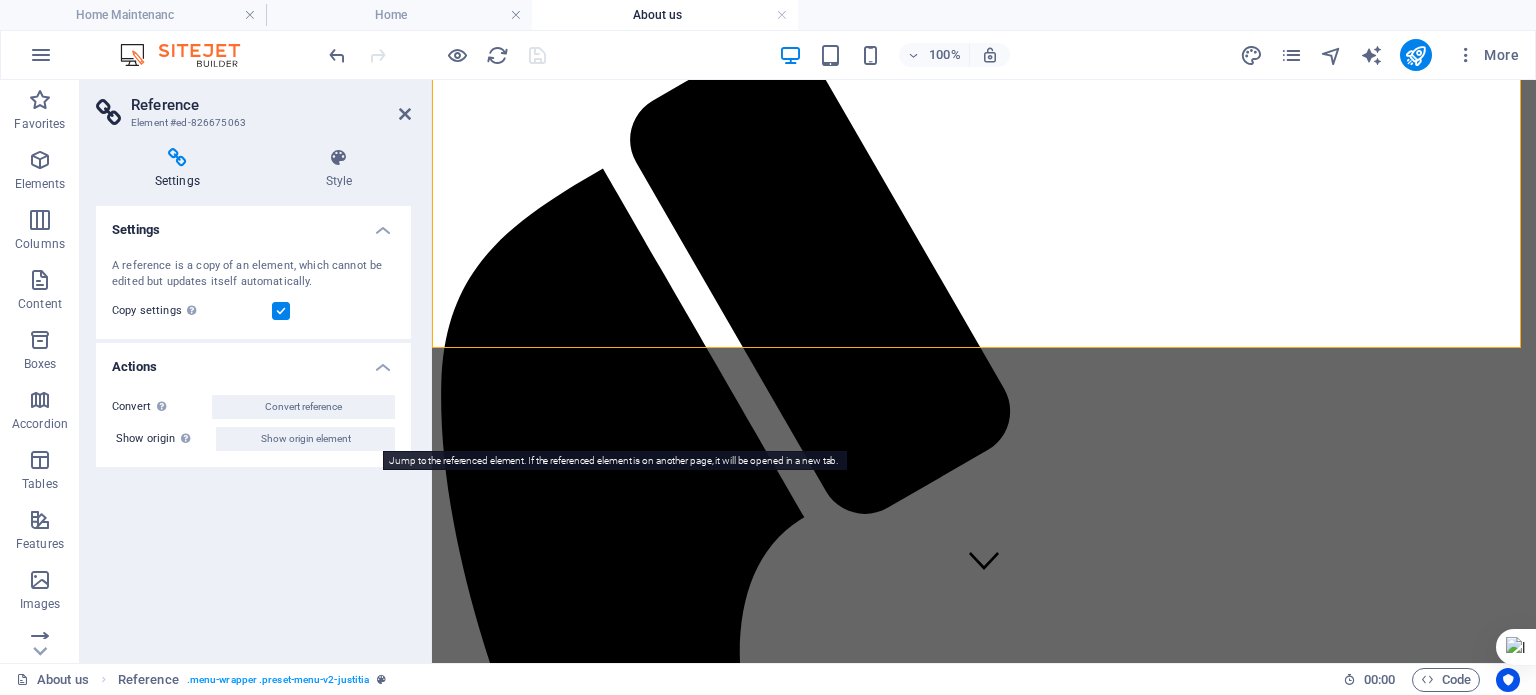 click on "Show origin element" at bounding box center (306, 439) 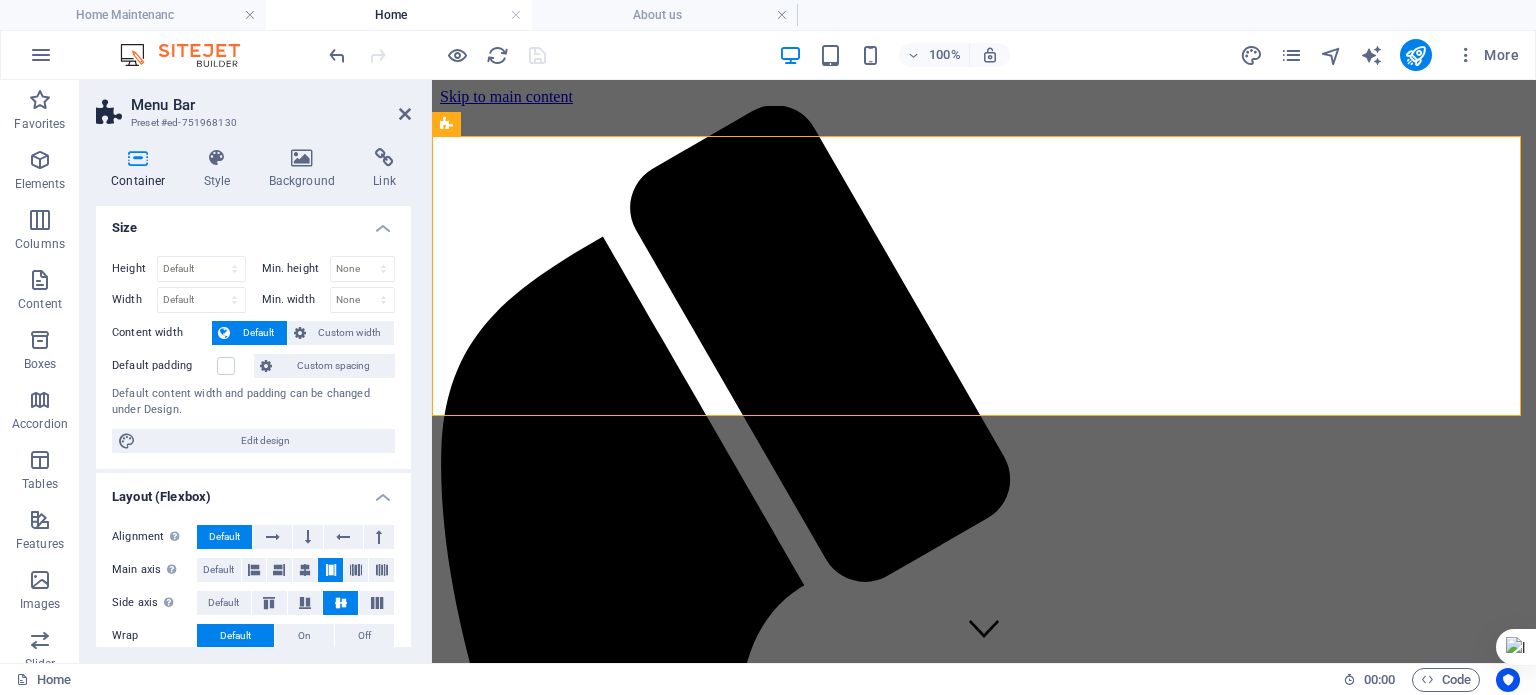 scroll, scrollTop: 0, scrollLeft: 0, axis: both 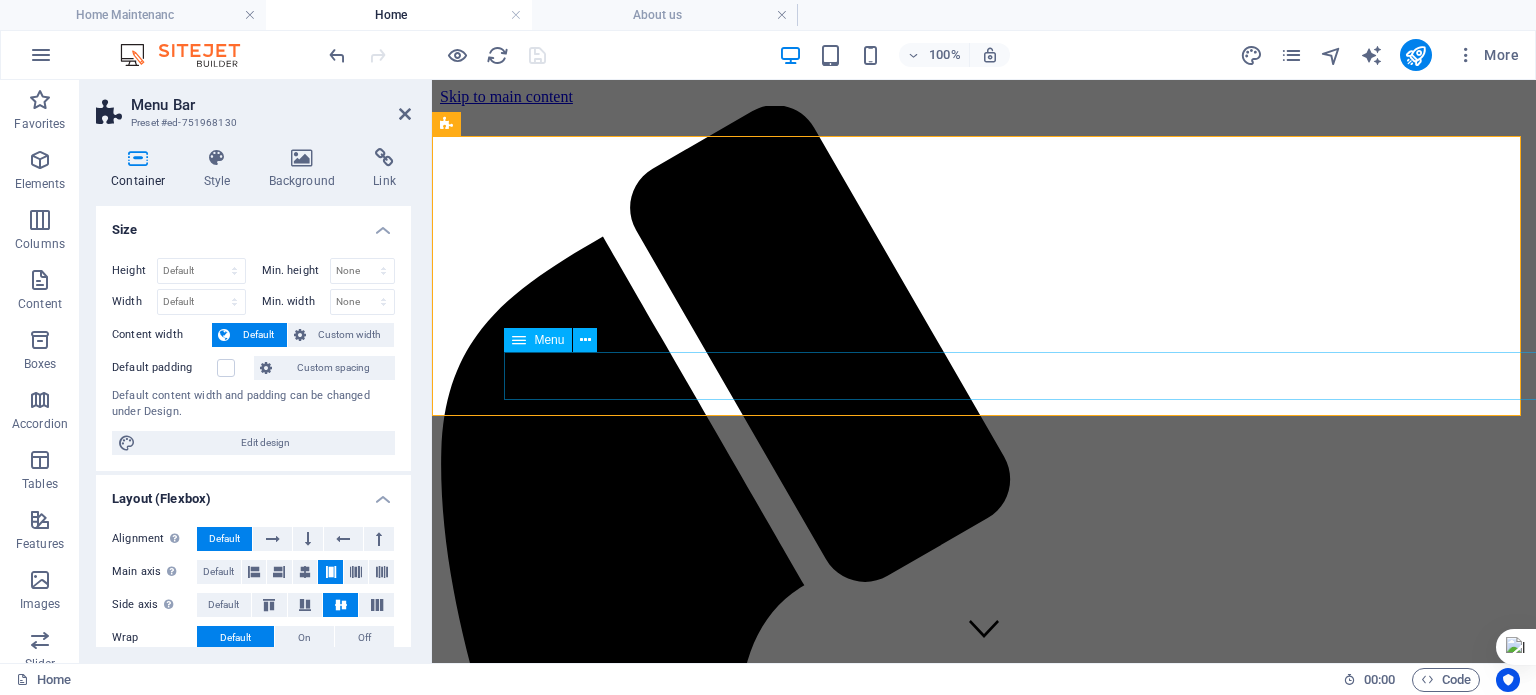 click at bounding box center [585, 340] 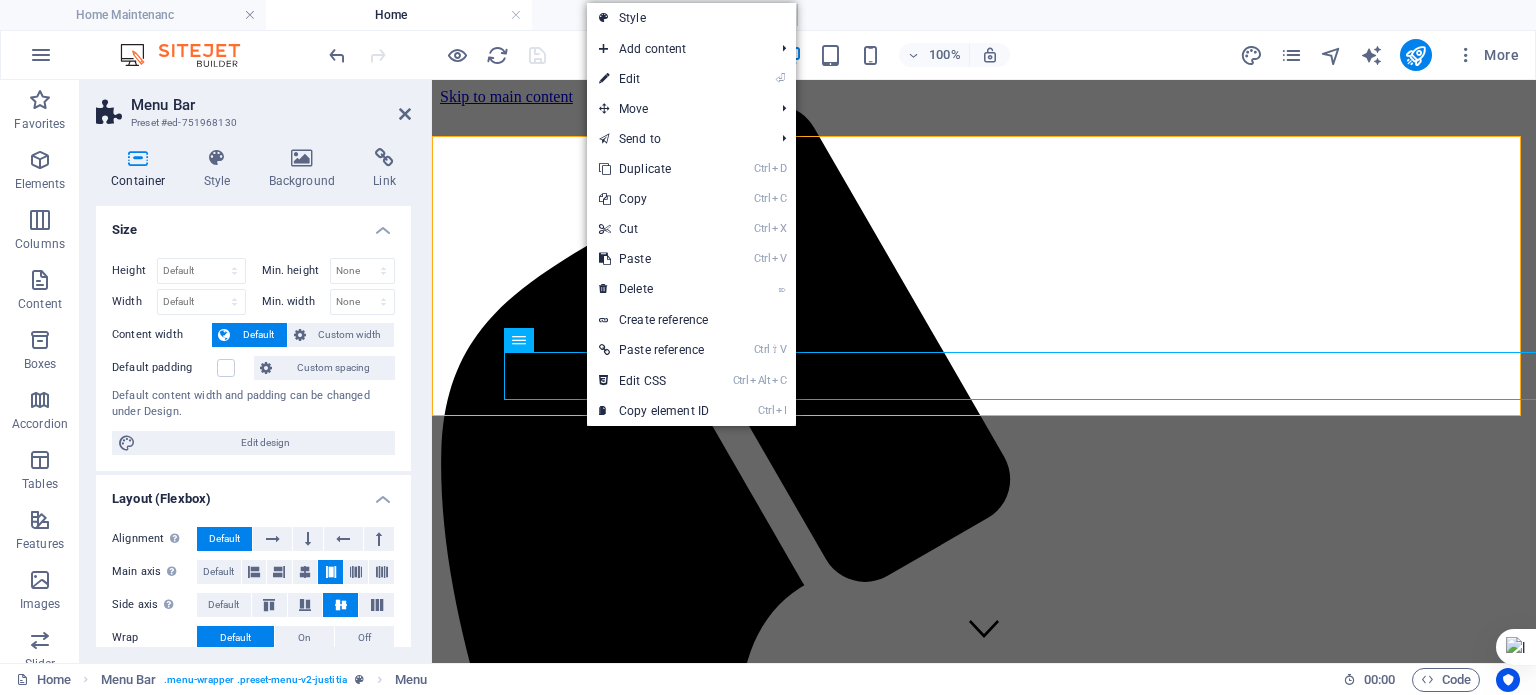 click on "⏎  Edit" at bounding box center (654, 79) 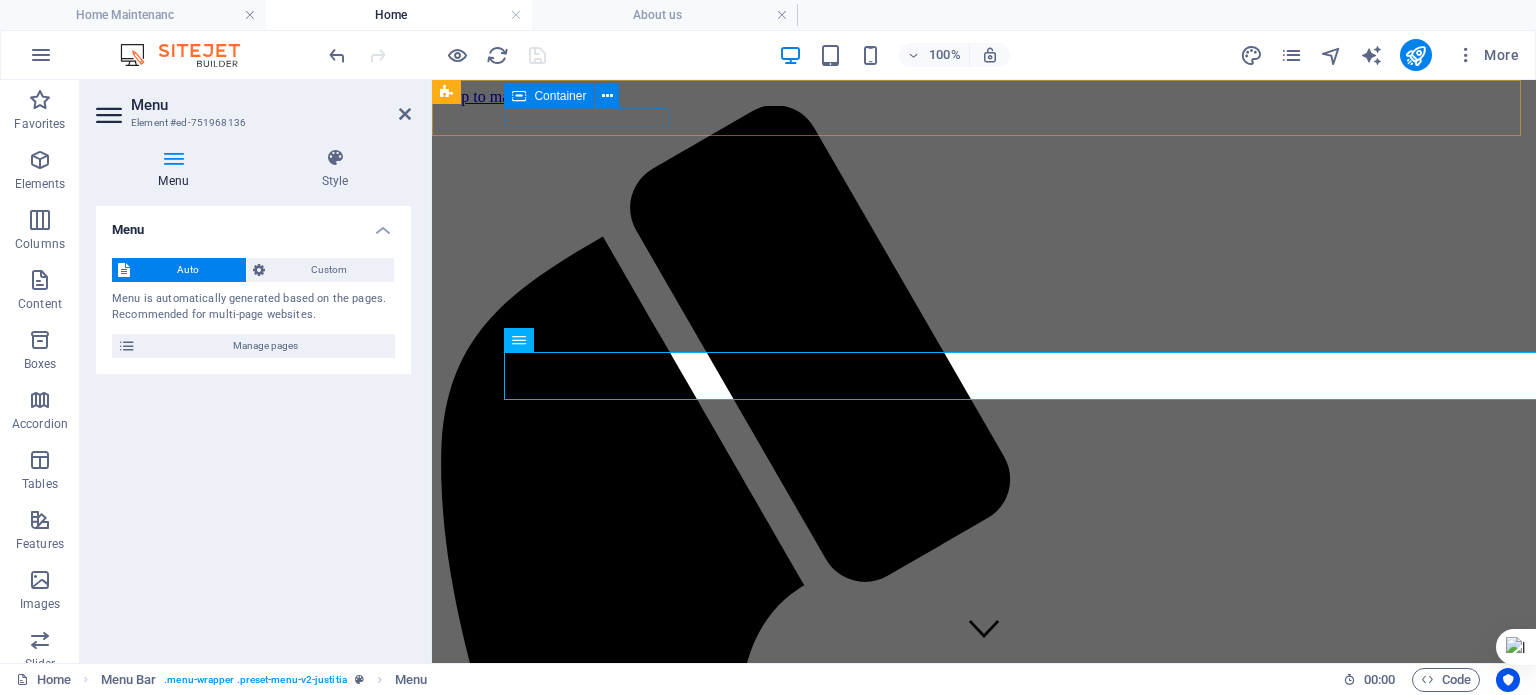 click on "Custom" at bounding box center [330, 270] 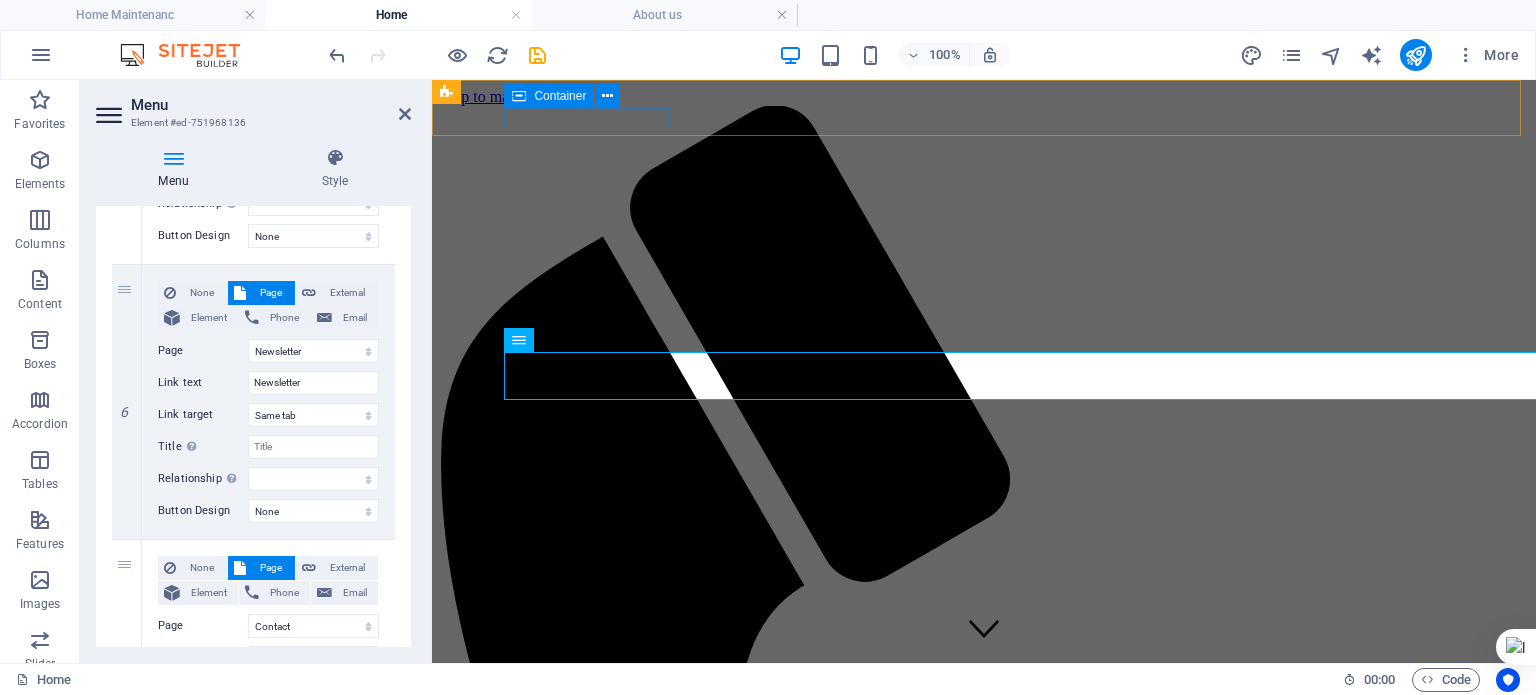 scroll, scrollTop: 1508, scrollLeft: 0, axis: vertical 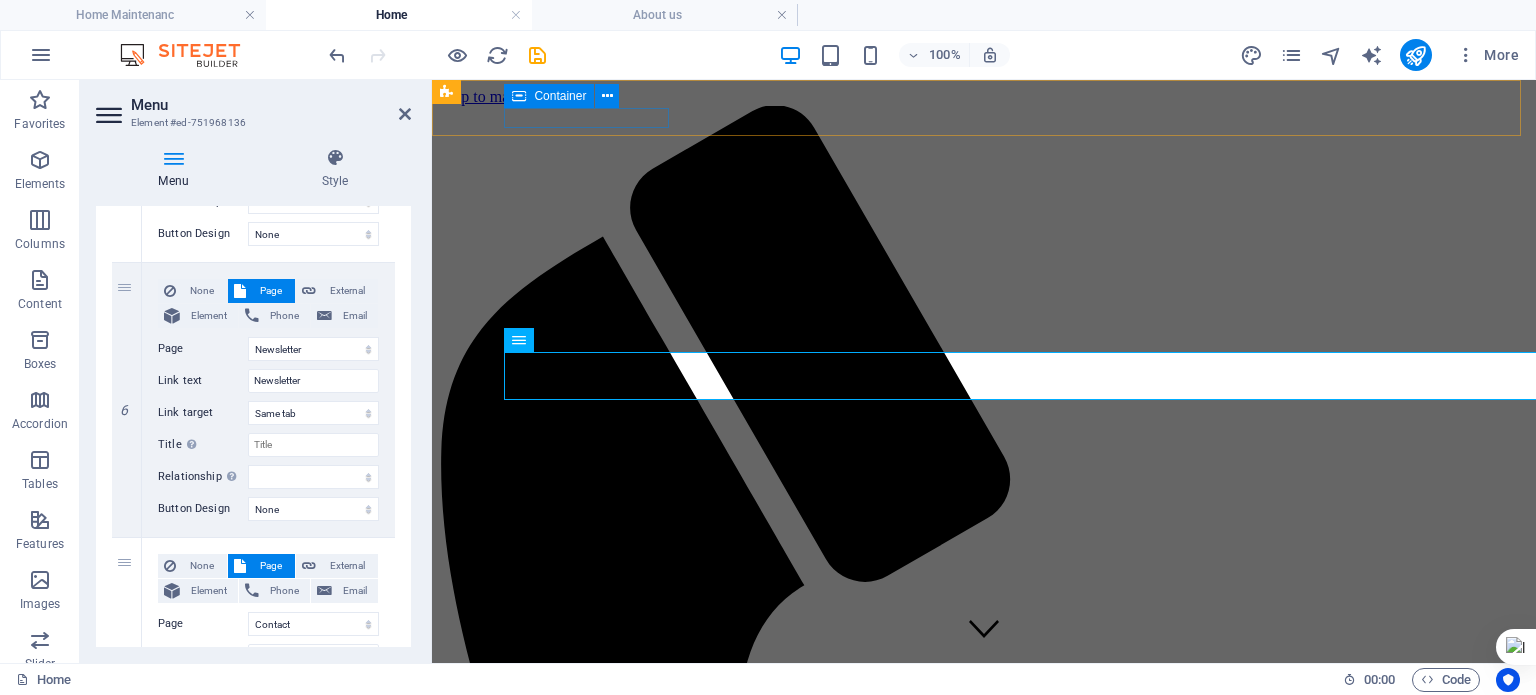 click on "External" at bounding box center [347, 291] 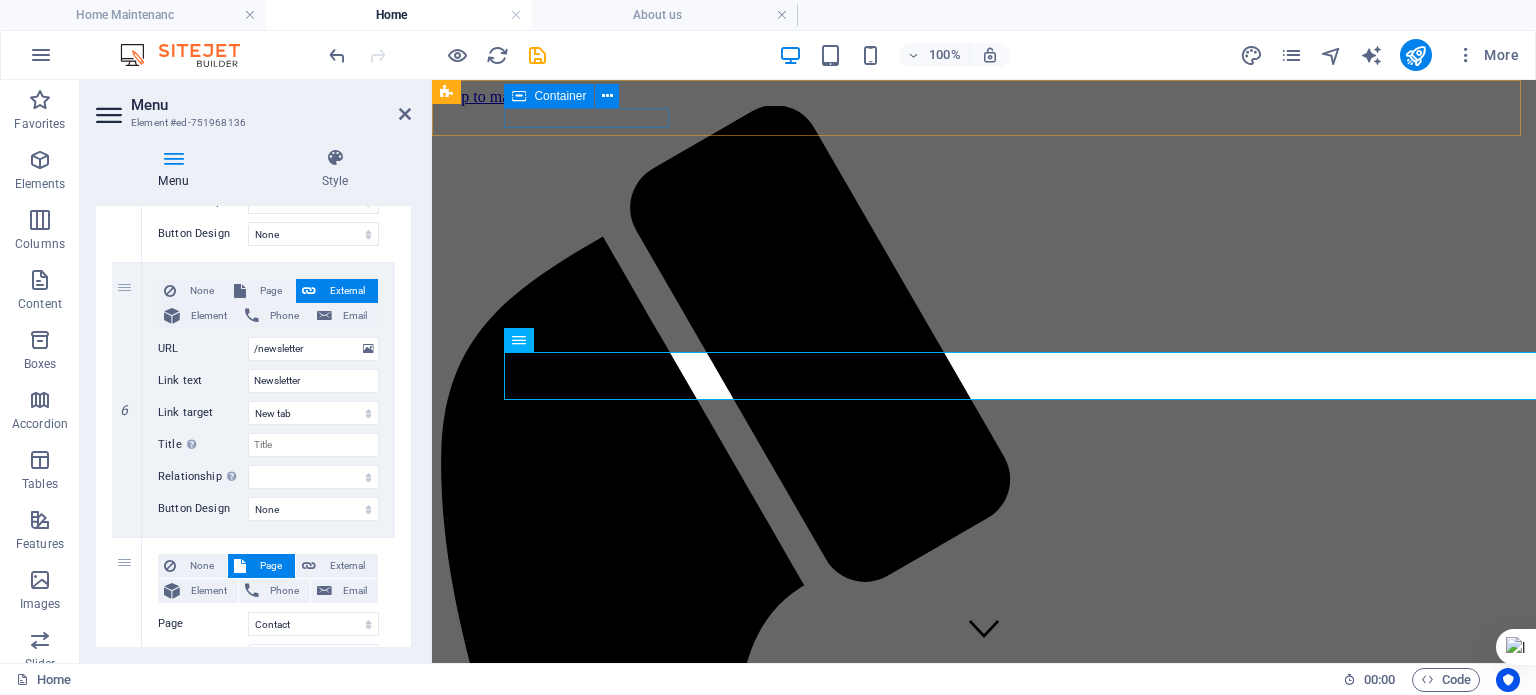 click on "Page" at bounding box center (270, 291) 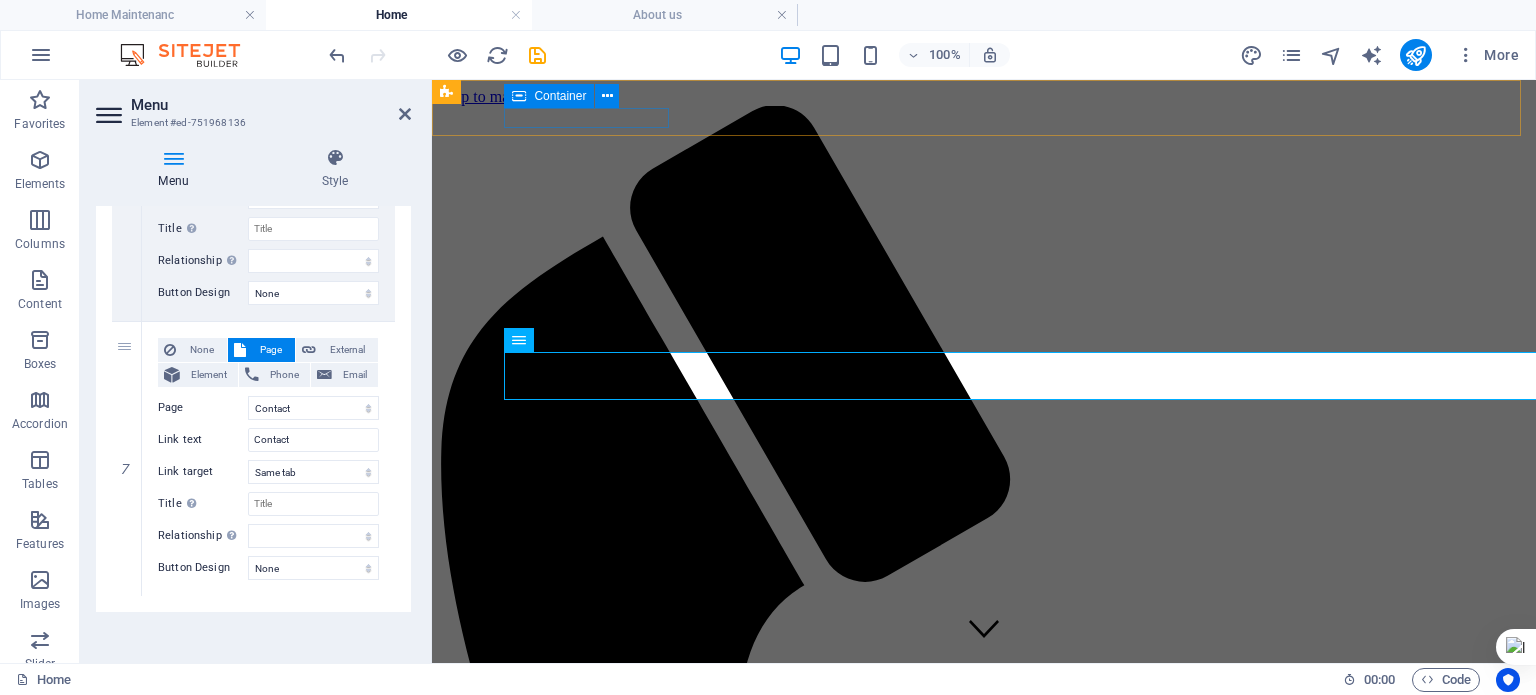 scroll, scrollTop: 1728, scrollLeft: 0, axis: vertical 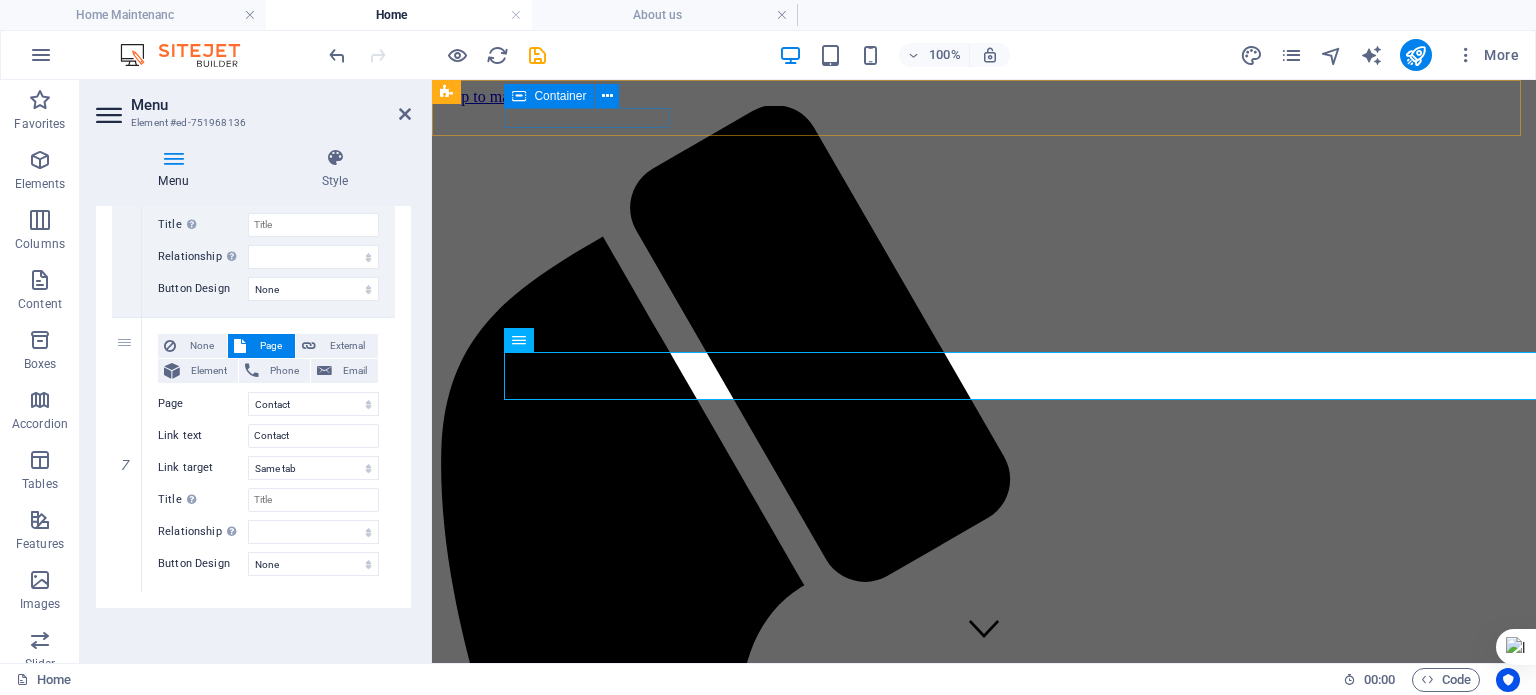 click at bounding box center [405, 114] 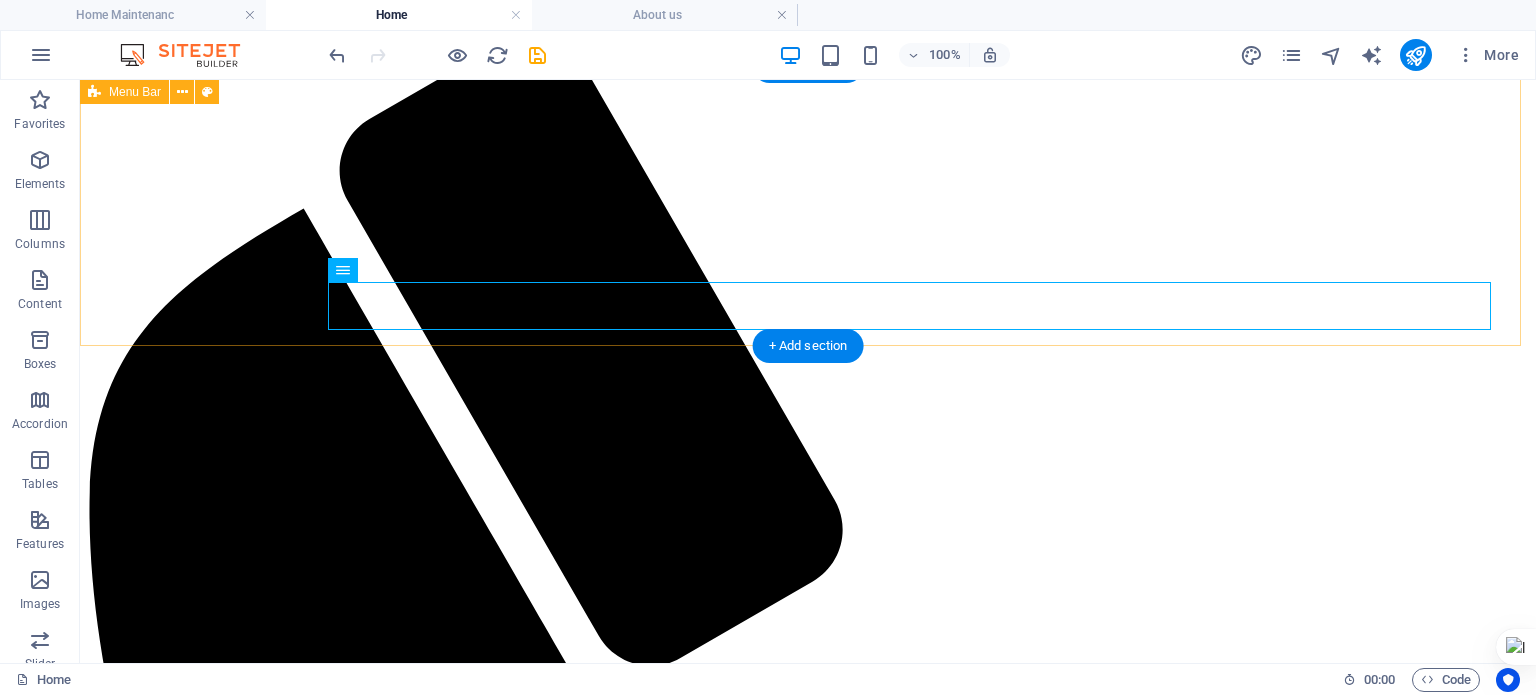 scroll, scrollTop: 0, scrollLeft: 0, axis: both 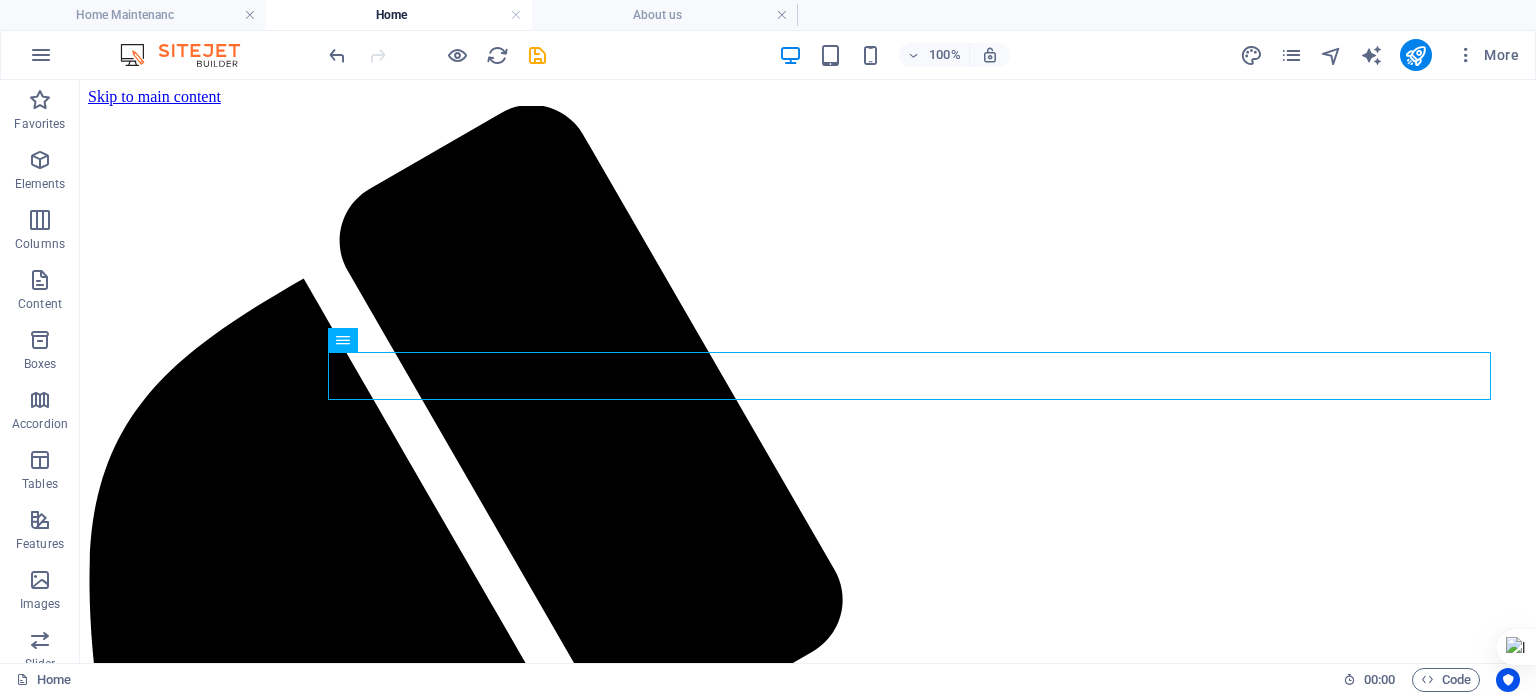 click on "About us" at bounding box center (665, 15) 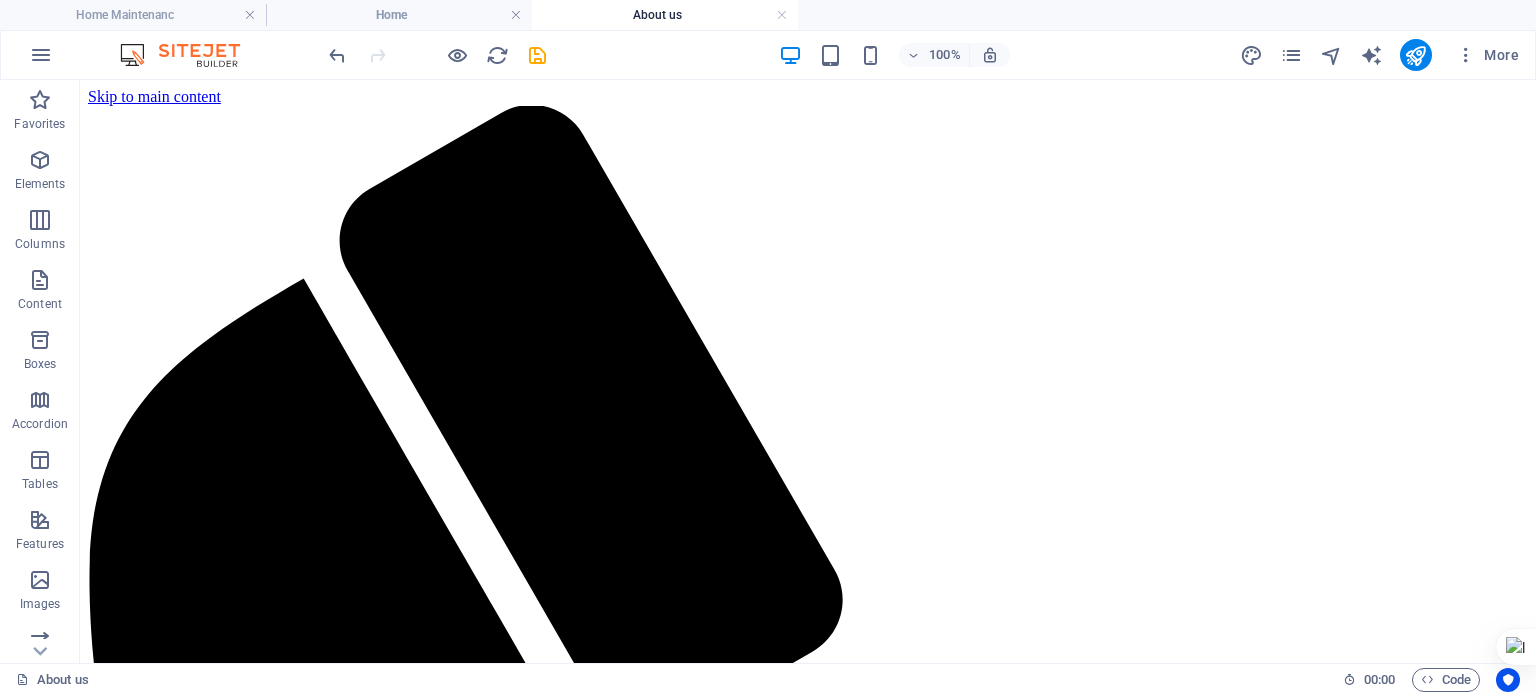 scroll, scrollTop: 68, scrollLeft: 0, axis: vertical 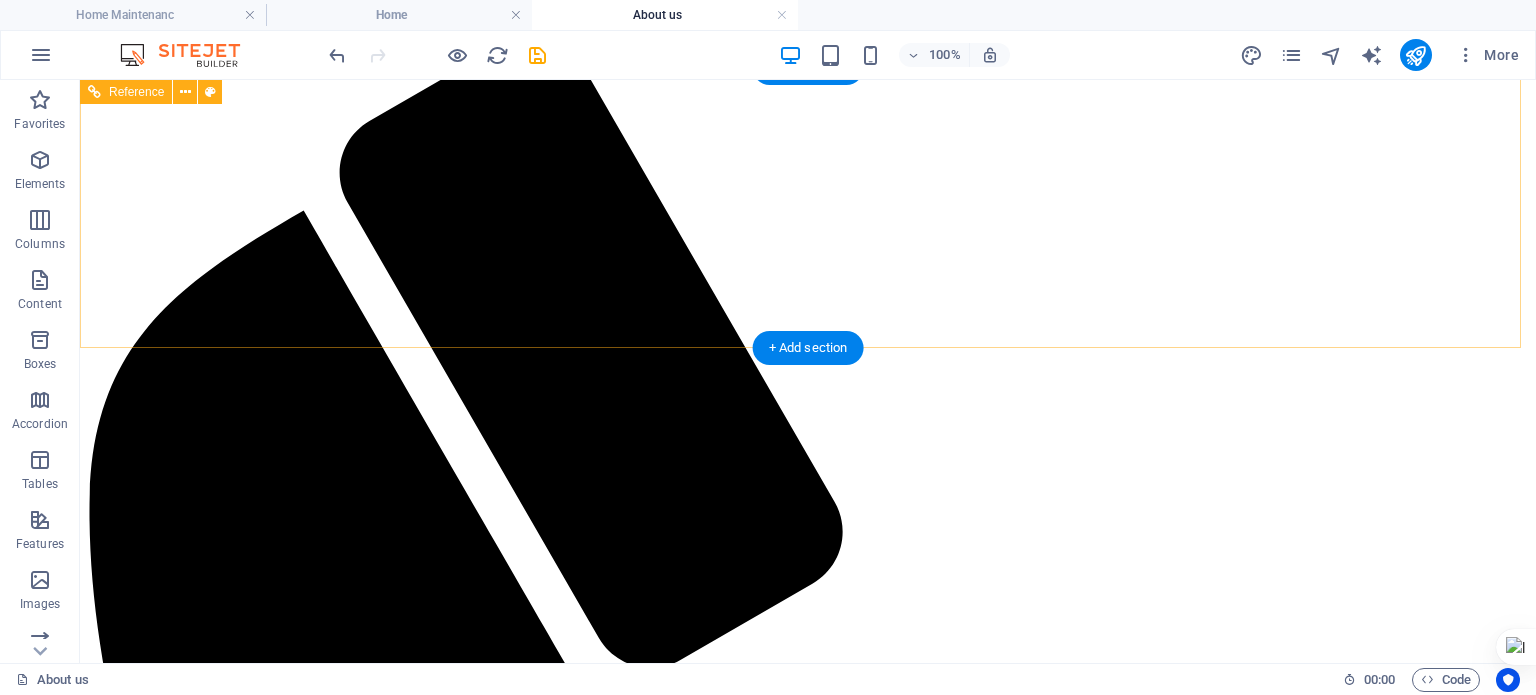 click on "Home Maintenanc Home About us Our People Practice Areas Newsletter Contact" at bounding box center [808, 5473] 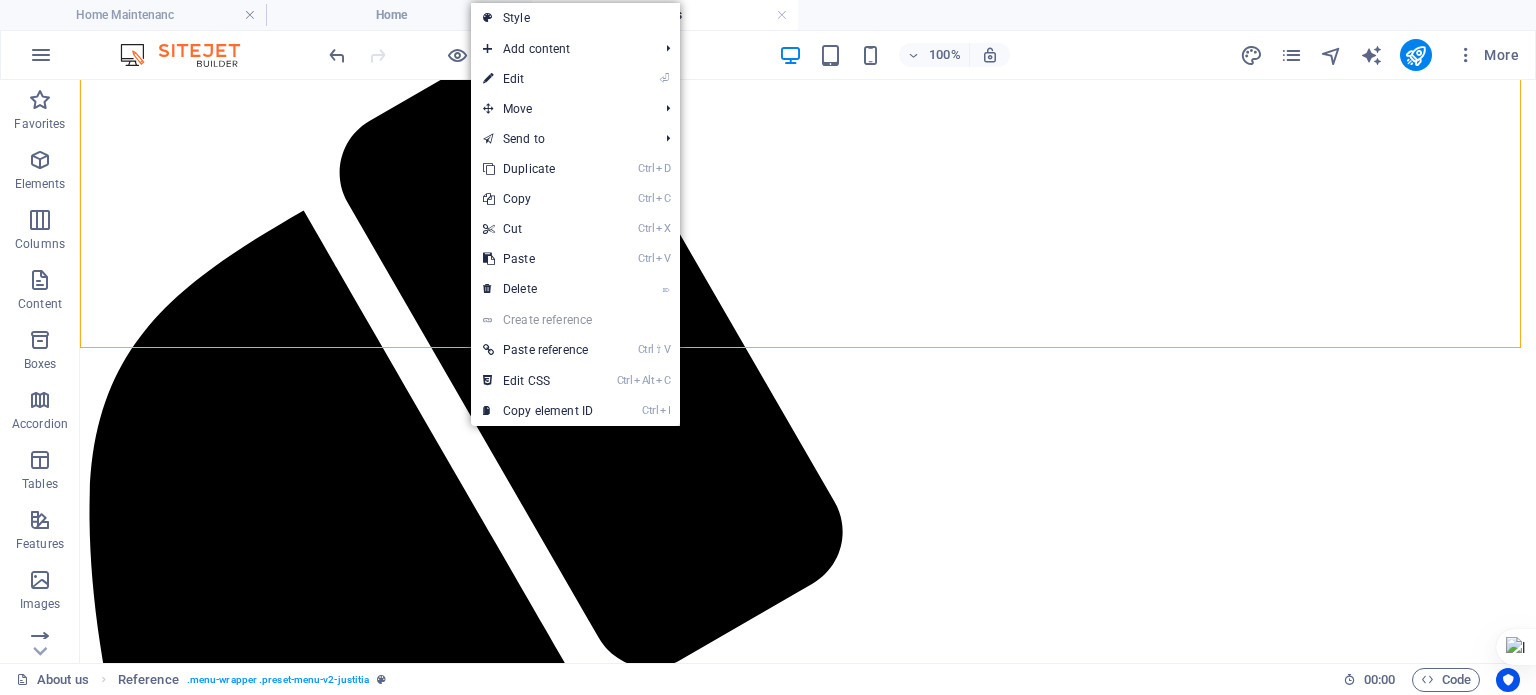 click on "⏎  Edit" at bounding box center (538, 79) 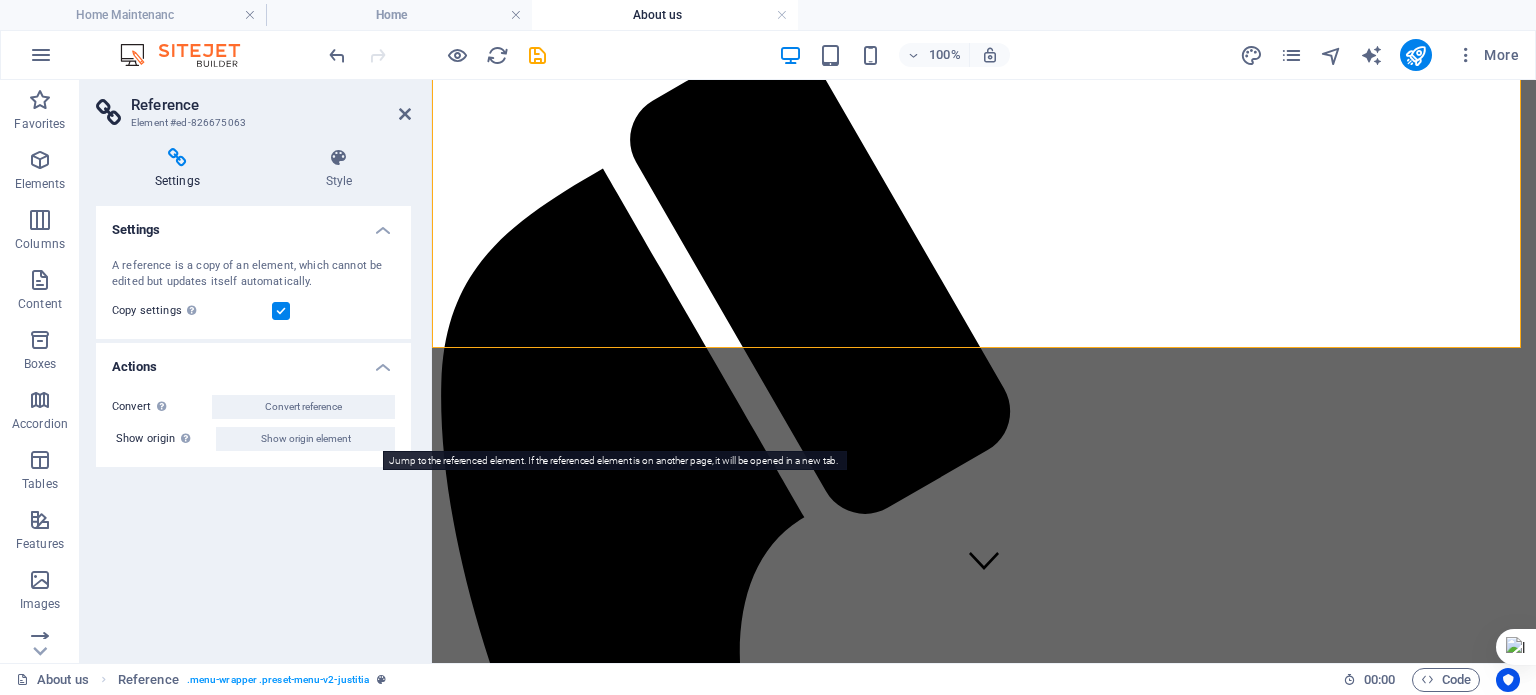 click on "Show origin element" at bounding box center [306, 439] 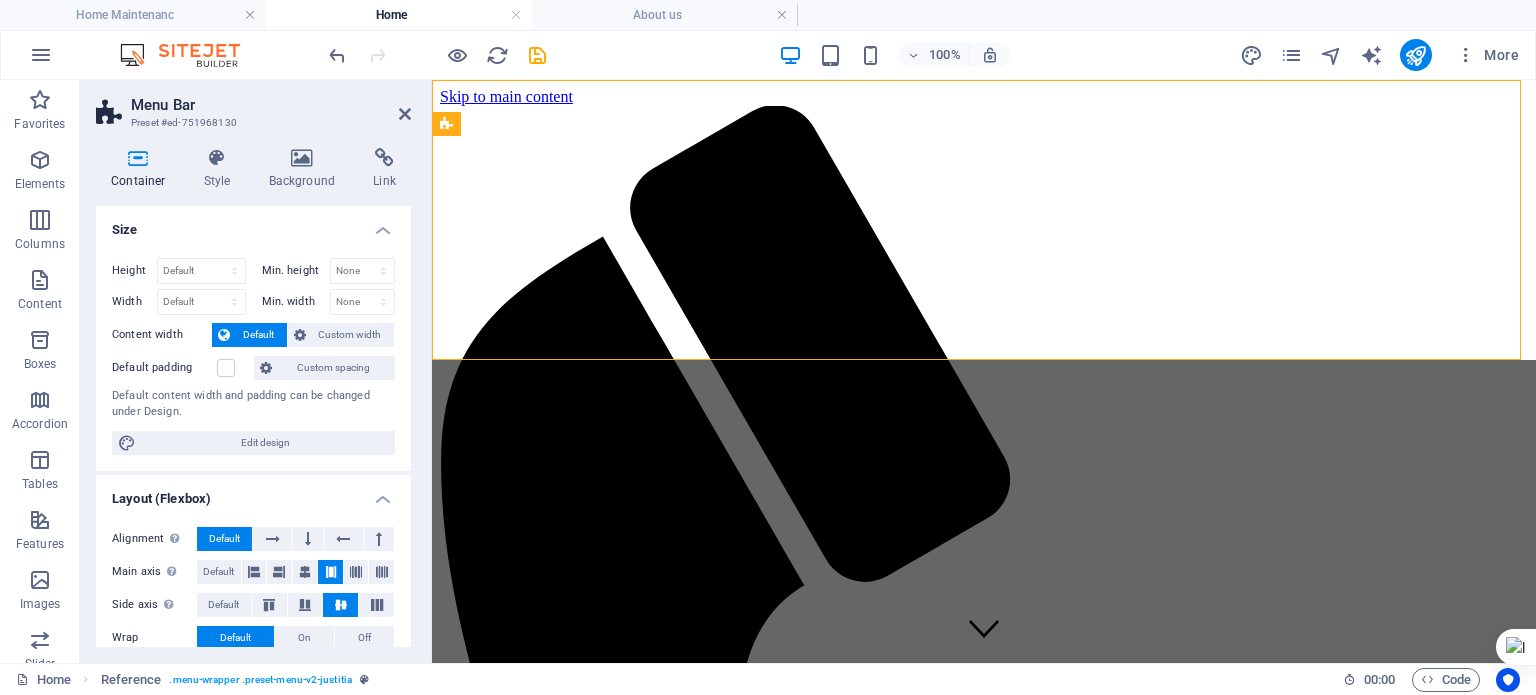scroll, scrollTop: 0, scrollLeft: 0, axis: both 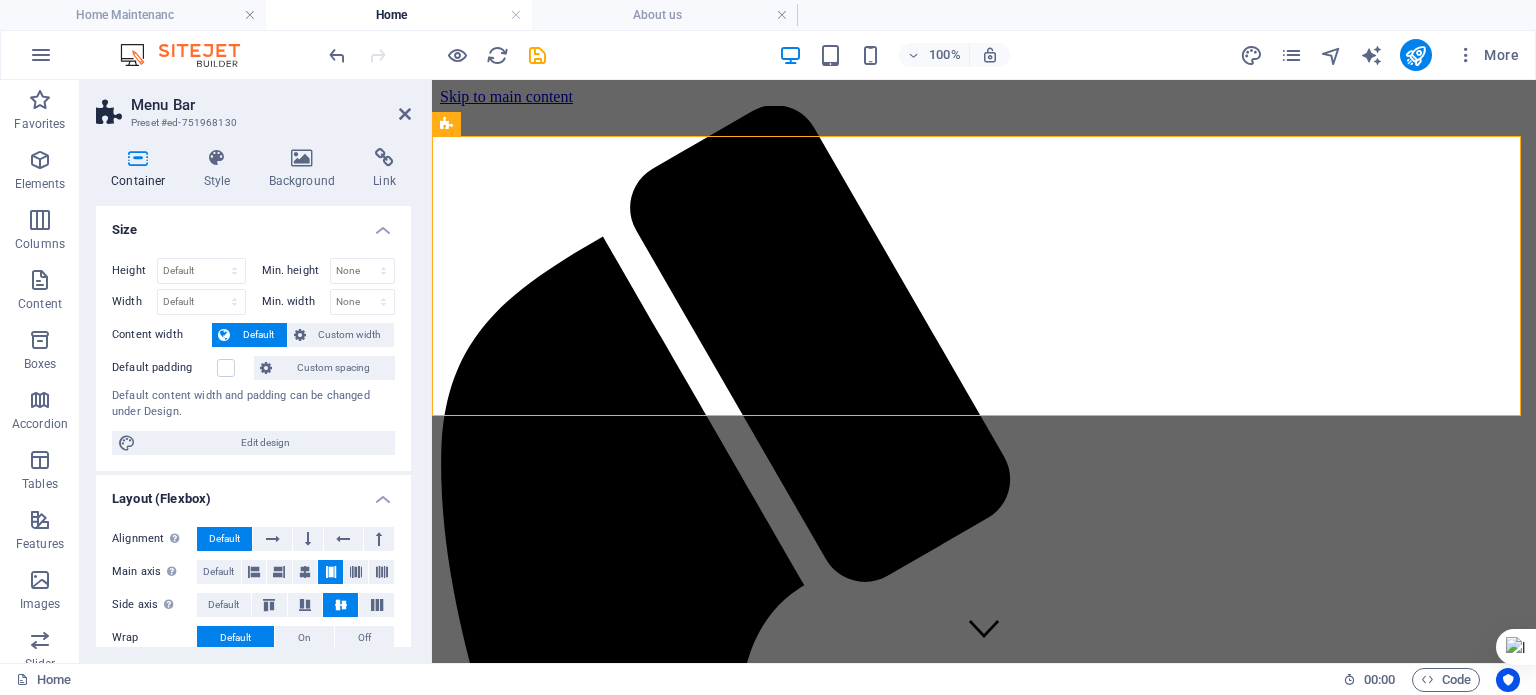 click on "Style" at bounding box center (221, 169) 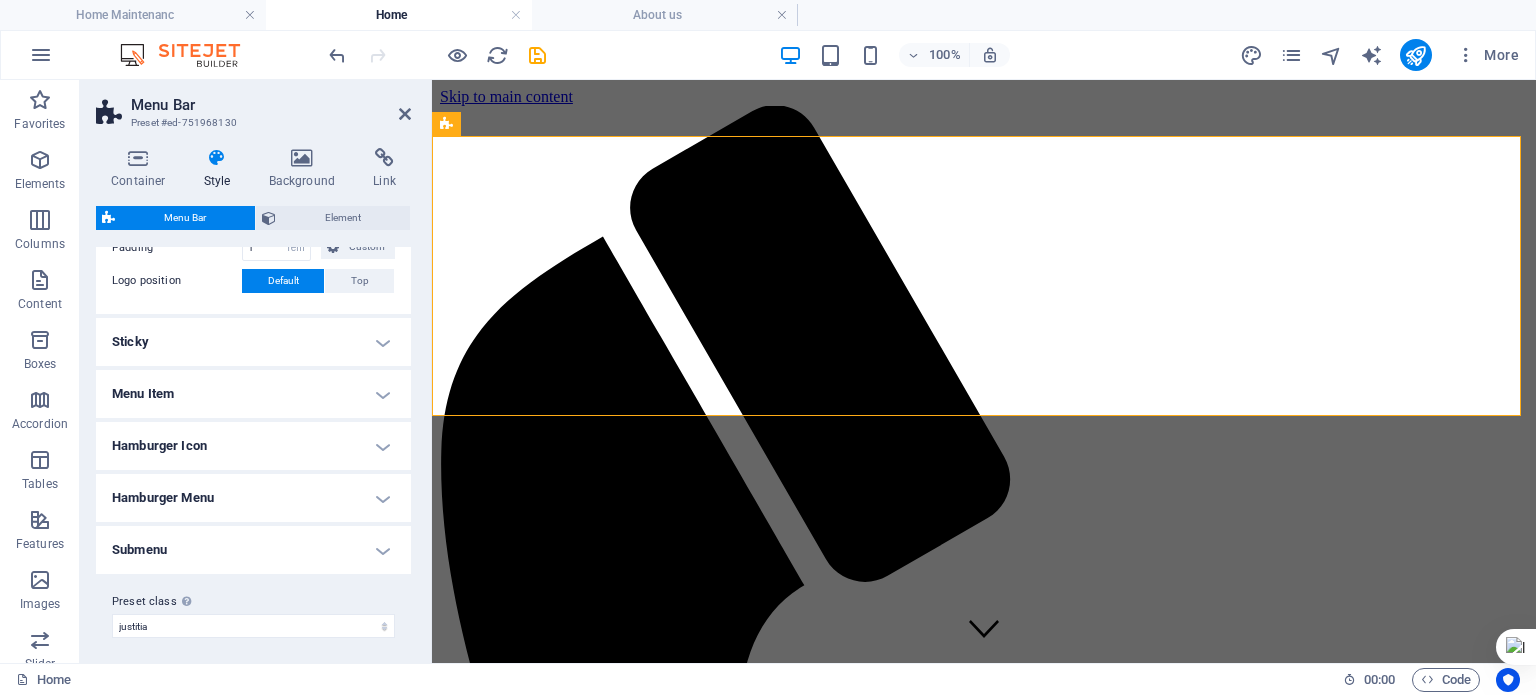 scroll, scrollTop: 476, scrollLeft: 0, axis: vertical 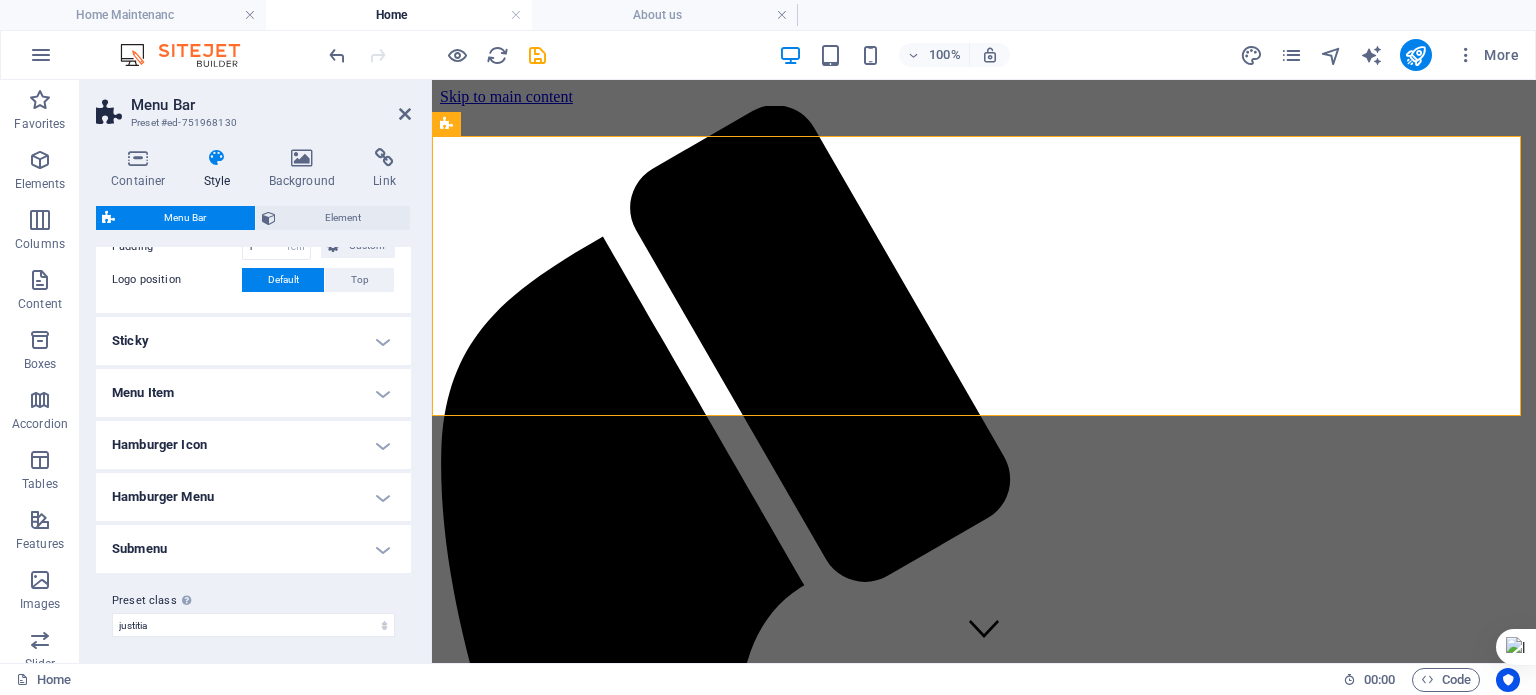 click on "Menu Item" at bounding box center (253, 393) 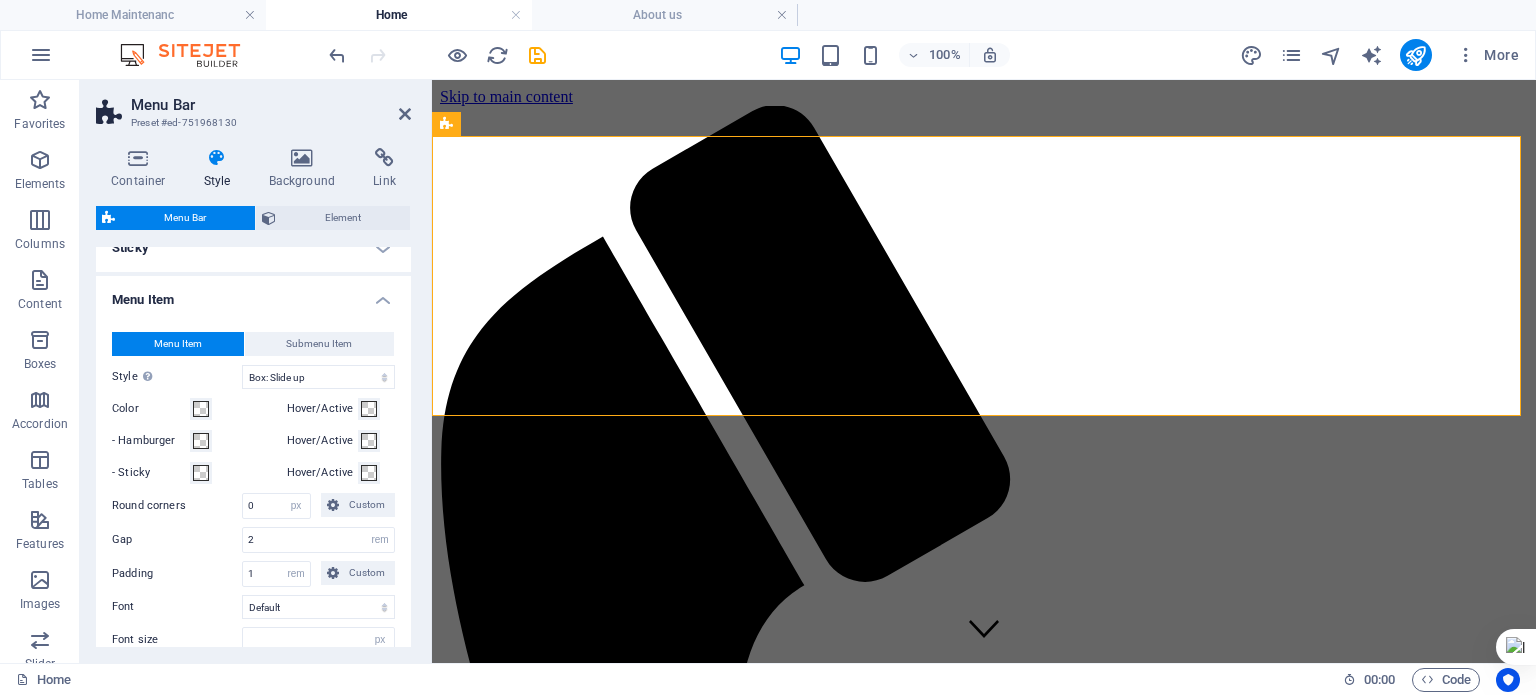 scroll, scrollTop: 568, scrollLeft: 0, axis: vertical 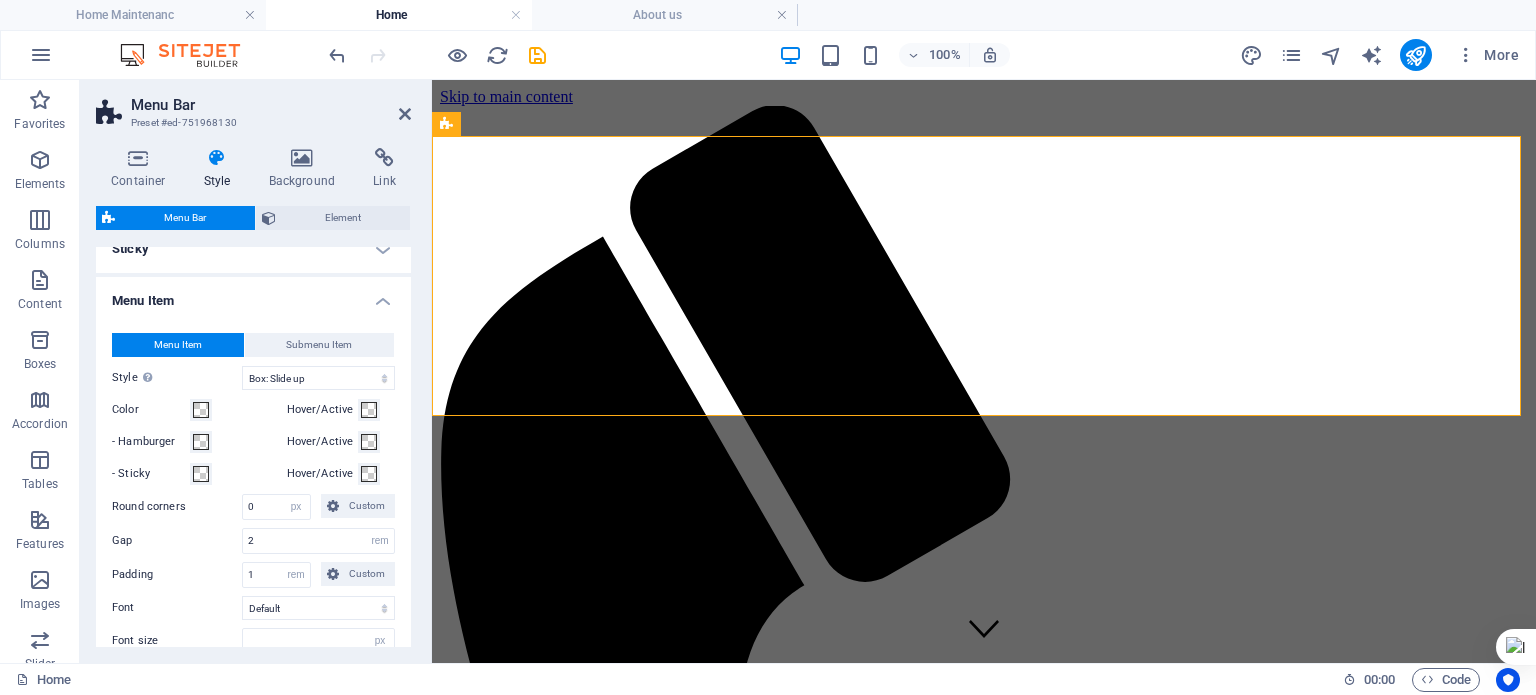 click on "Submenu Item" at bounding box center (319, 345) 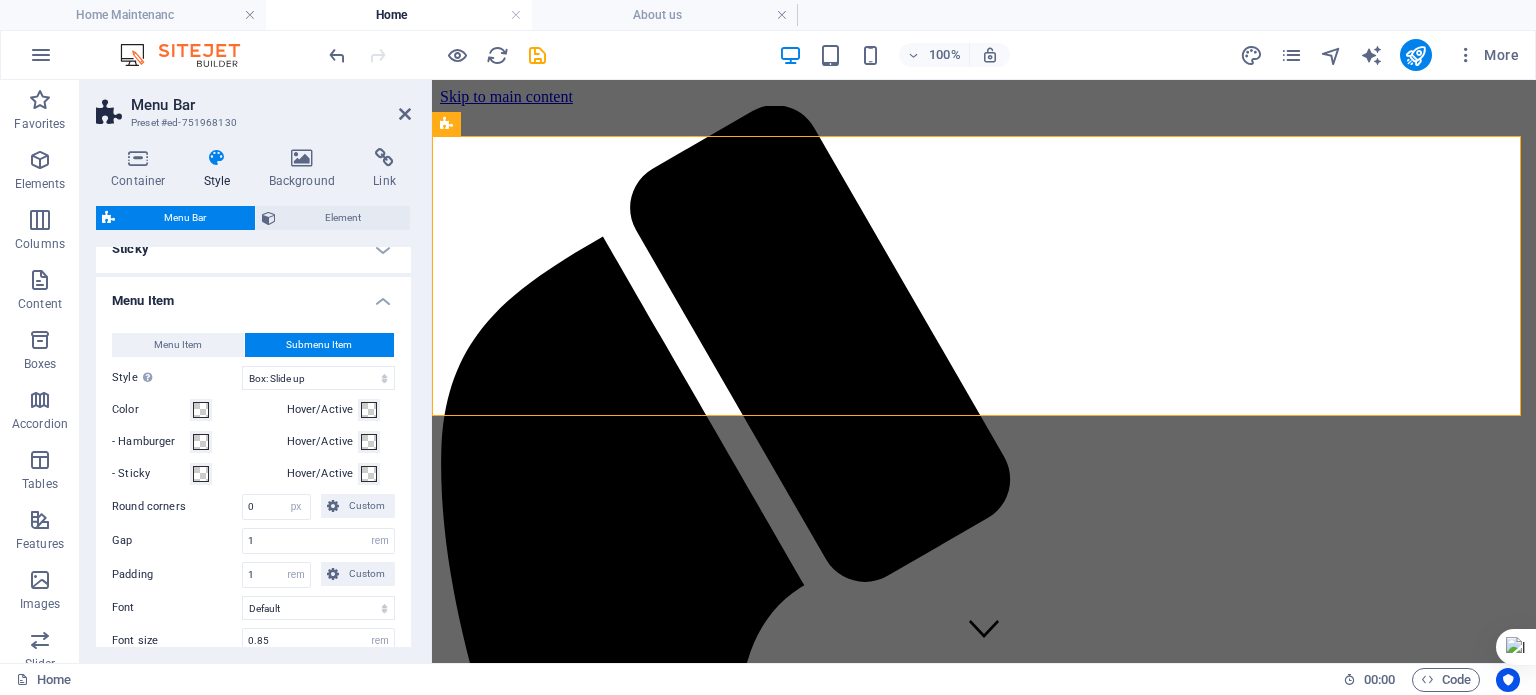 select 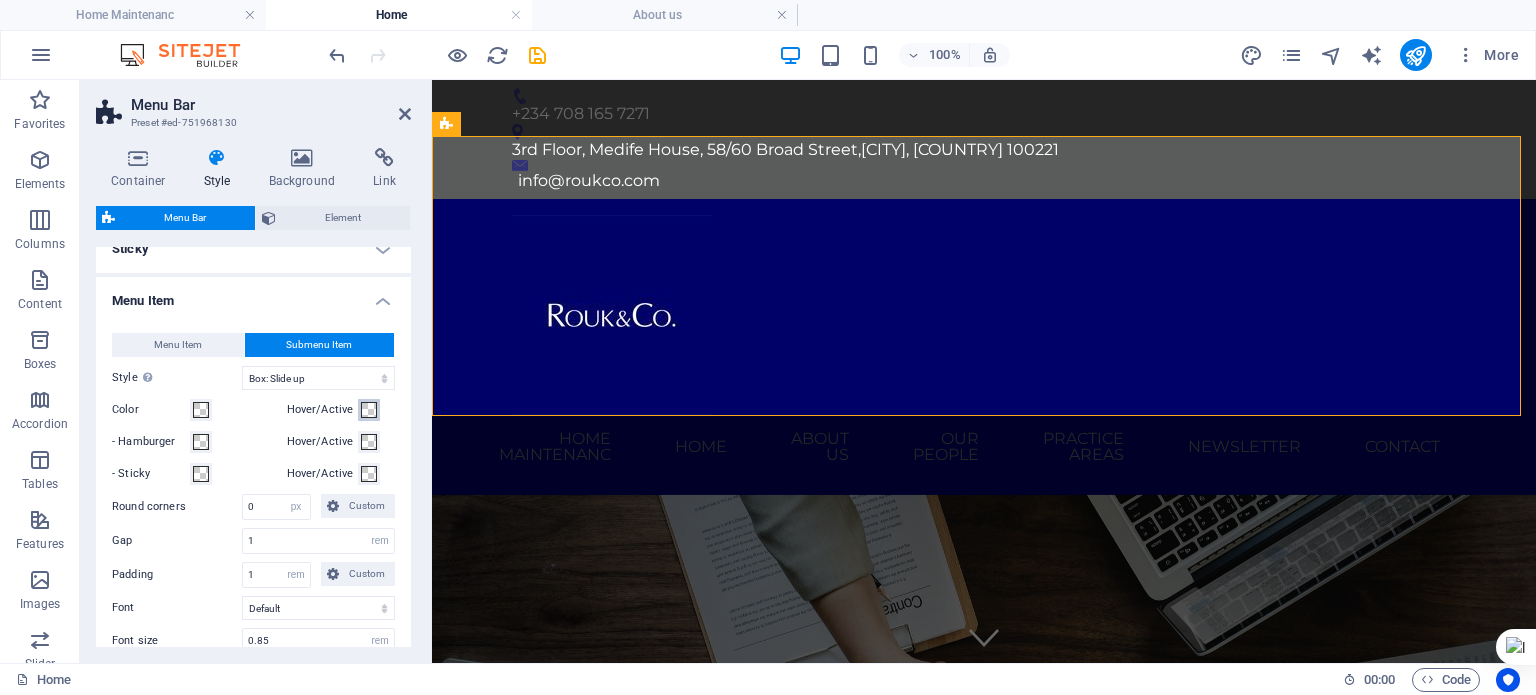click at bounding box center [369, 410] 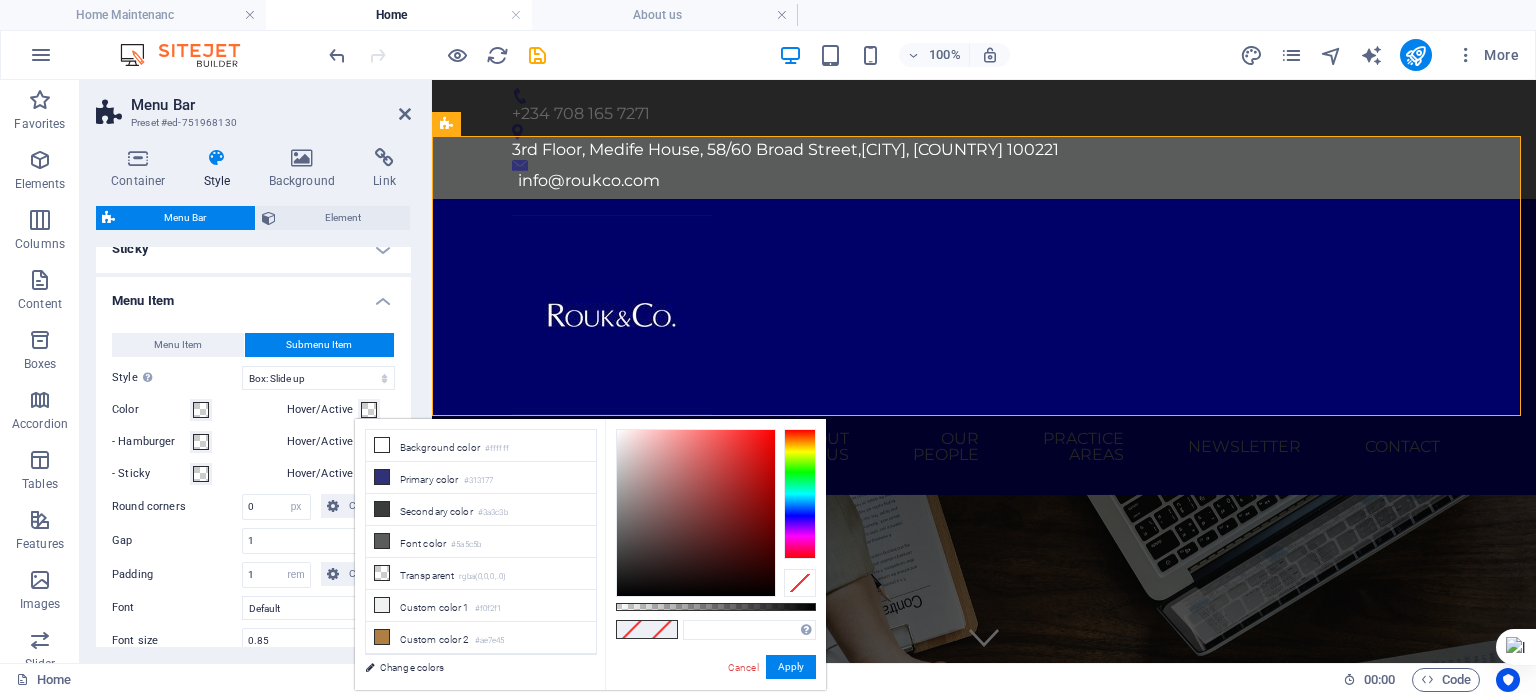 click on "#313177" at bounding box center [479, 481] 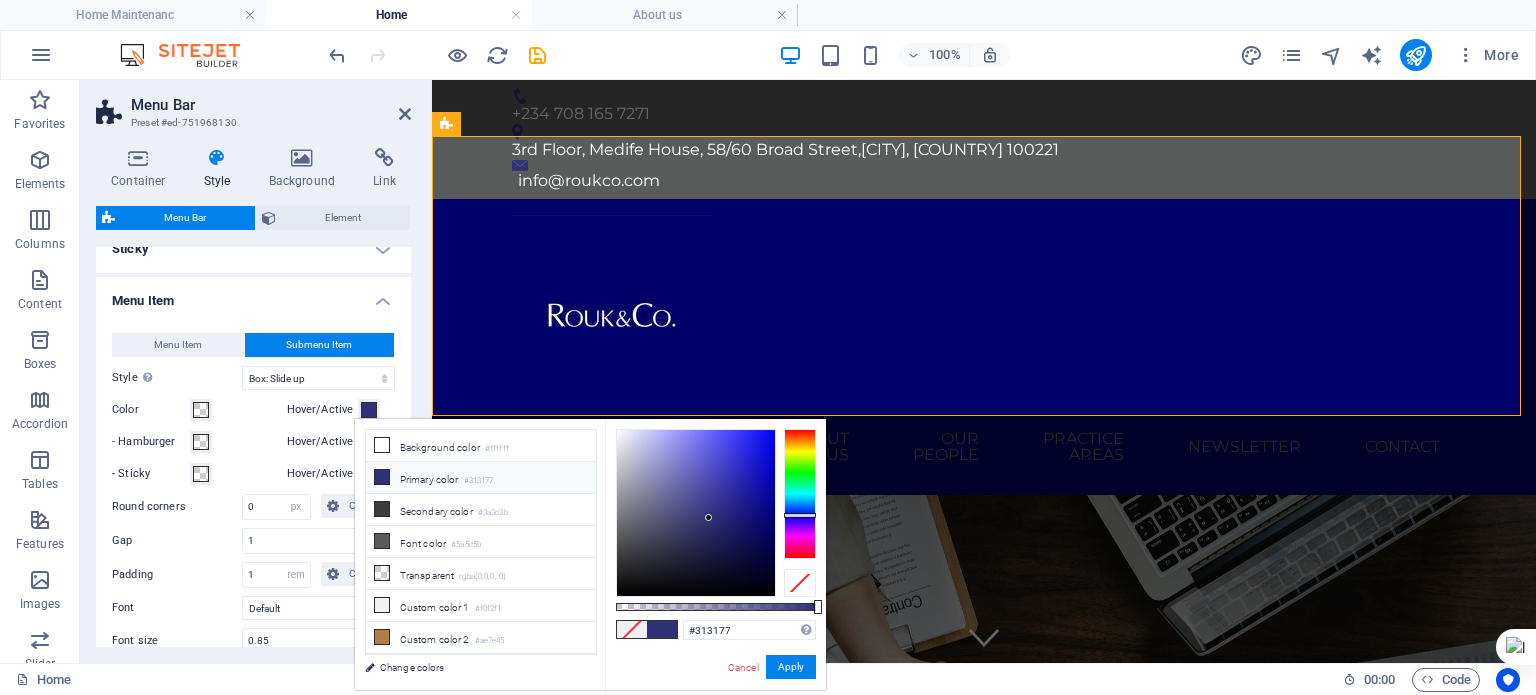 click on "Menu Item" at bounding box center (253, 295) 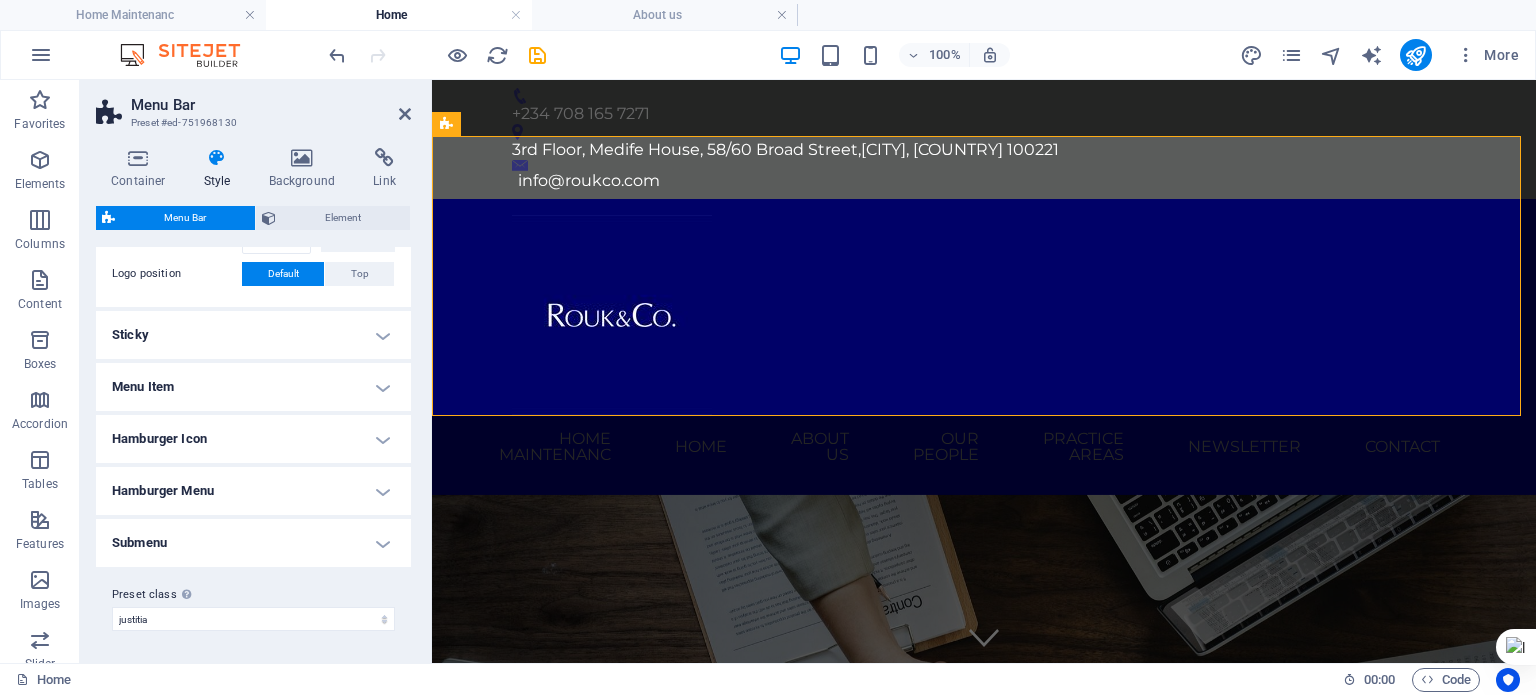 scroll, scrollTop: 480, scrollLeft: 0, axis: vertical 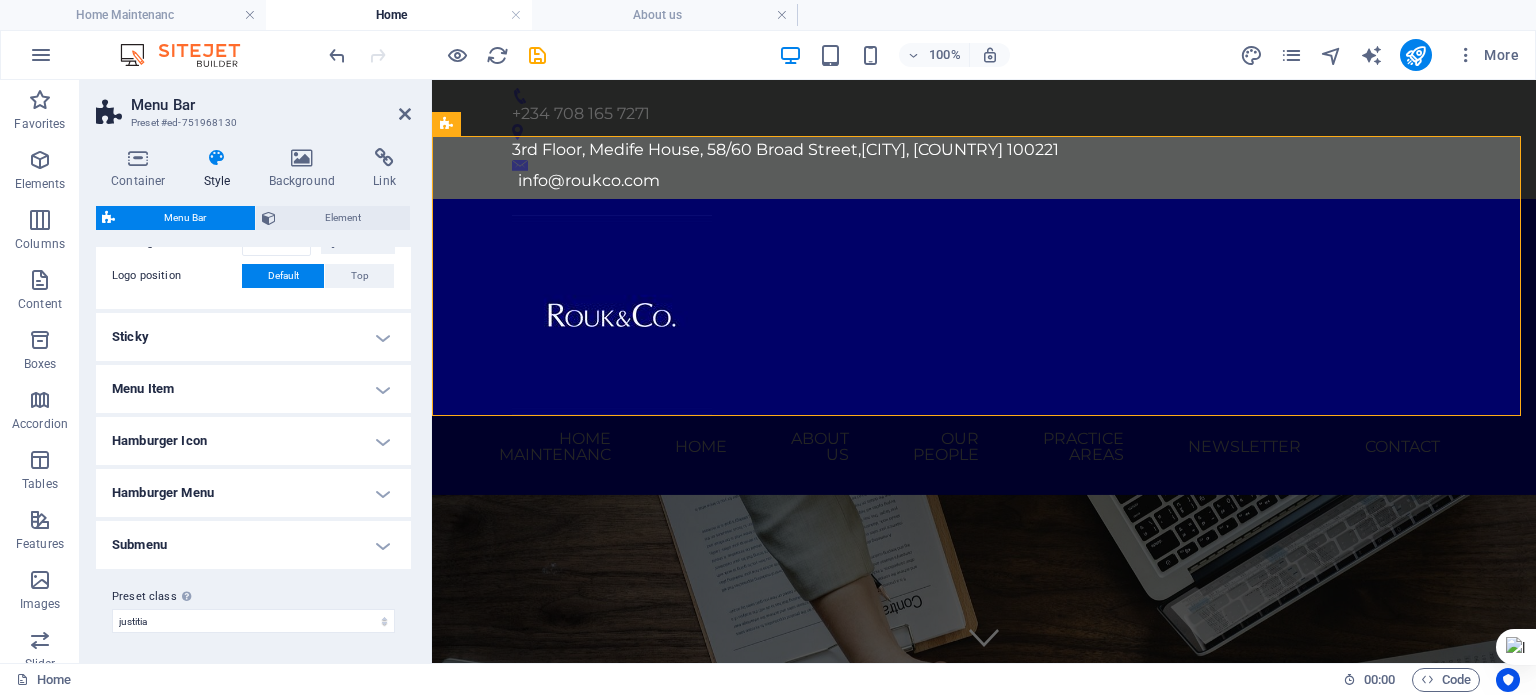 click on "Menu Item" at bounding box center [253, 389] 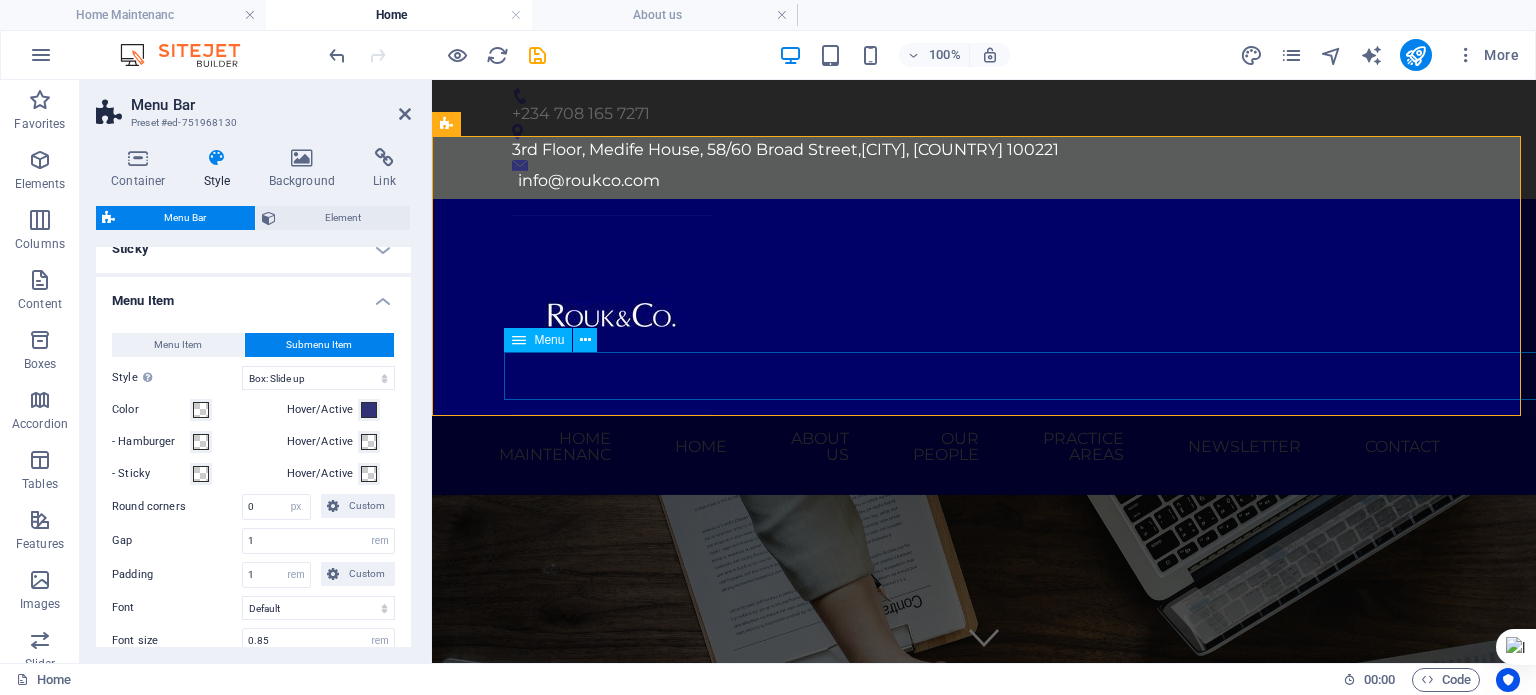 select 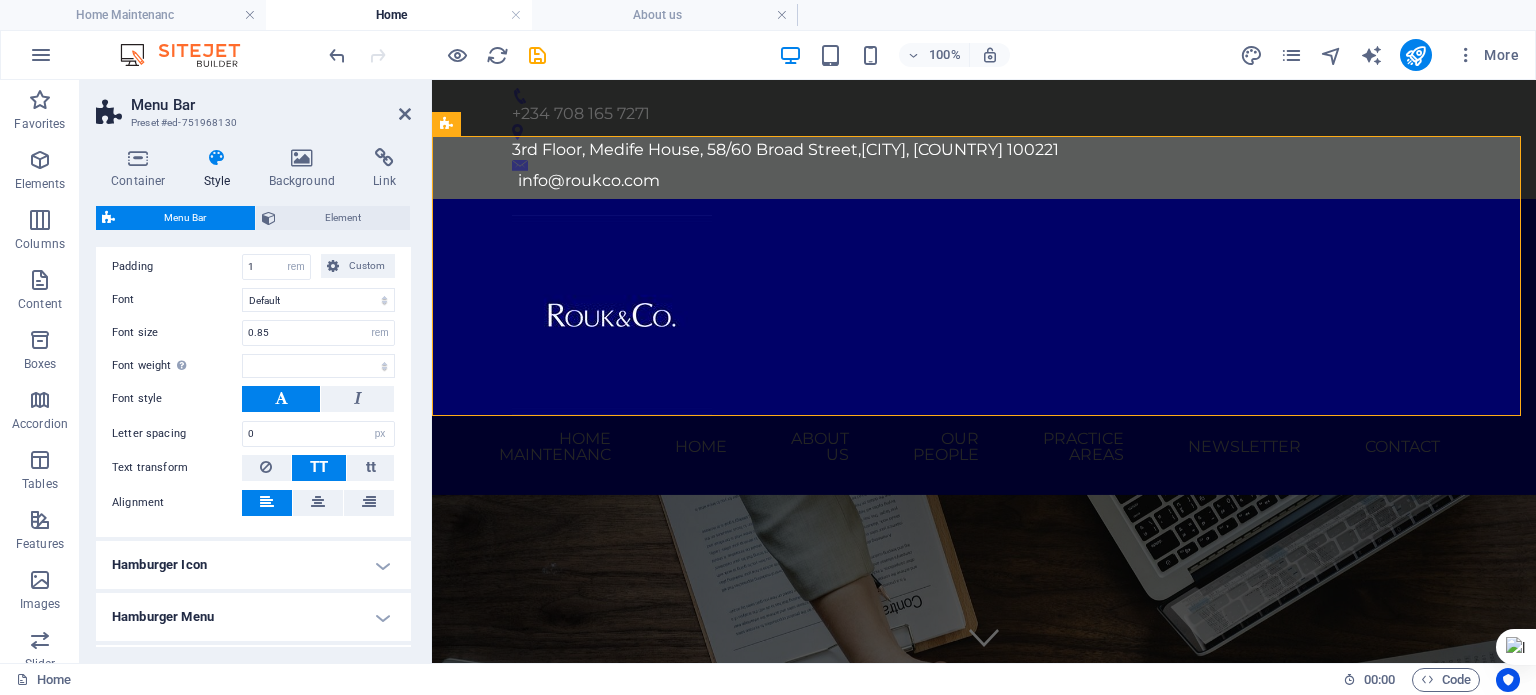 scroll, scrollTop: 879, scrollLeft: 0, axis: vertical 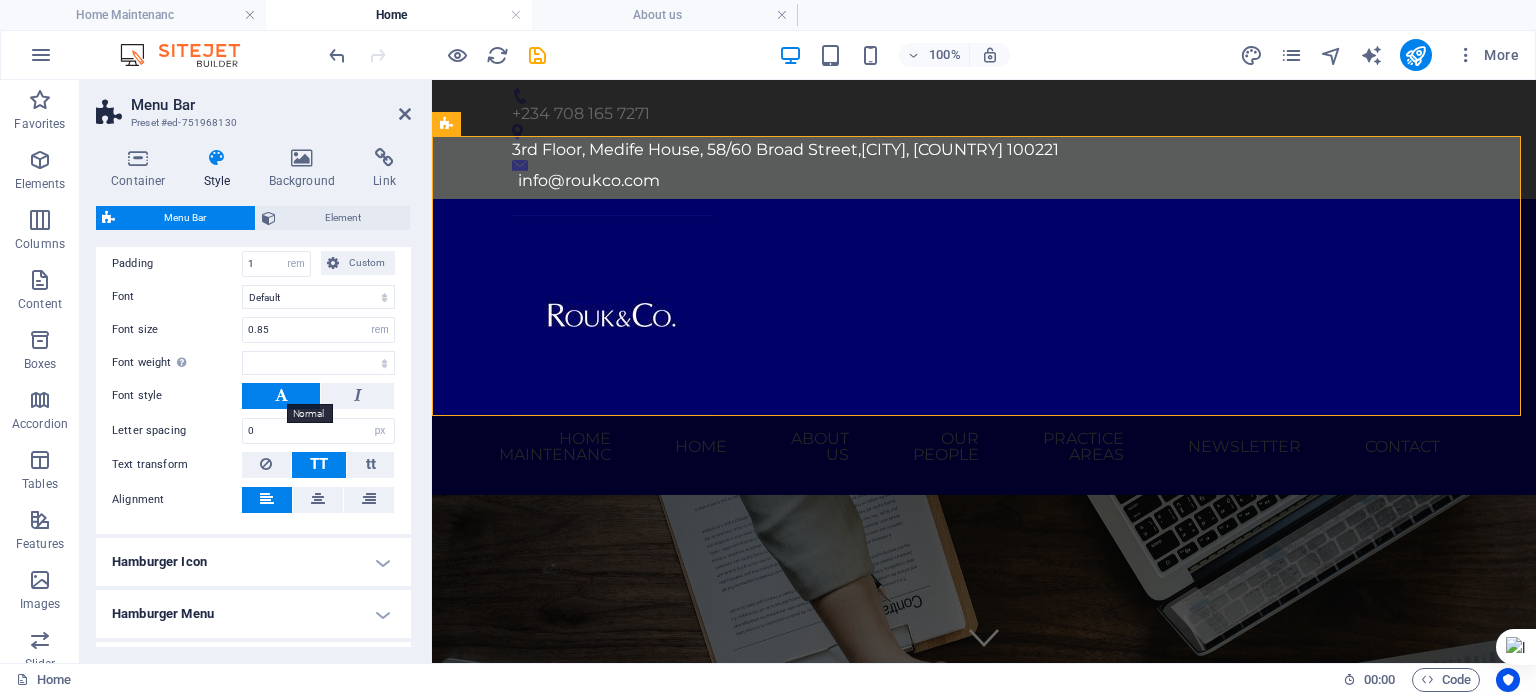 click at bounding box center (281, 395) 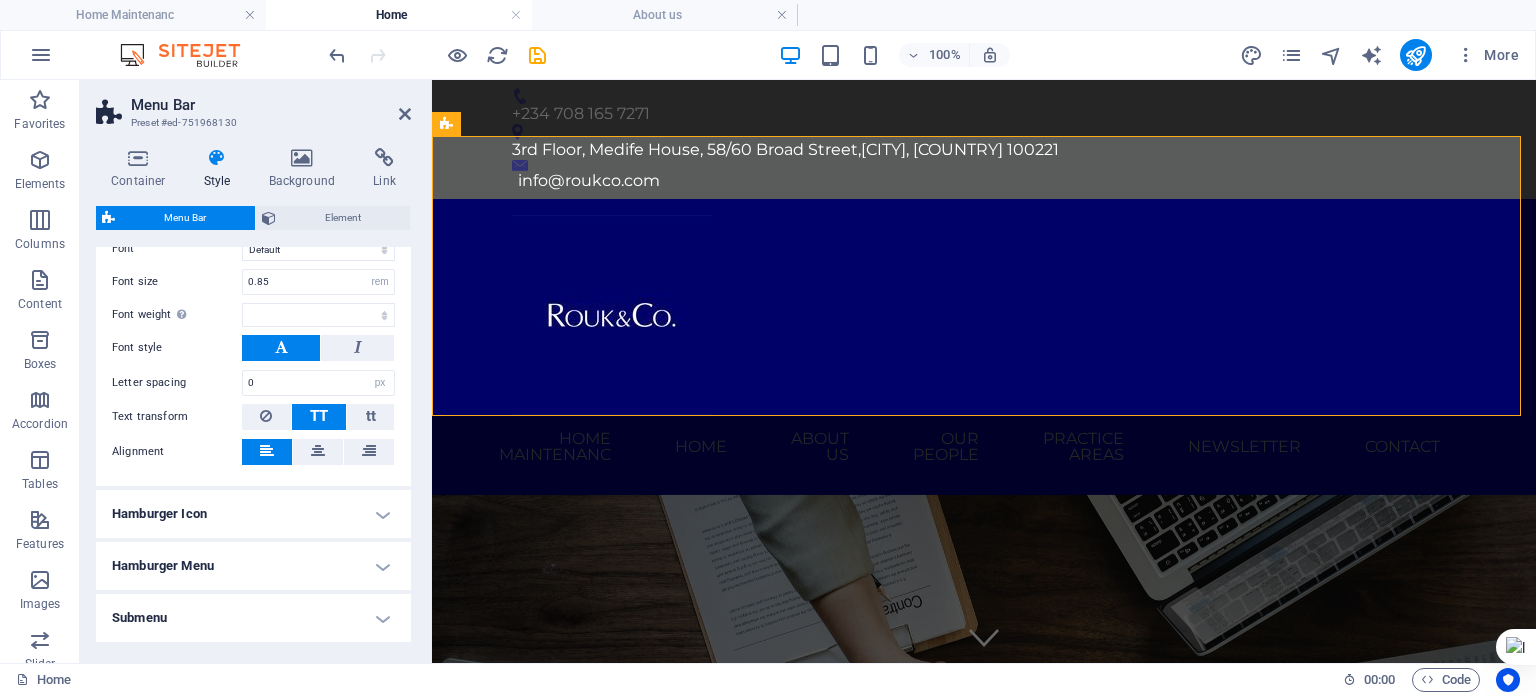 scroll, scrollTop: 974, scrollLeft: 0, axis: vertical 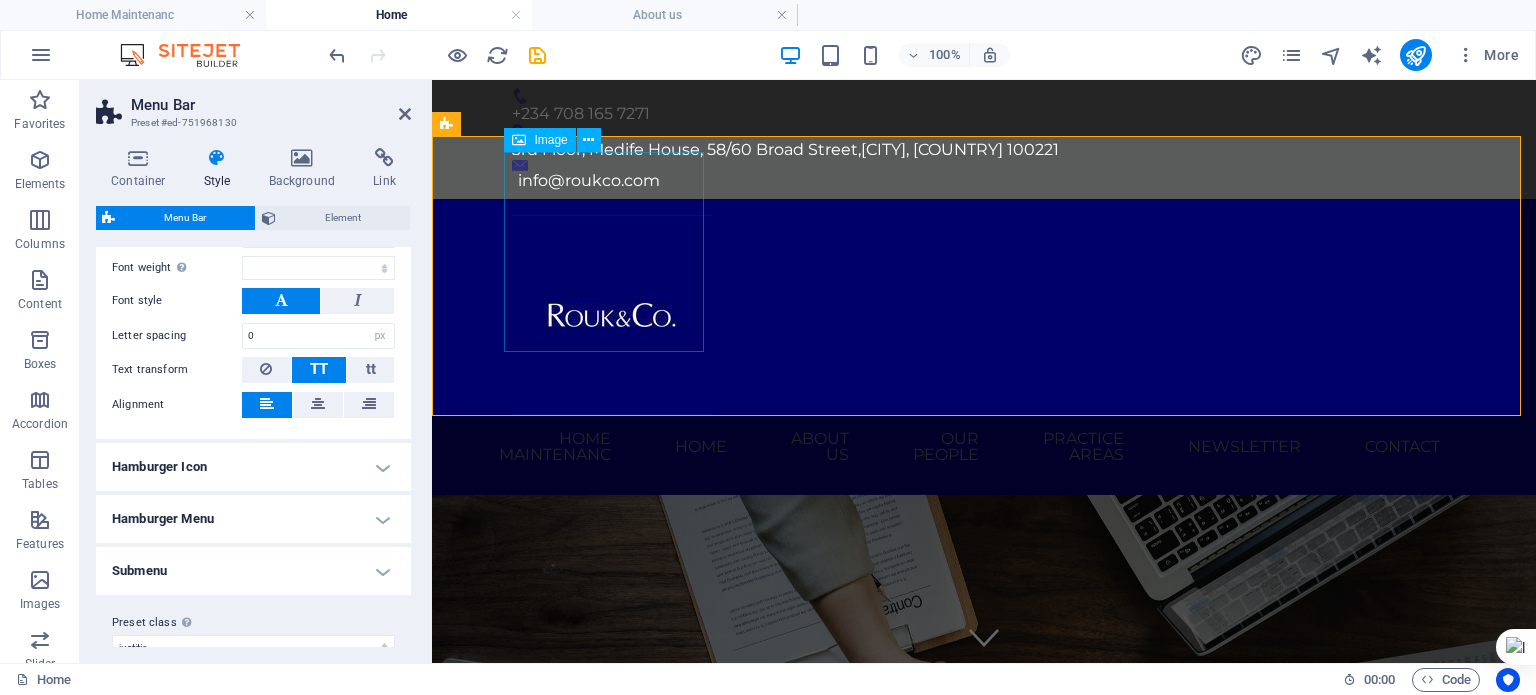 click at bounding box center (984, 315) 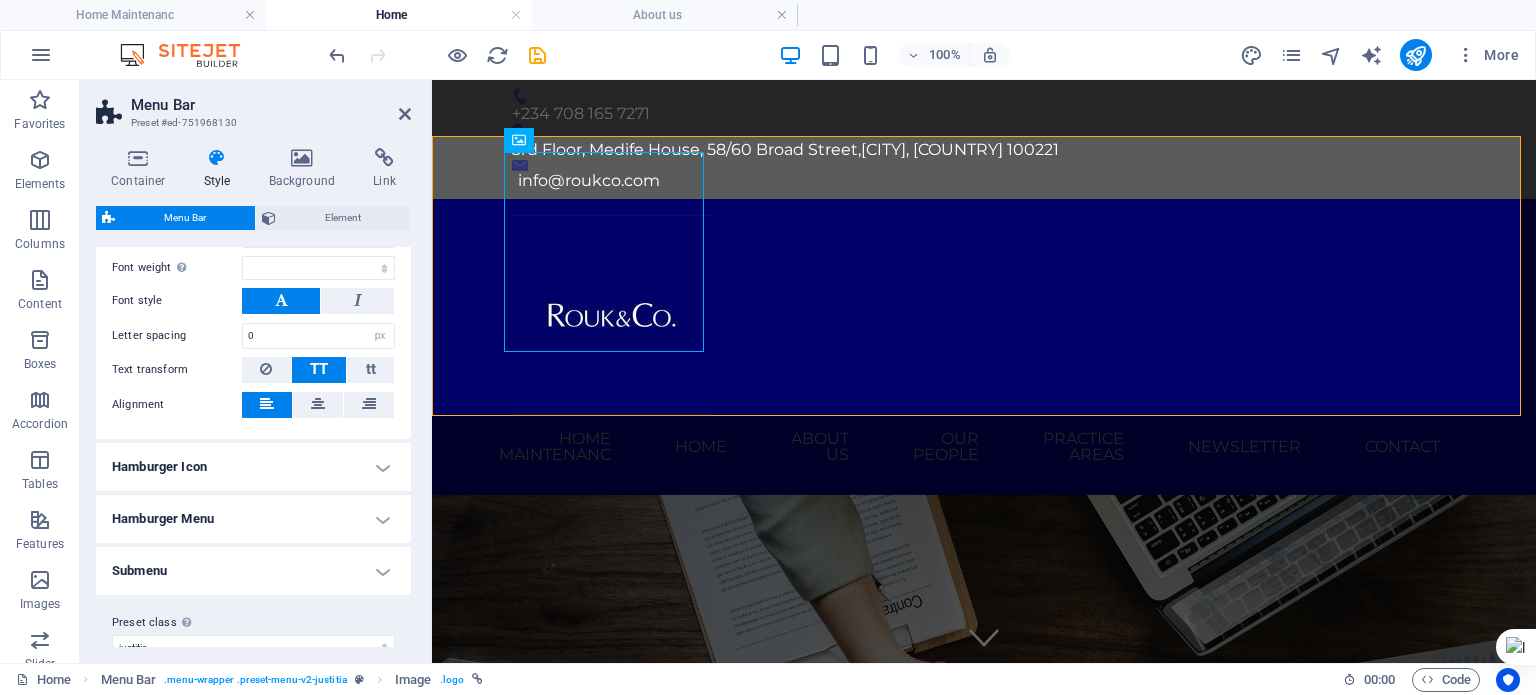 click on "Hamburger Icon" at bounding box center (253, 467) 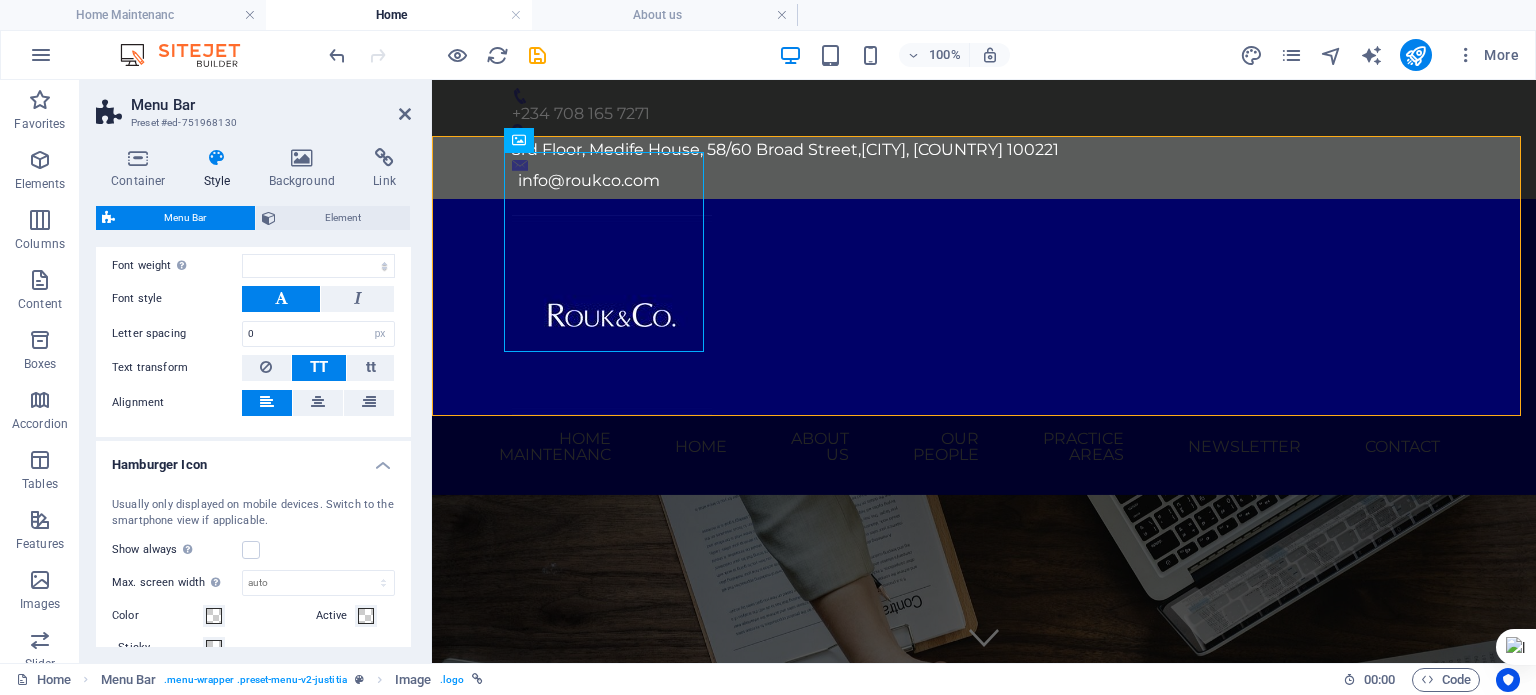 scroll, scrollTop: 932, scrollLeft: 0, axis: vertical 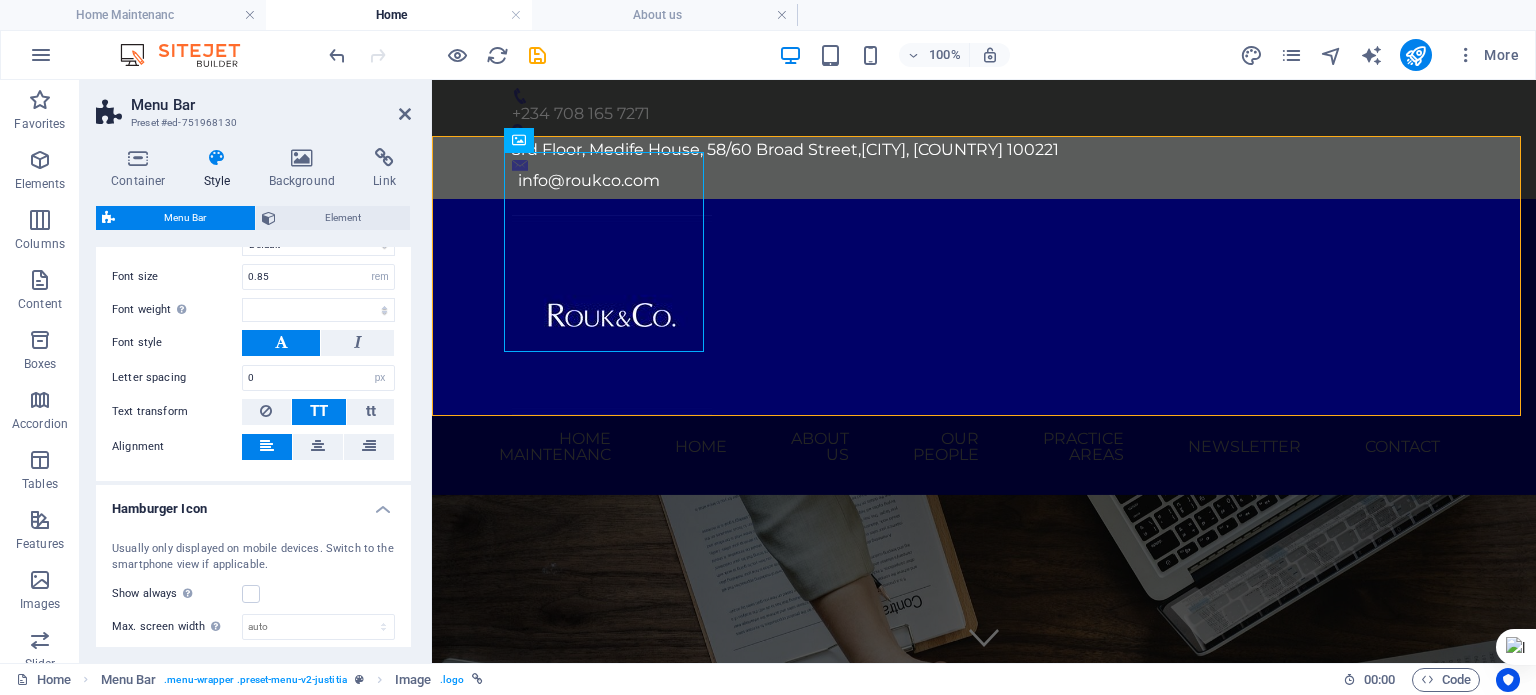 click on "Hamburger Icon" at bounding box center (253, 503) 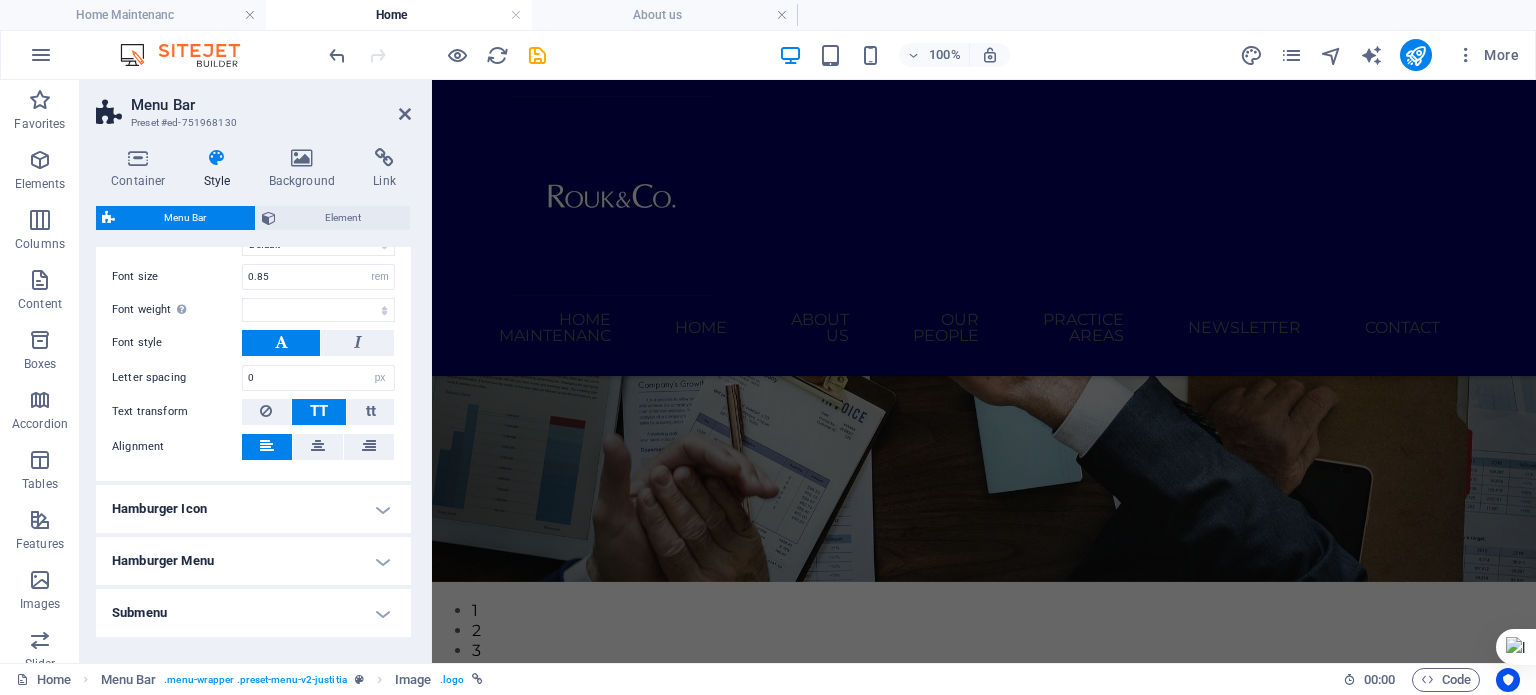 scroll, scrollTop: 388, scrollLeft: 0, axis: vertical 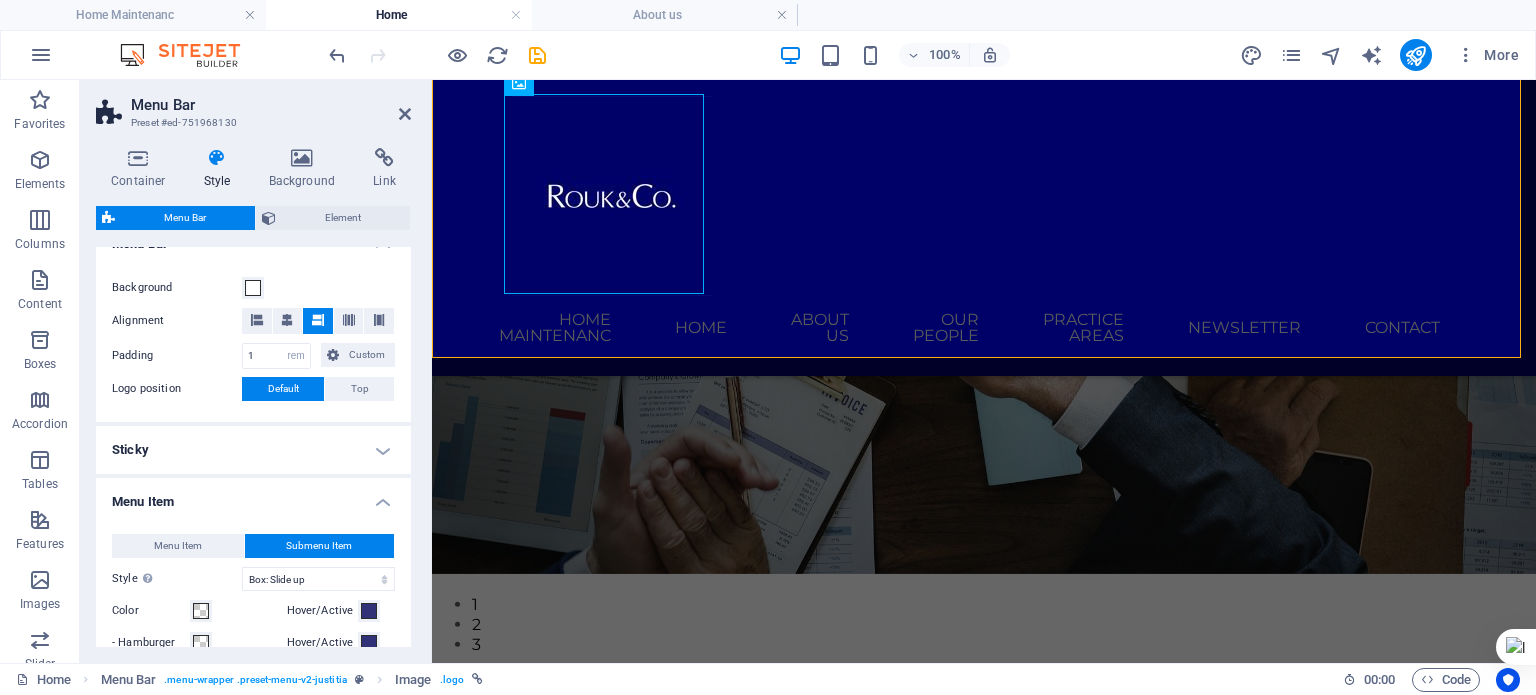 click on "Menu Item" at bounding box center [253, 496] 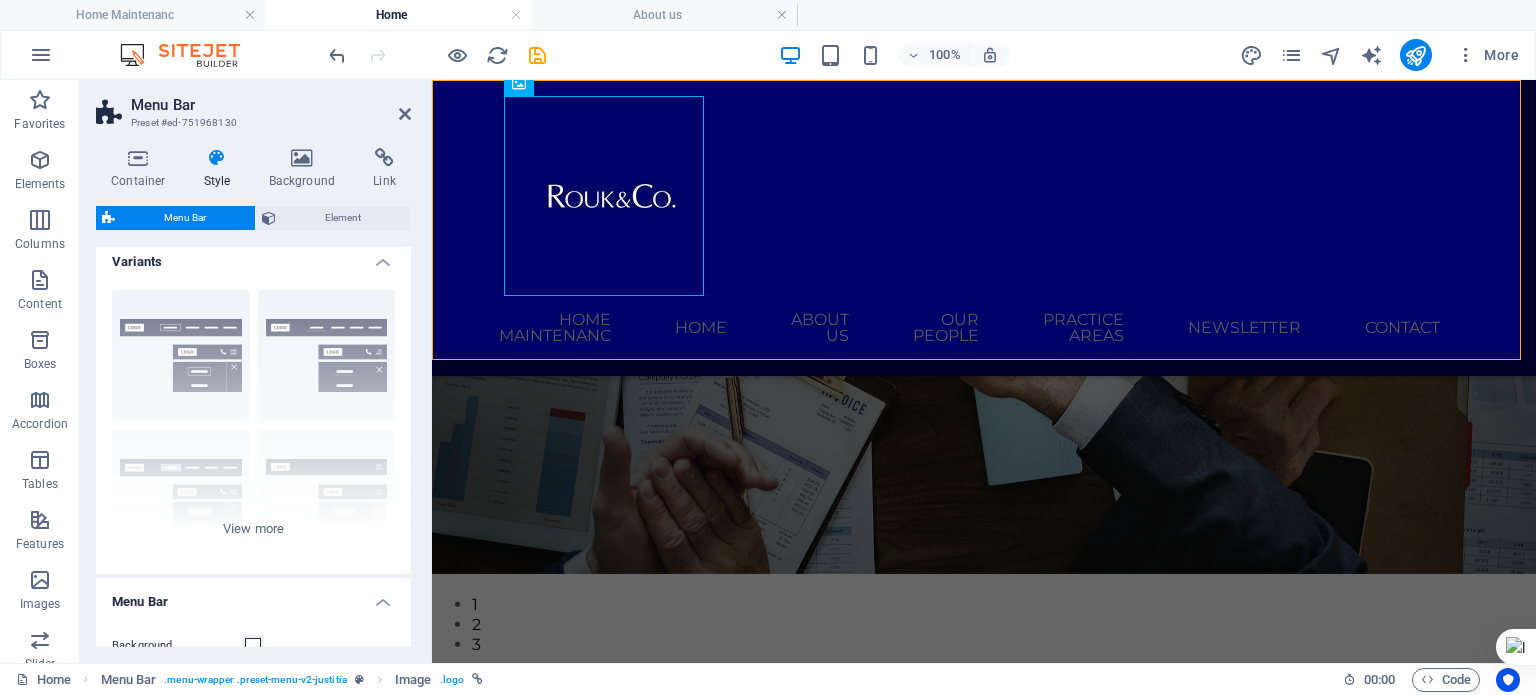 scroll, scrollTop: 0, scrollLeft: 0, axis: both 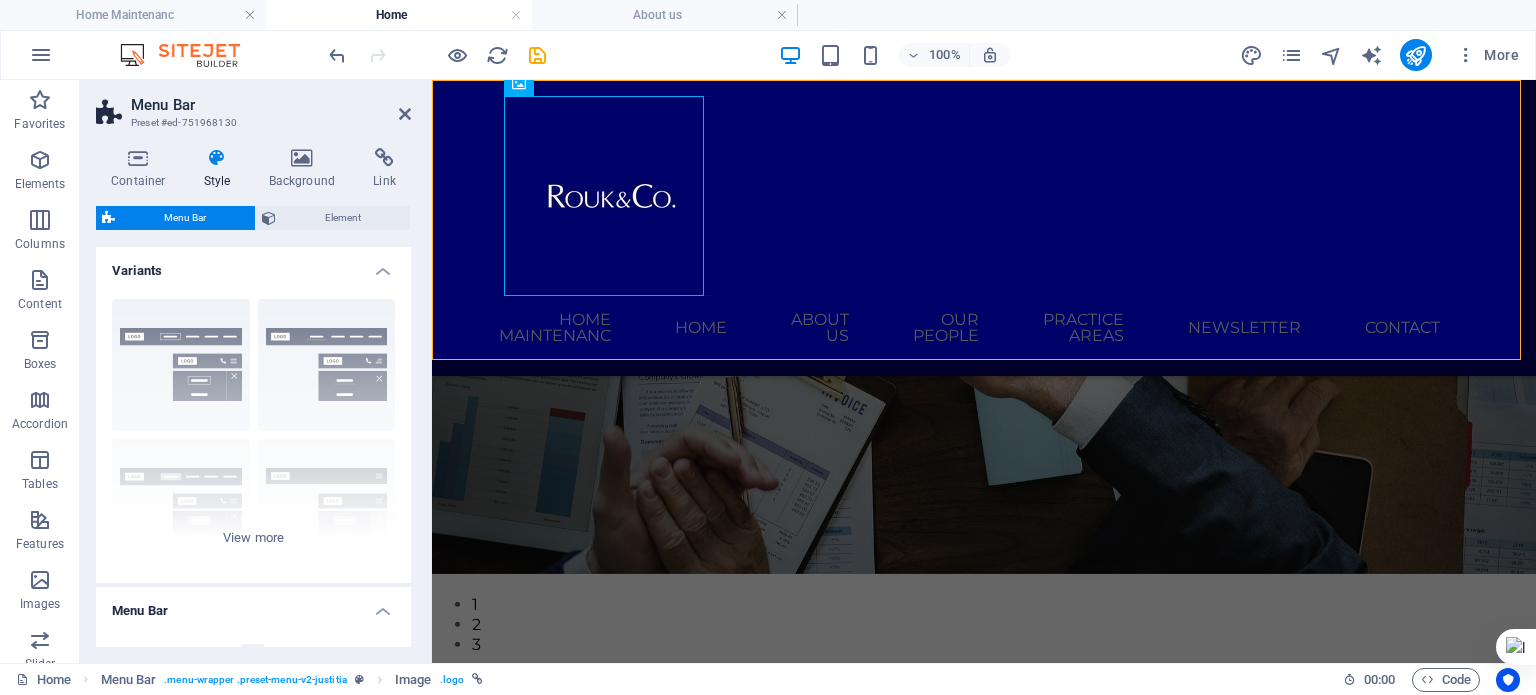 click on "Border Centered Default Fixed Loki Trigger Wide XXL" at bounding box center (253, 433) 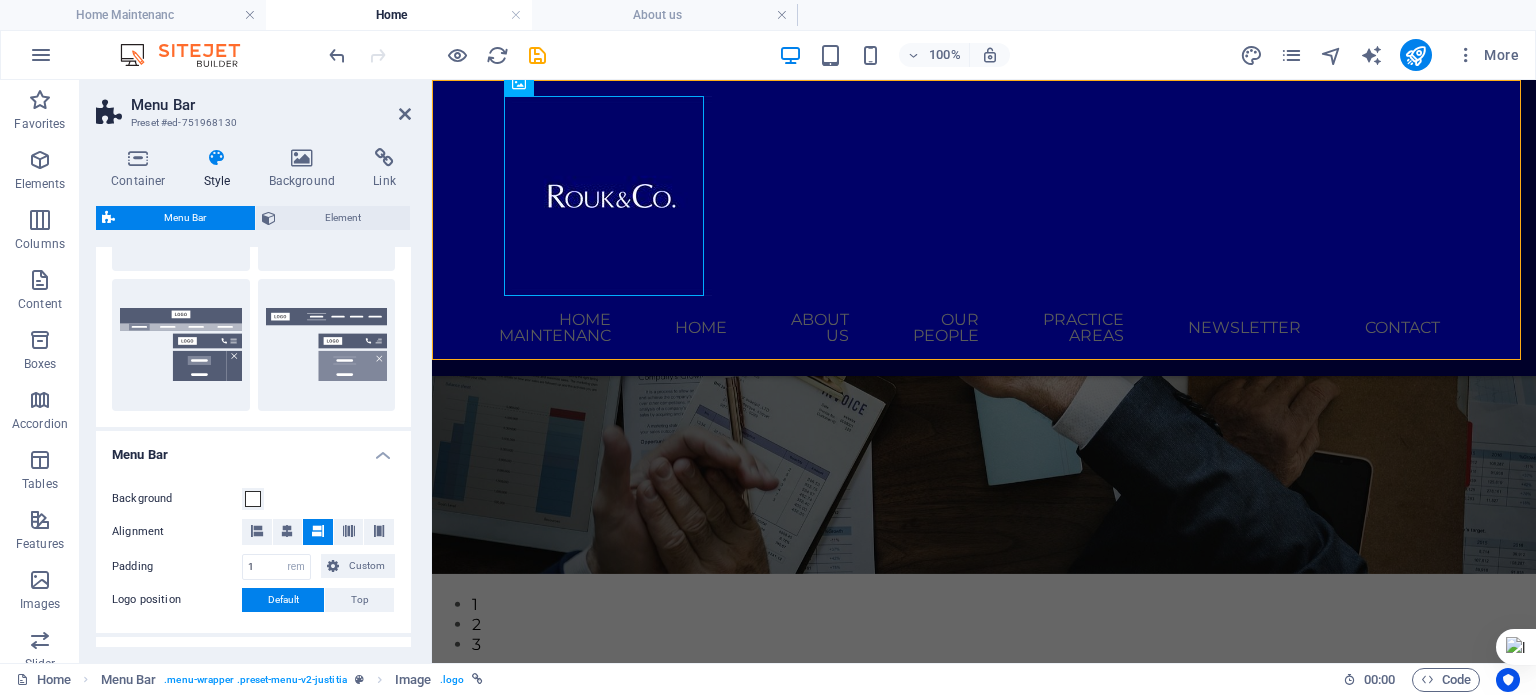 scroll, scrollTop: 0, scrollLeft: 0, axis: both 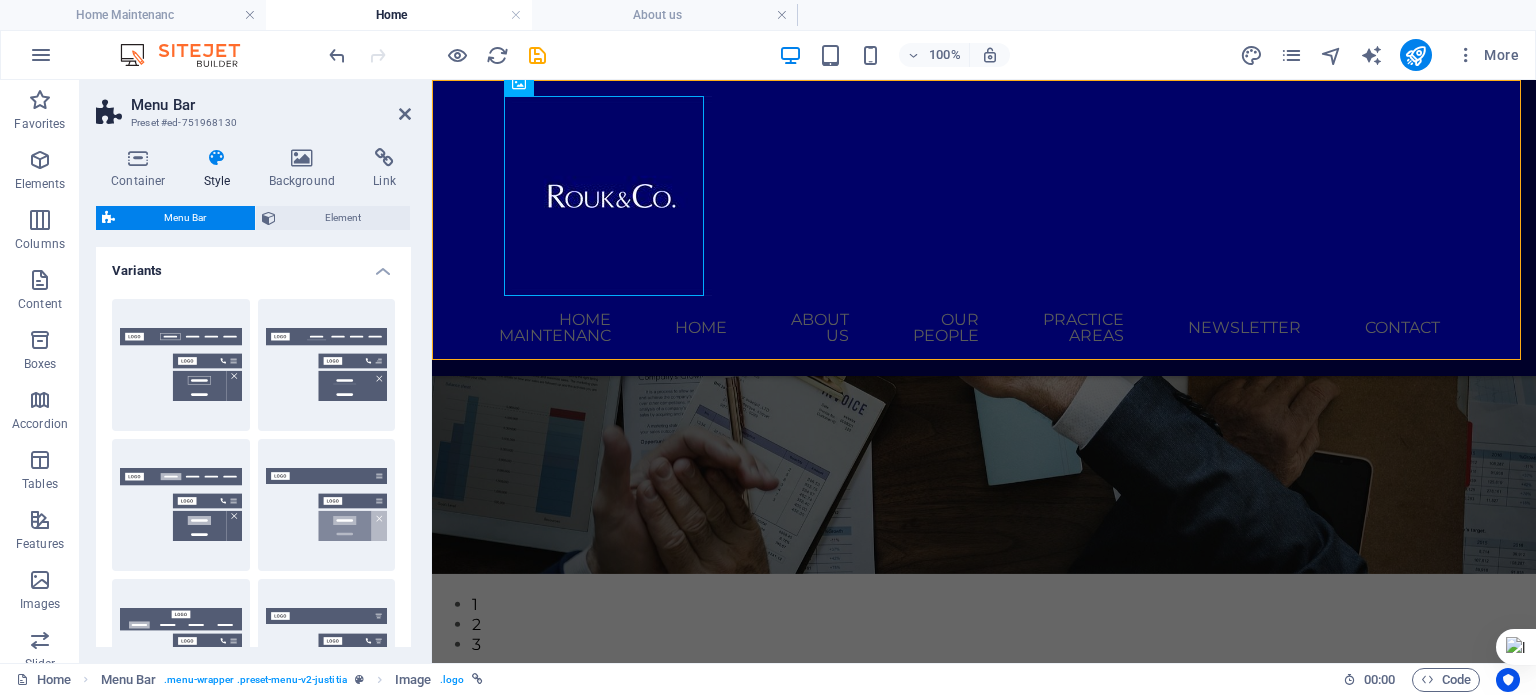 click at bounding box center [384, 158] 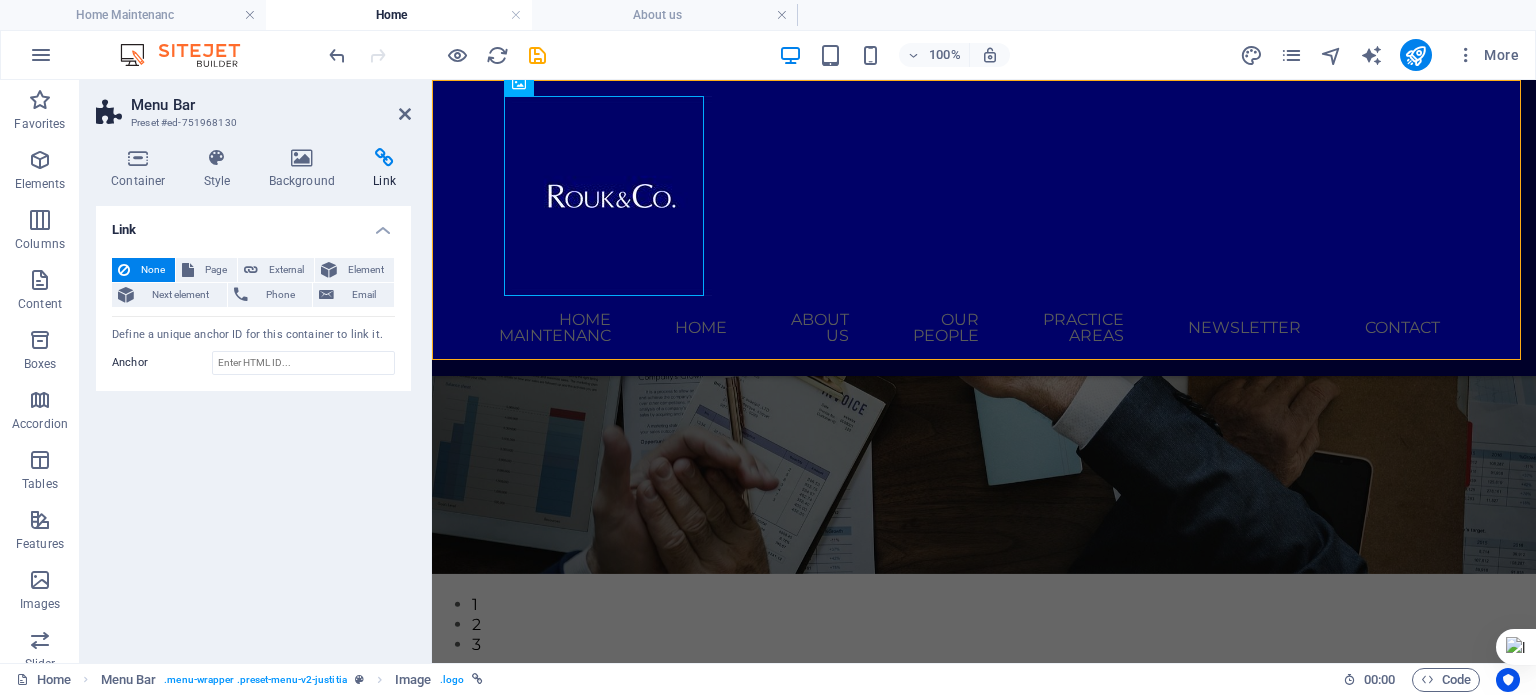 click at bounding box center (138, 158) 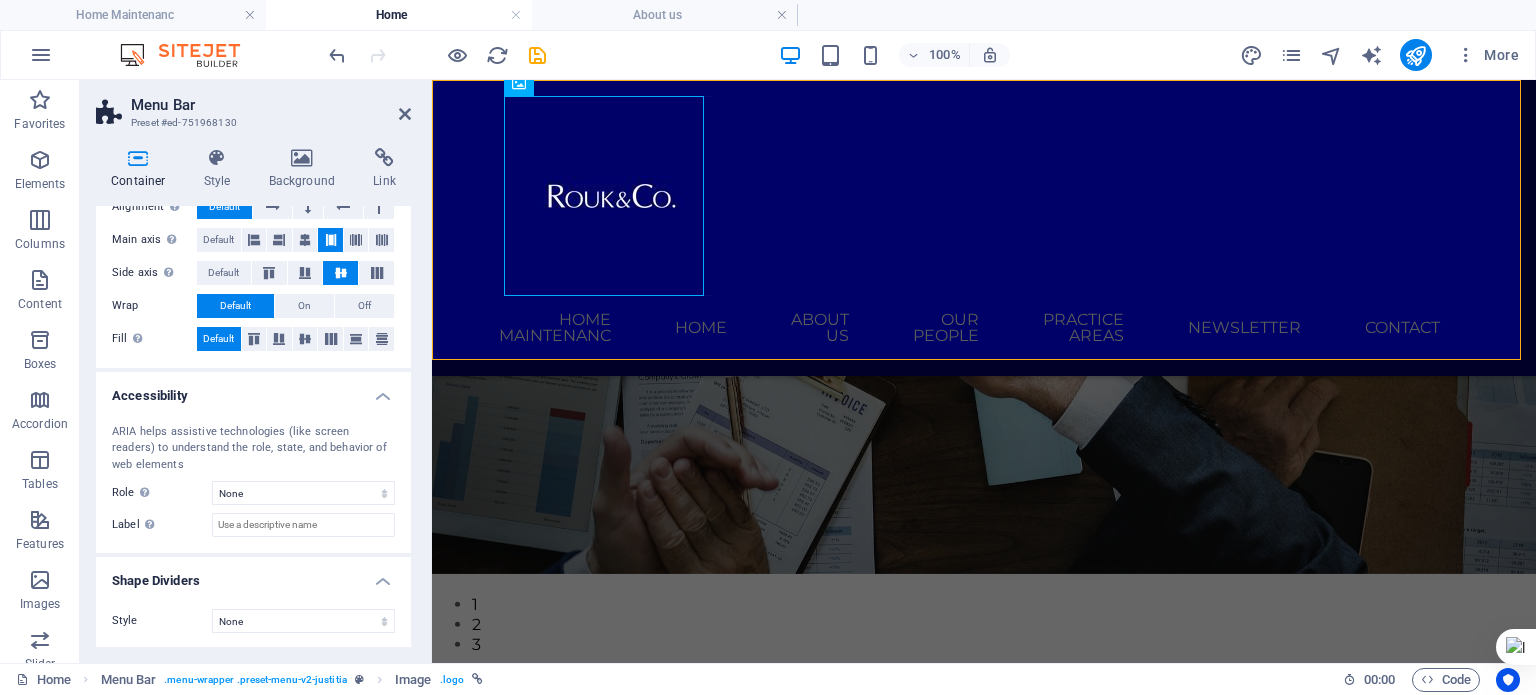 scroll, scrollTop: 332, scrollLeft: 0, axis: vertical 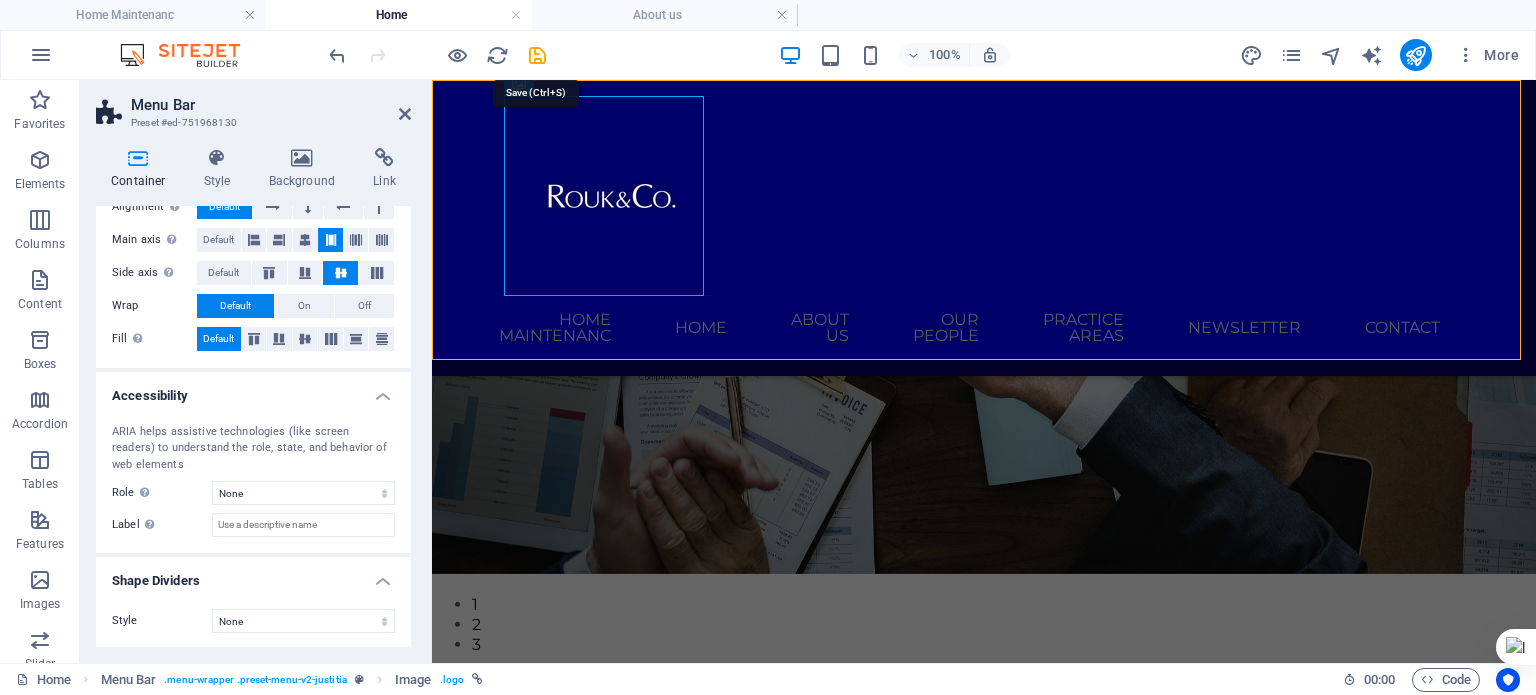 click at bounding box center [537, 55] 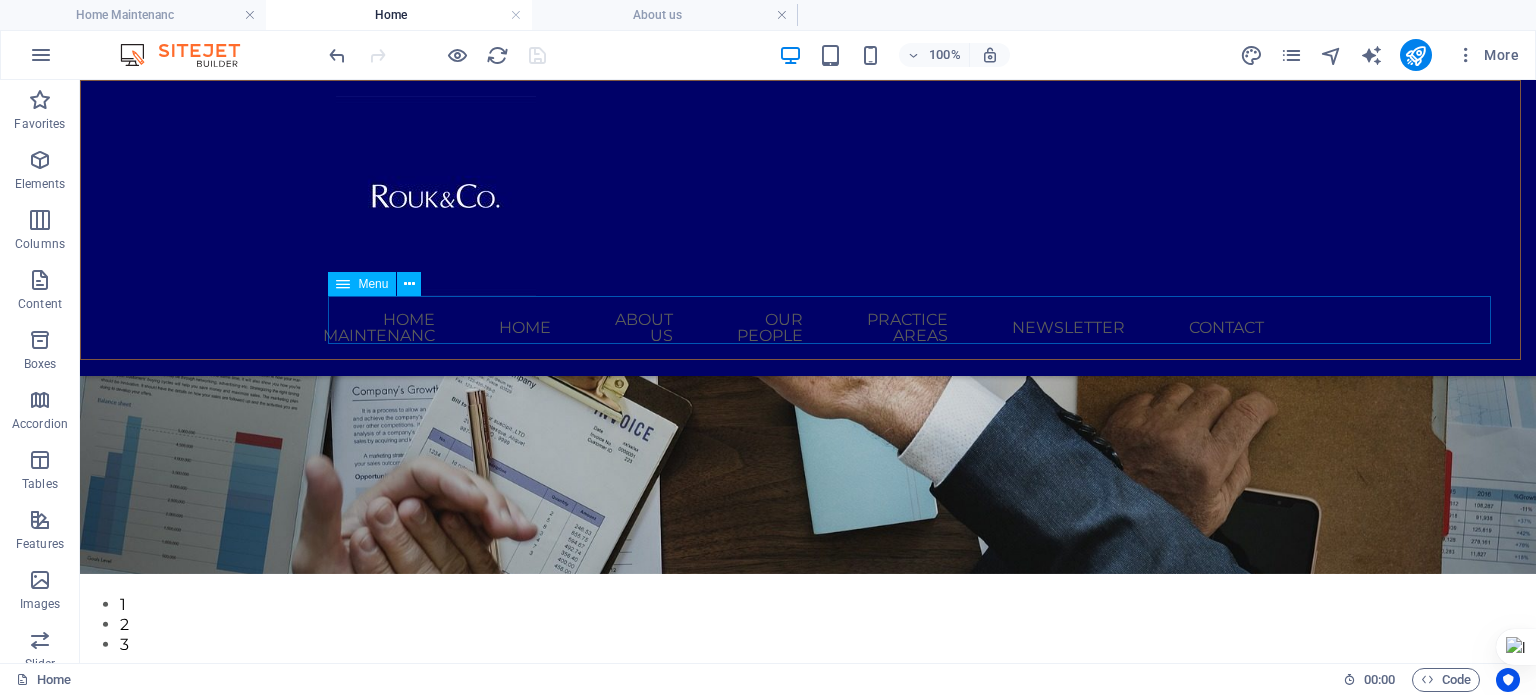 click at bounding box center (409, 284) 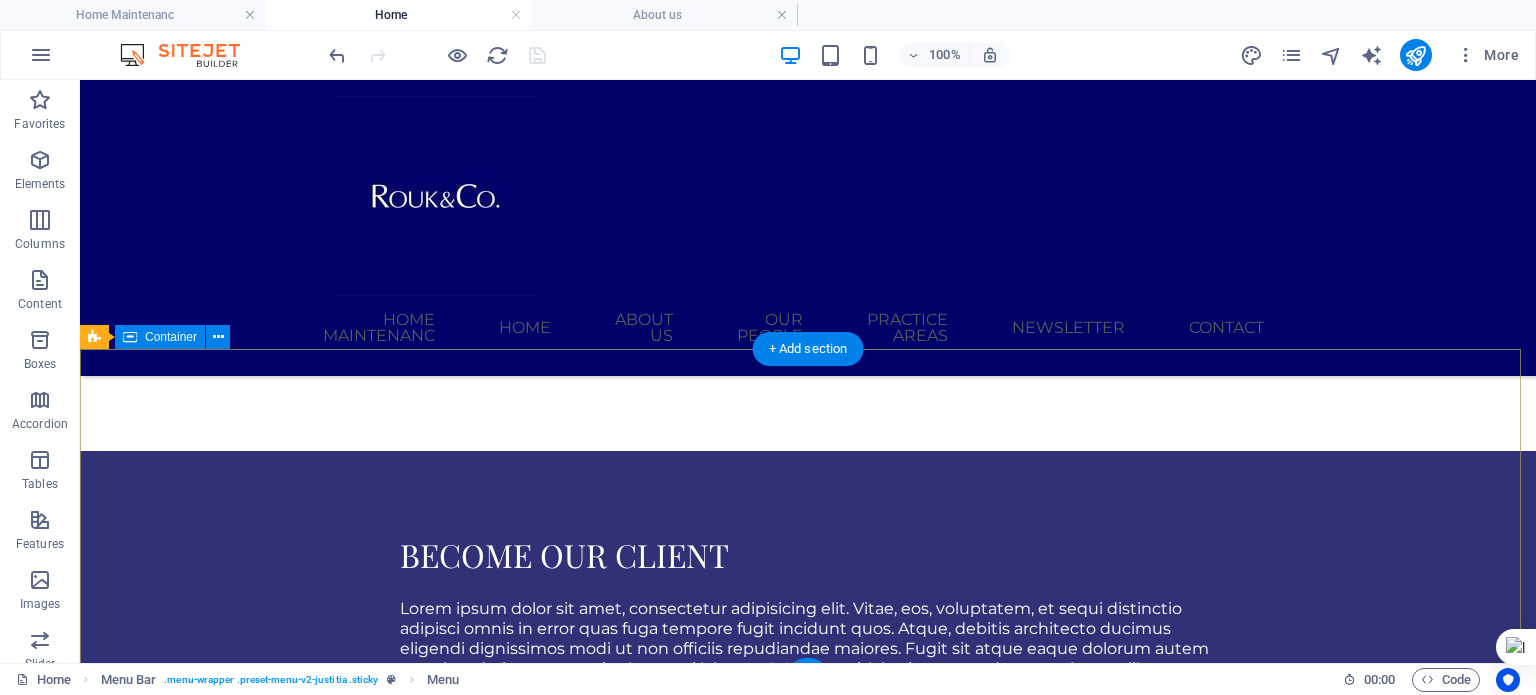 scroll, scrollTop: 2301, scrollLeft: 0, axis: vertical 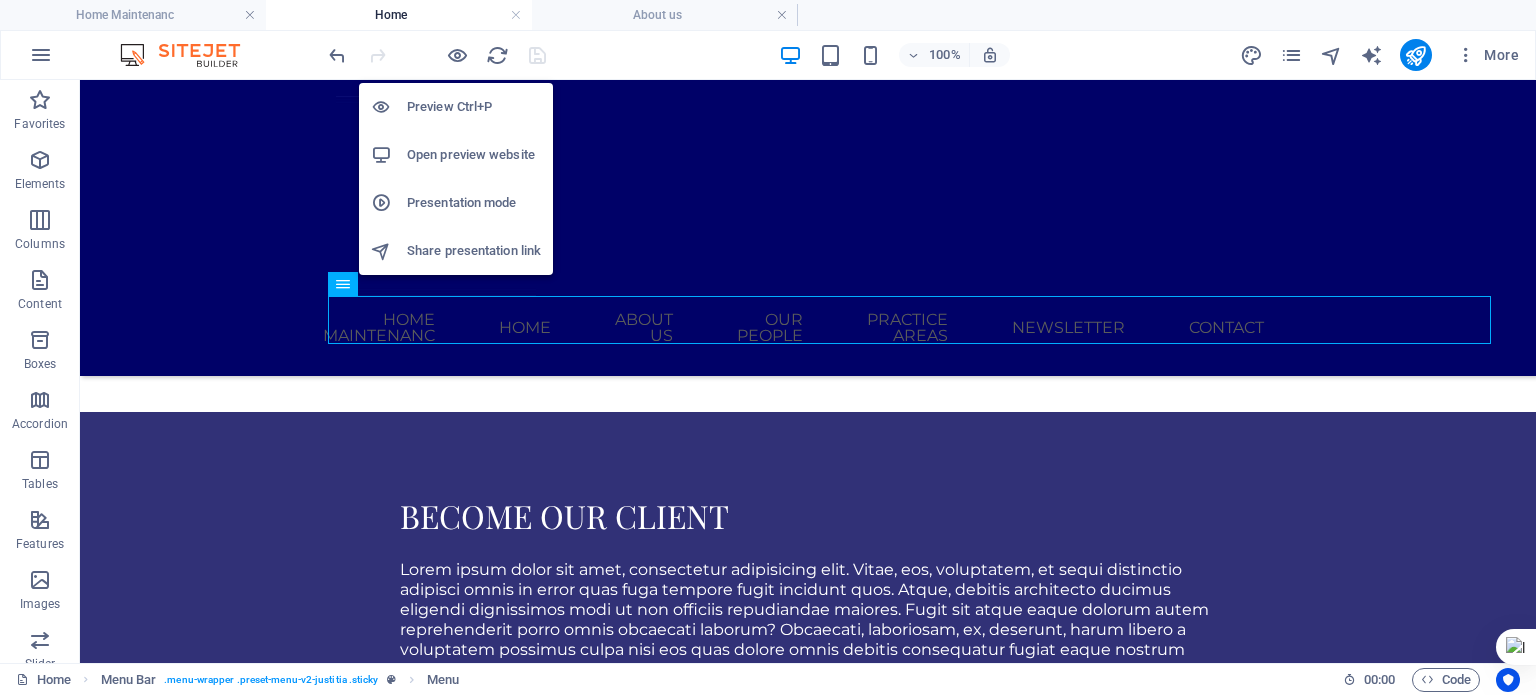 click on "Preview Ctrl+P" at bounding box center [474, 107] 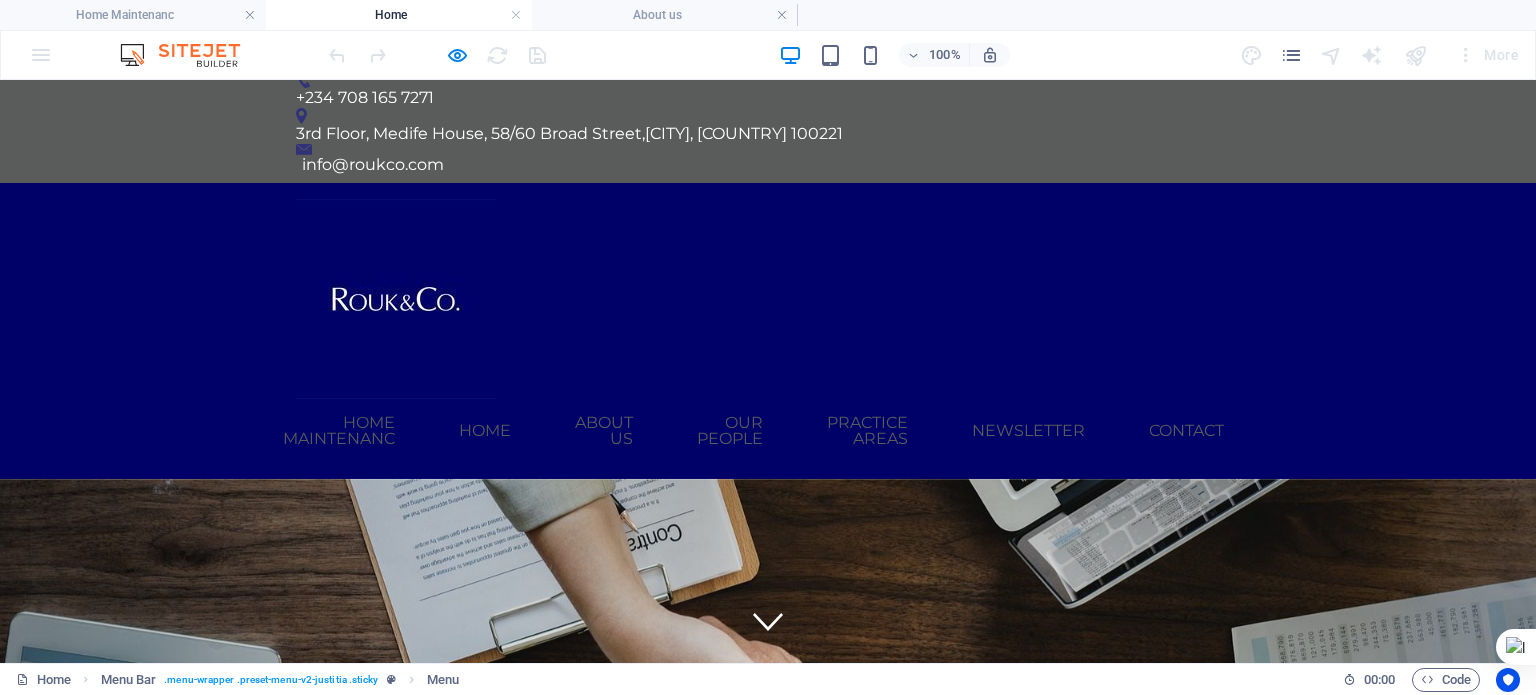 scroll, scrollTop: 0, scrollLeft: 0, axis: both 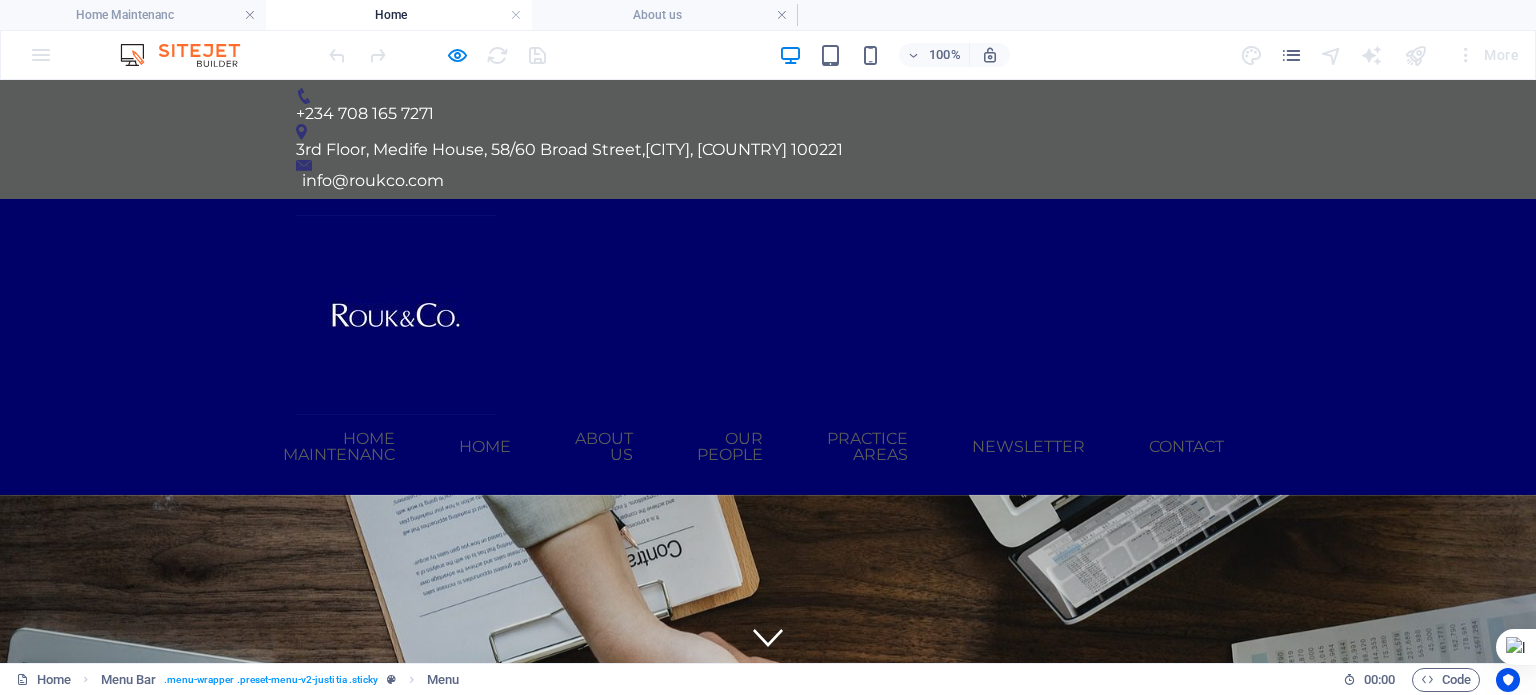 click on "Home" at bounding box center [485, 447] 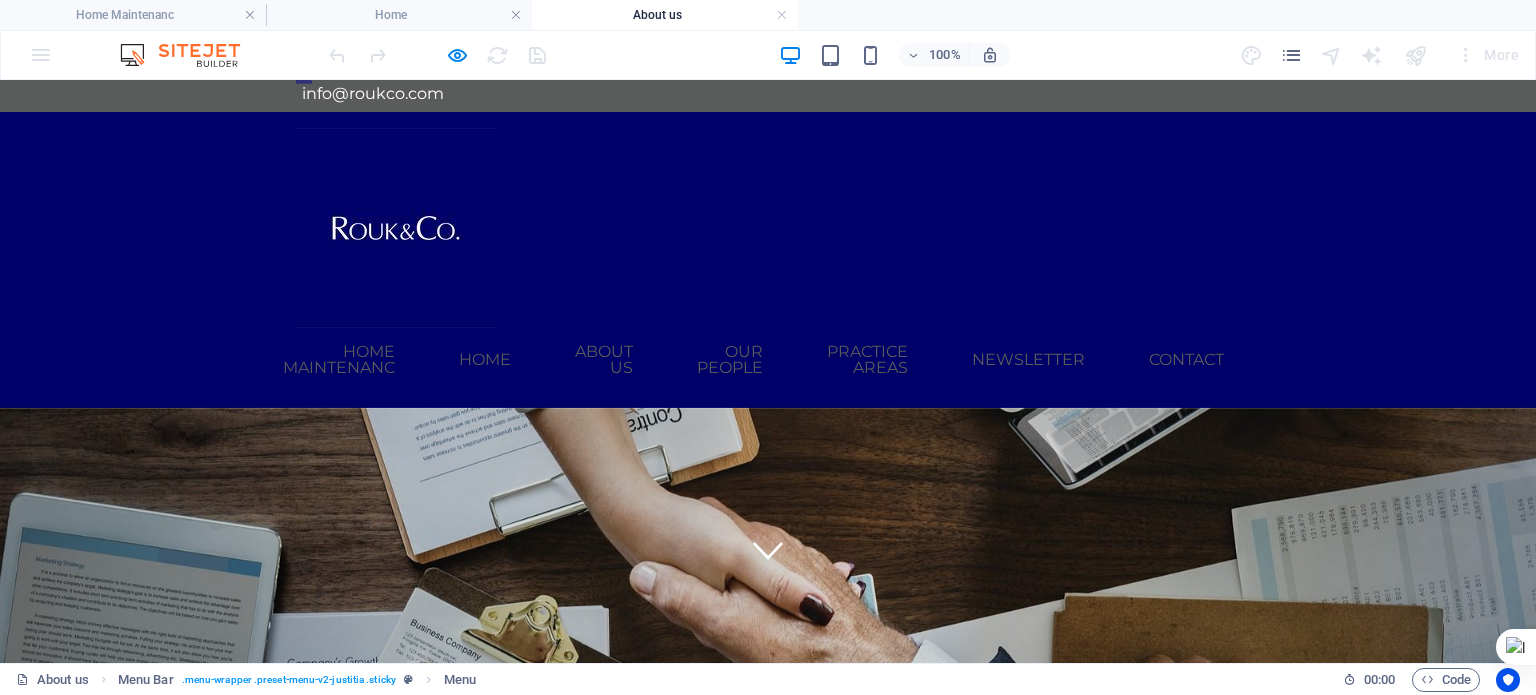scroll, scrollTop: 86, scrollLeft: 0, axis: vertical 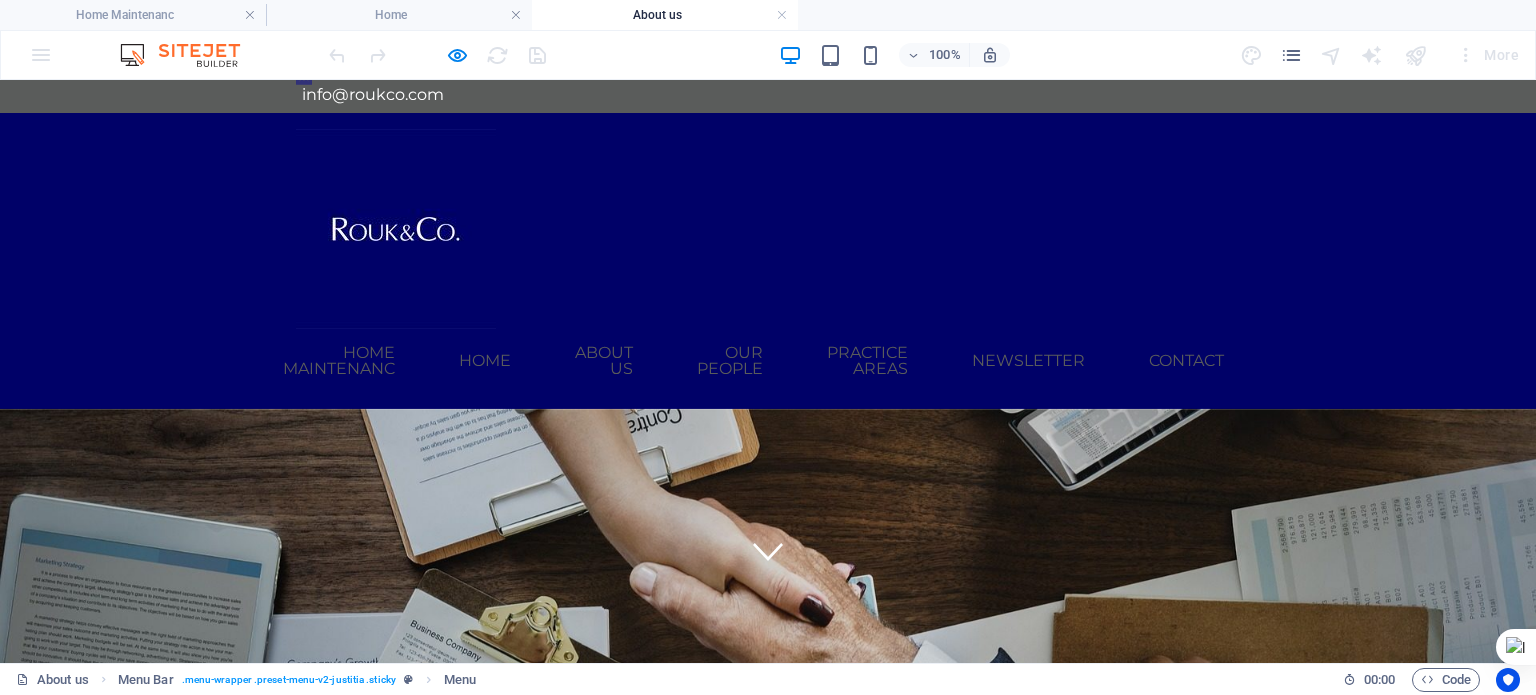 click on "Home" at bounding box center [485, 361] 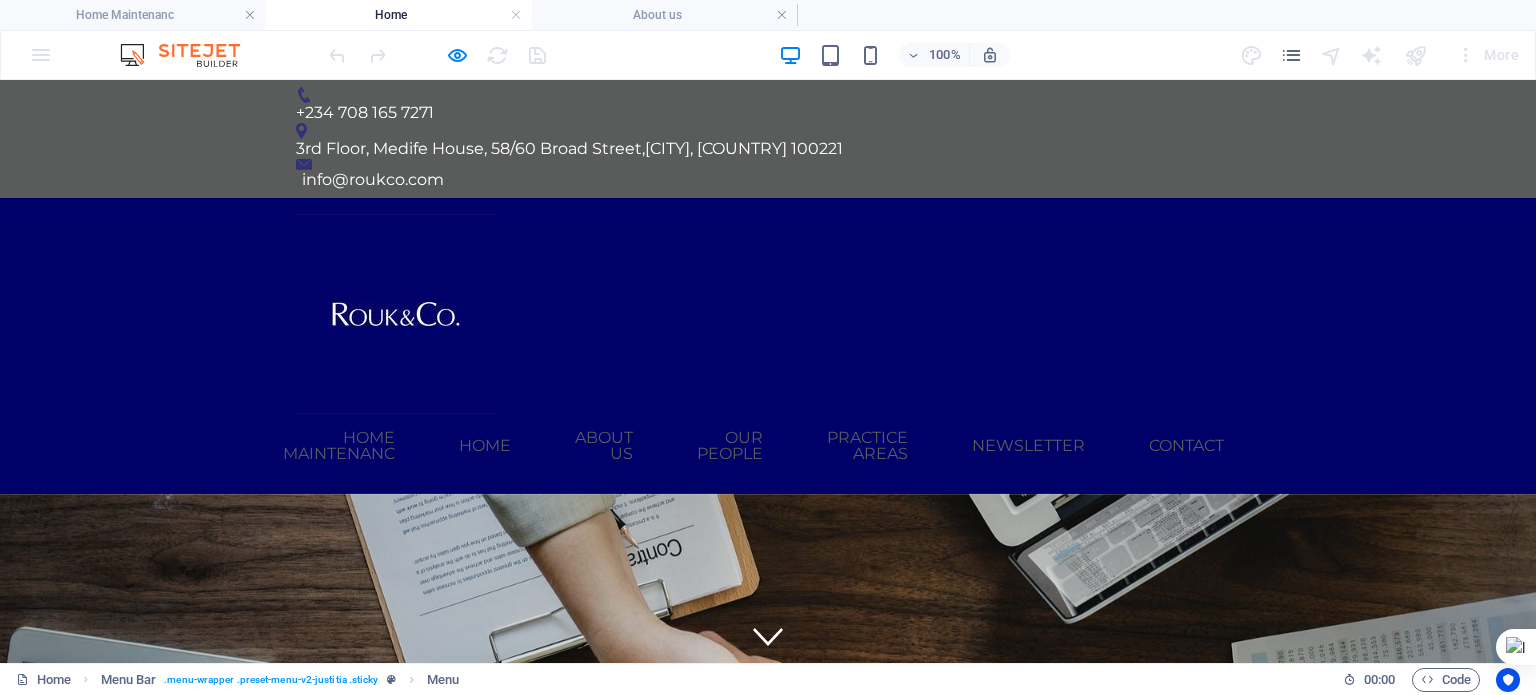 scroll, scrollTop: 0, scrollLeft: 0, axis: both 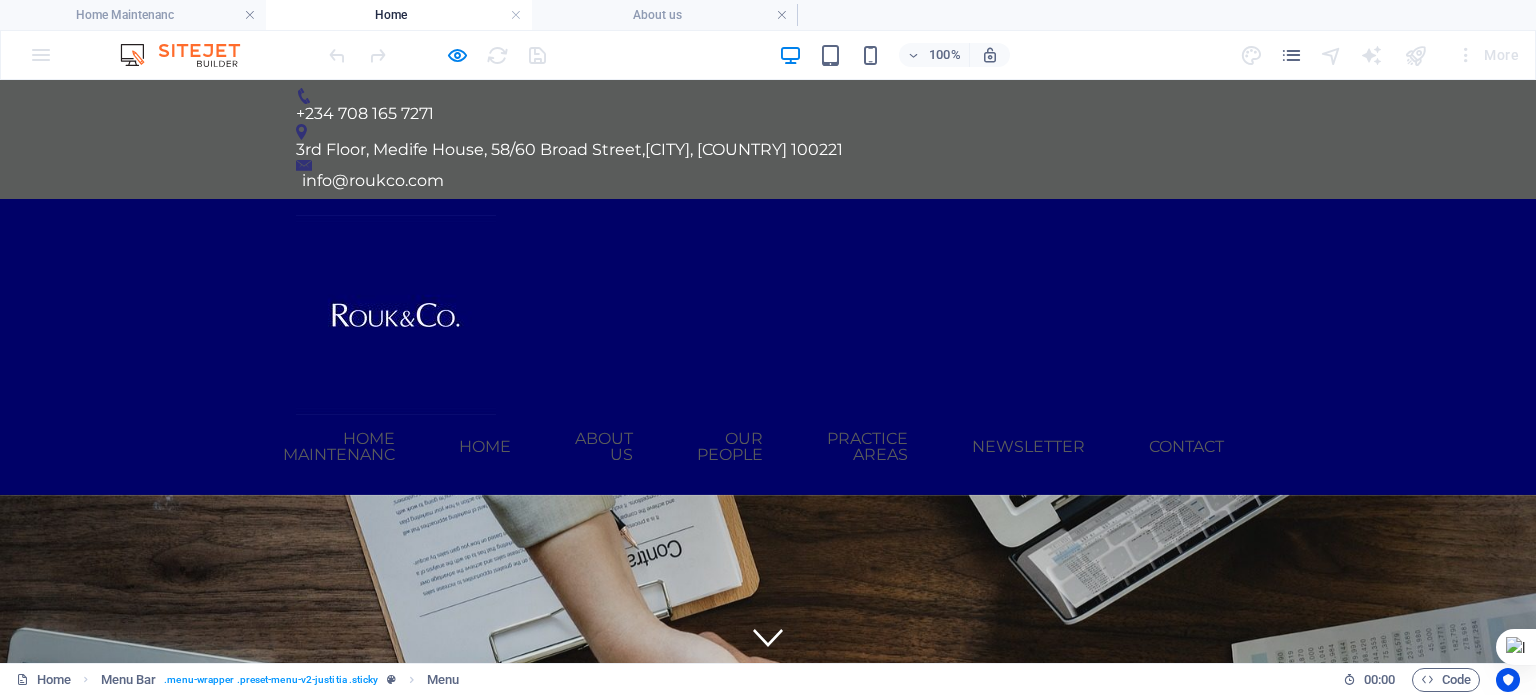 click on "Our People" at bounding box center (730, 447) 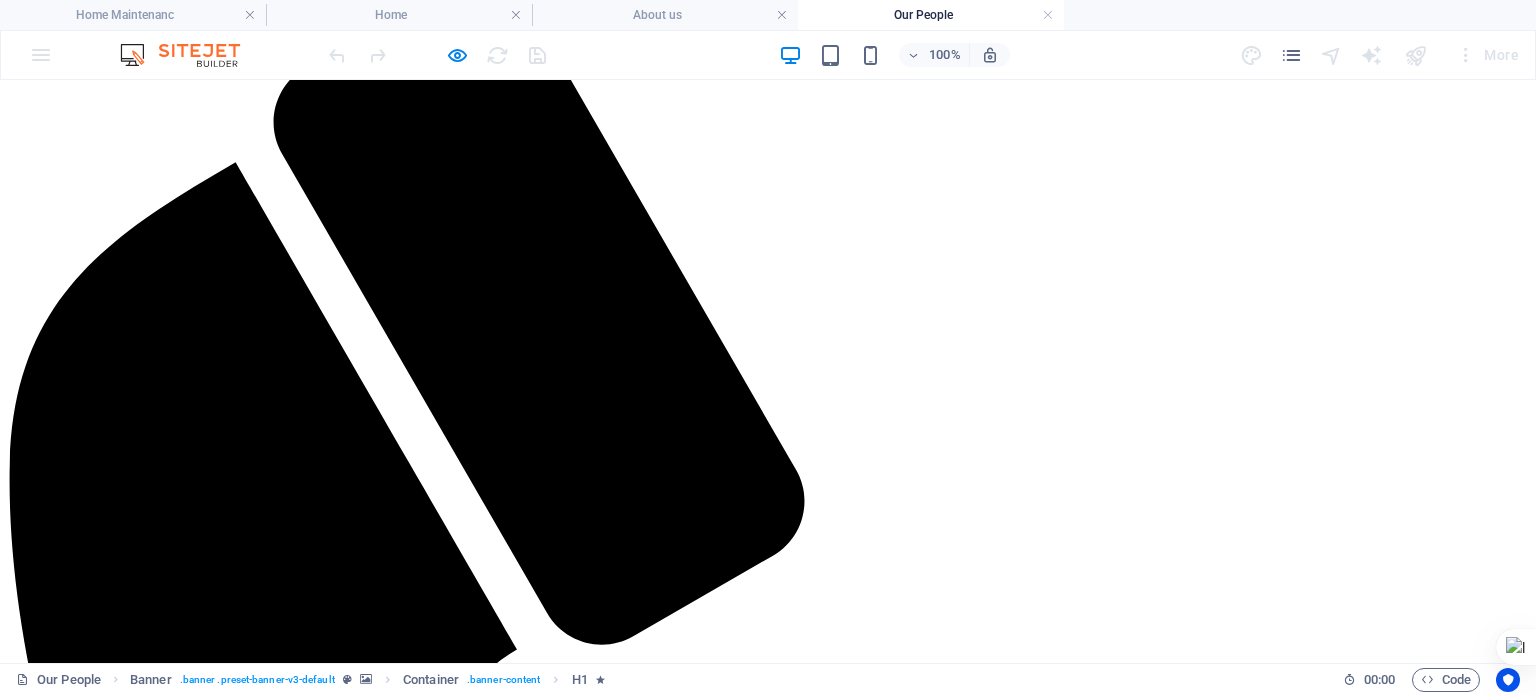 scroll, scrollTop: 128, scrollLeft: 0, axis: vertical 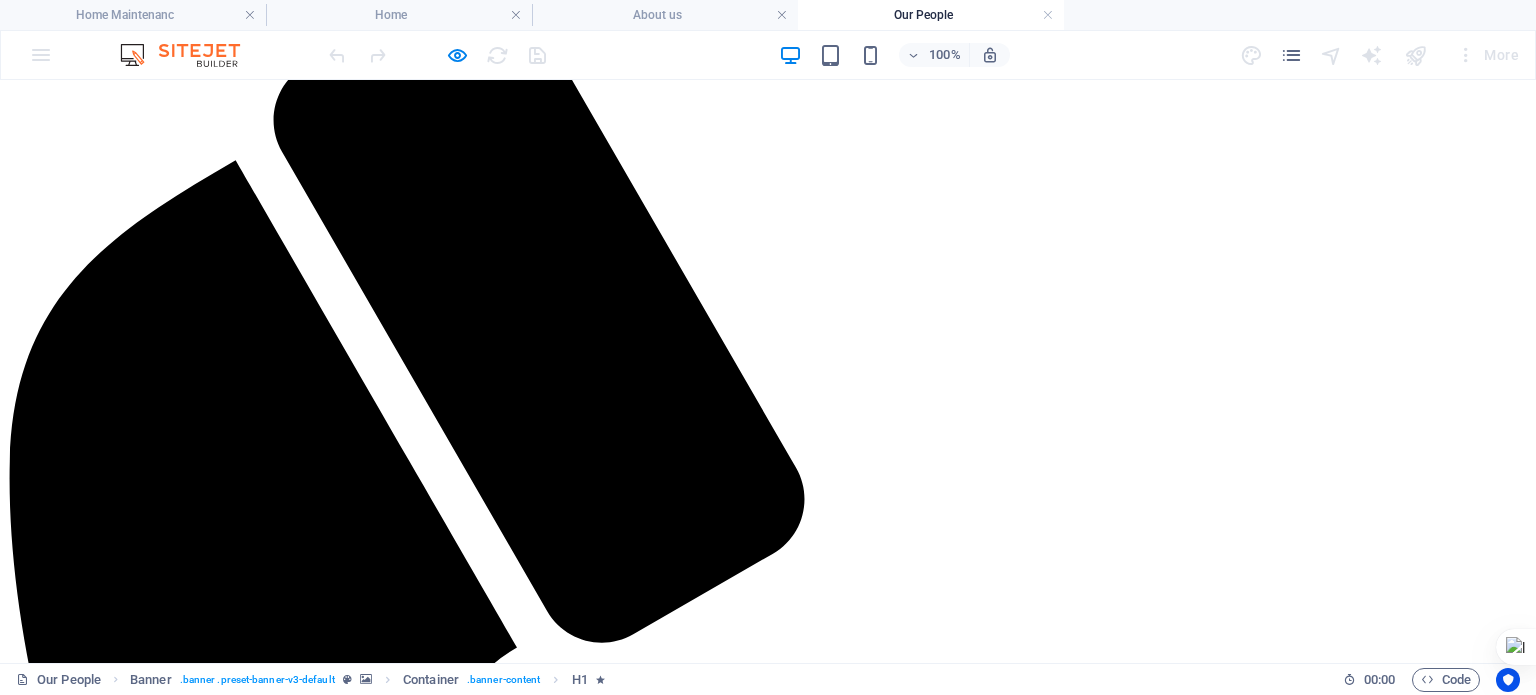 click on "Home Maintenanc Home About us Our People Practice Areas Newsletter Contact" at bounding box center (768, 5690) 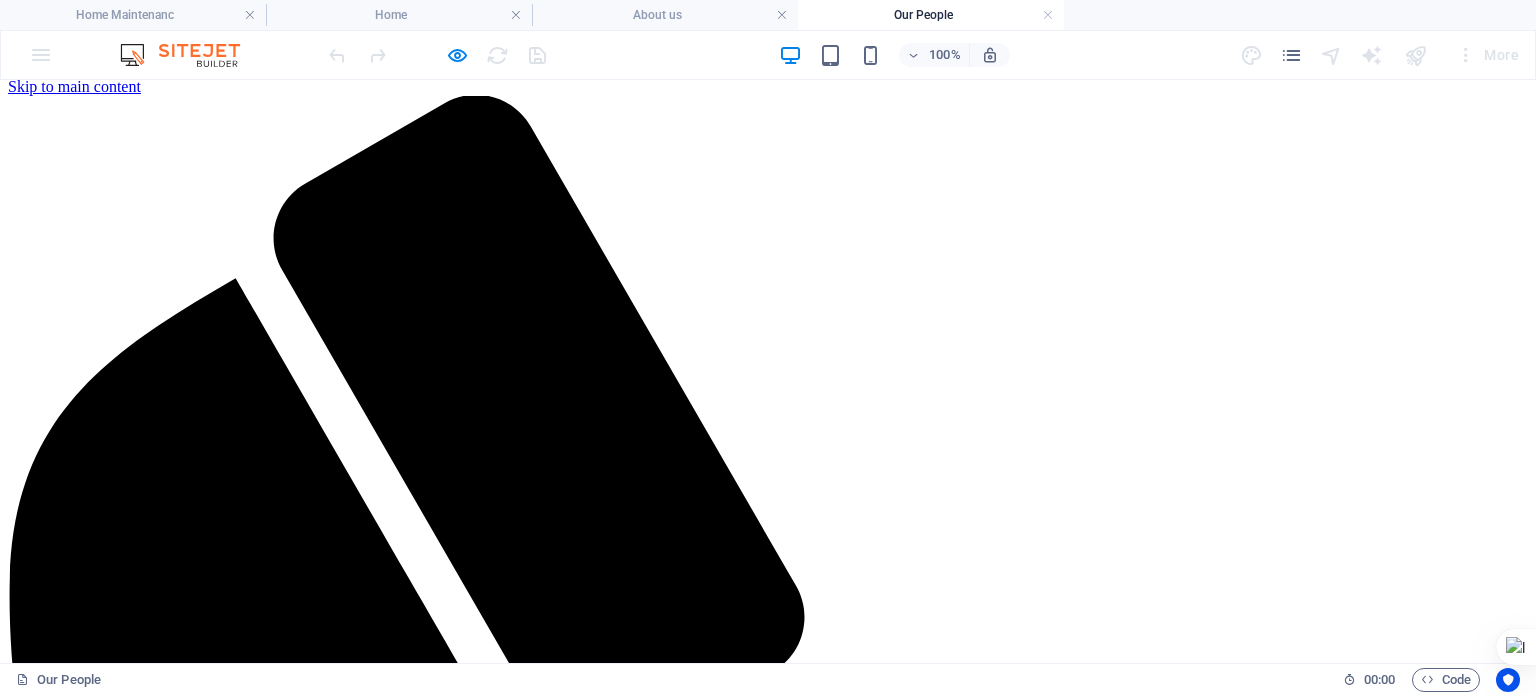 scroll, scrollTop: 4, scrollLeft: 0, axis: vertical 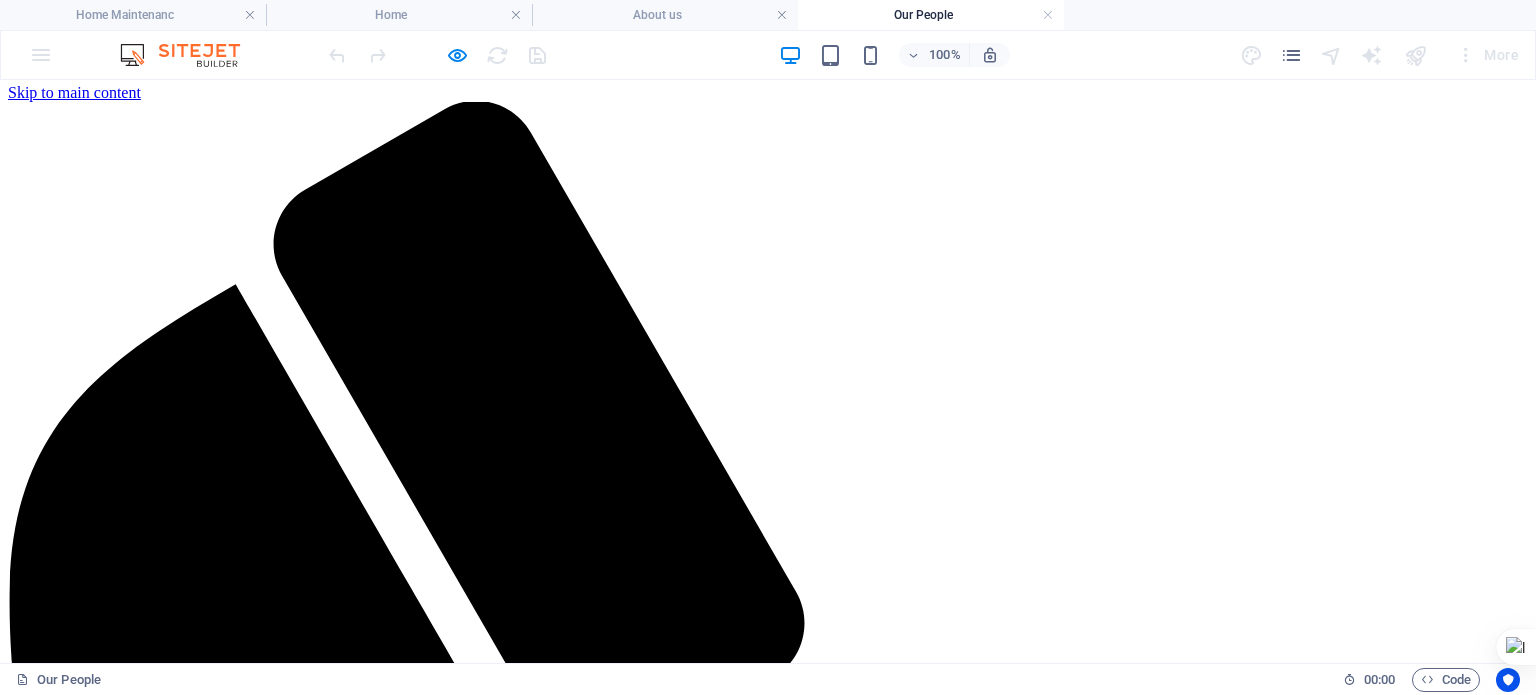 click on "Home Maintenanc Home About us Our People Practice Areas Newsletter Contact" at bounding box center (768, 5814) 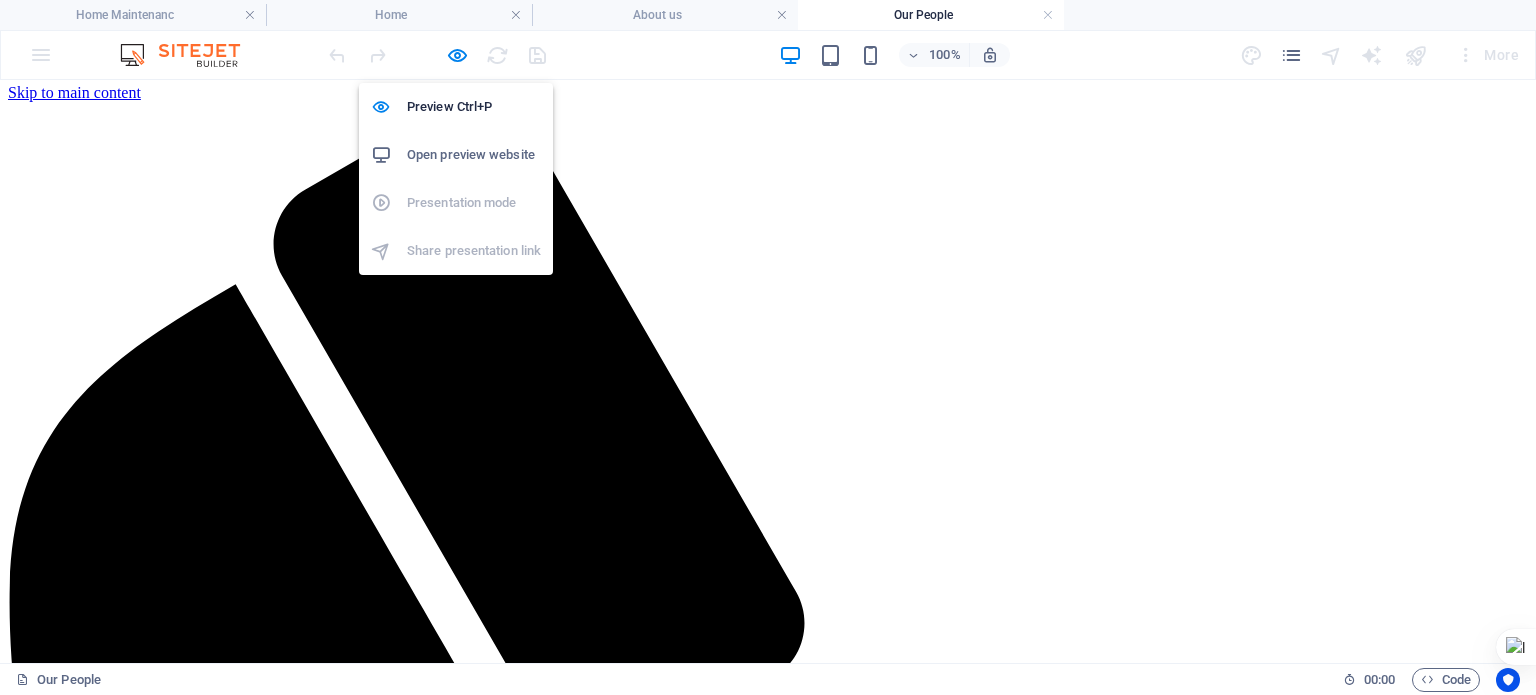 click at bounding box center (457, 55) 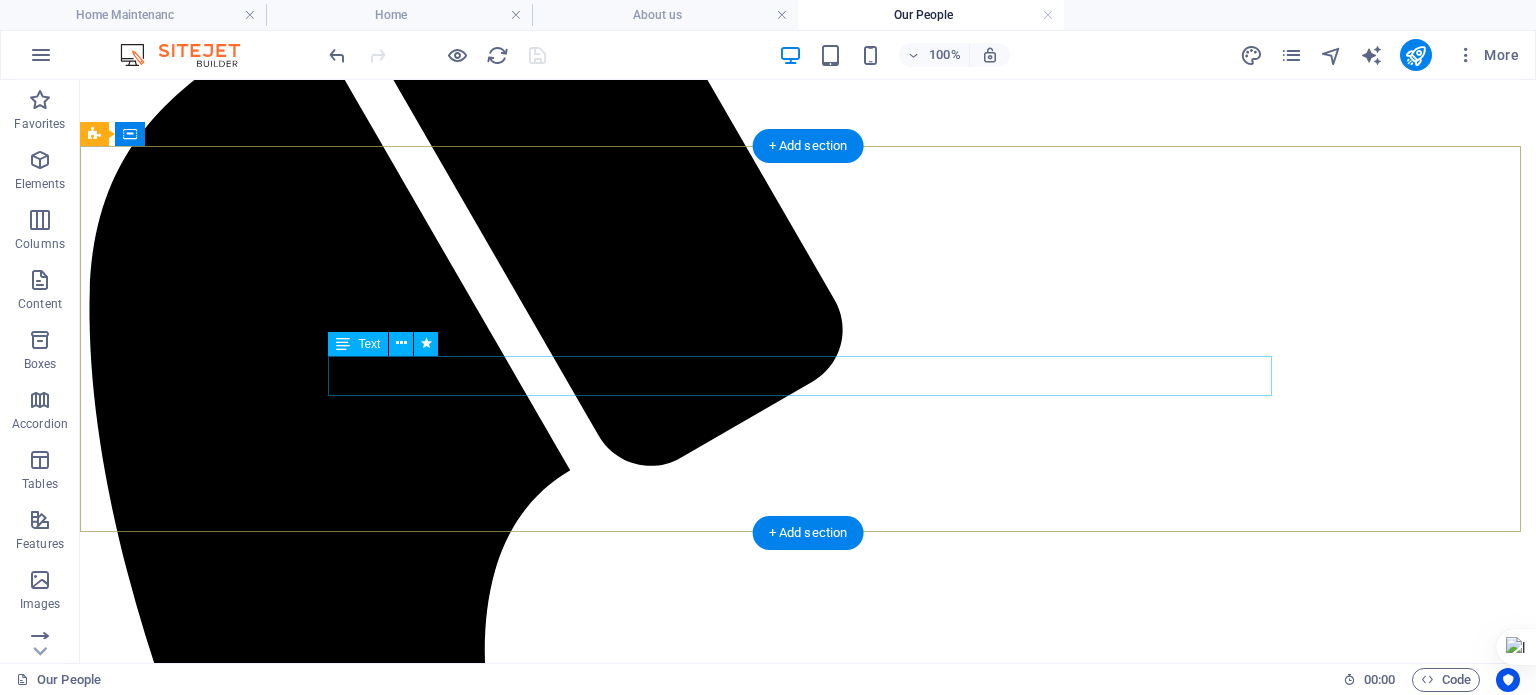 scroll, scrollTop: 0, scrollLeft: 0, axis: both 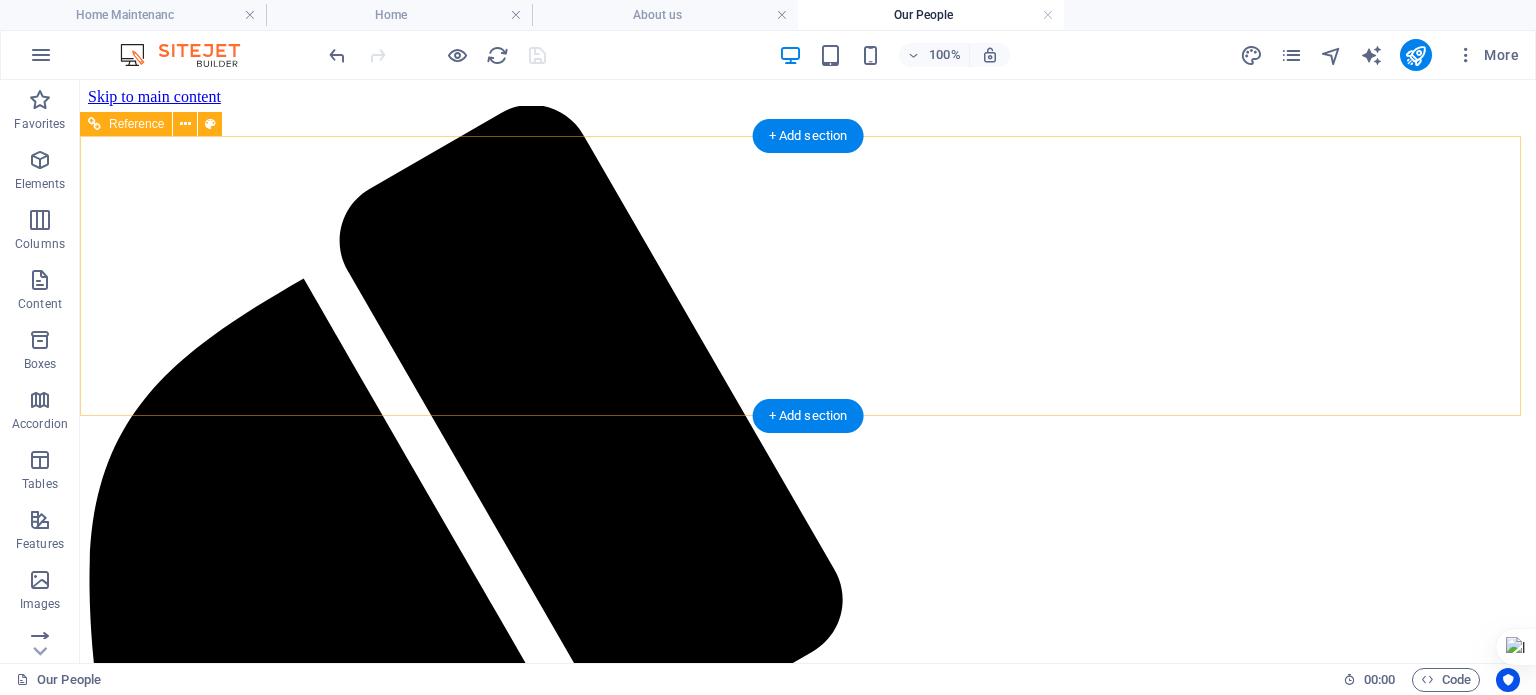 click on "Home Maintenanc Home About us Our People Practice Areas Newsletter Contact" at bounding box center (808, 5541) 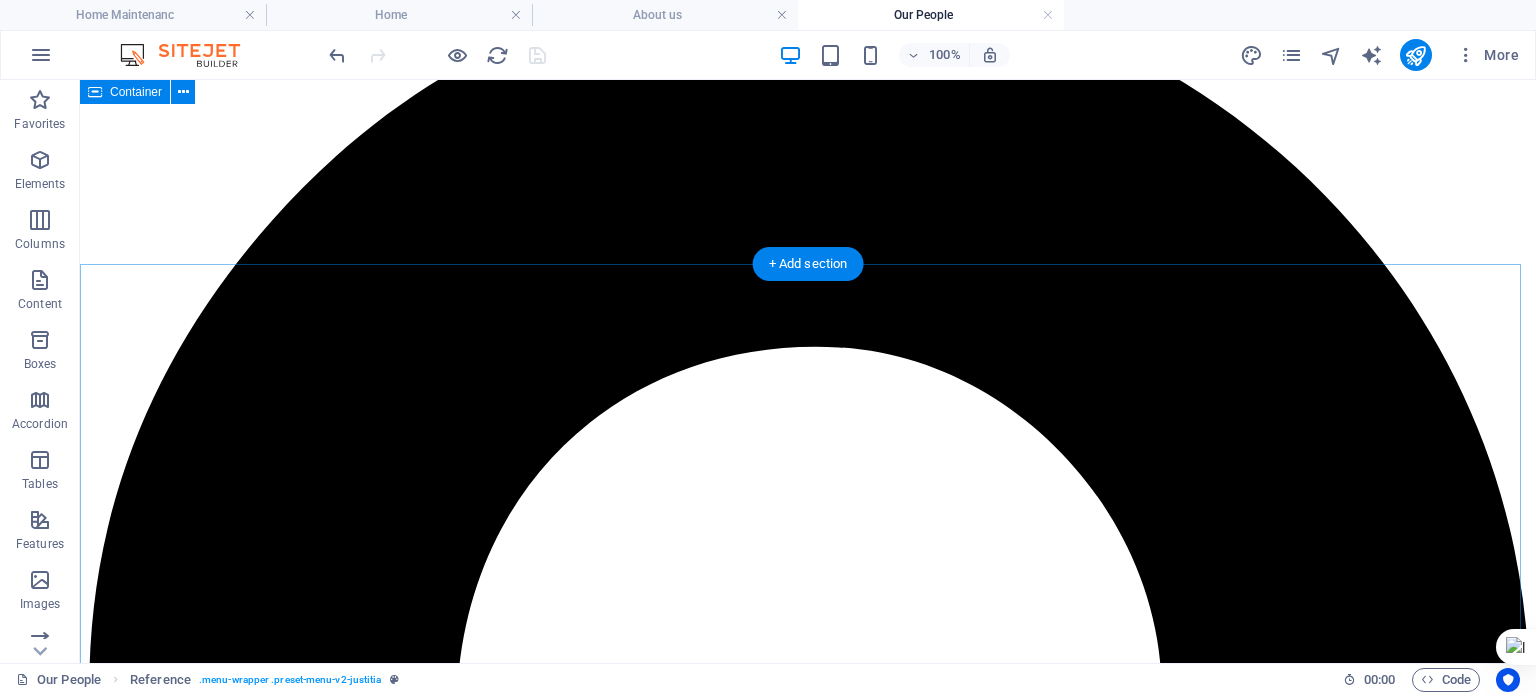 scroll, scrollTop: 2068, scrollLeft: 0, axis: vertical 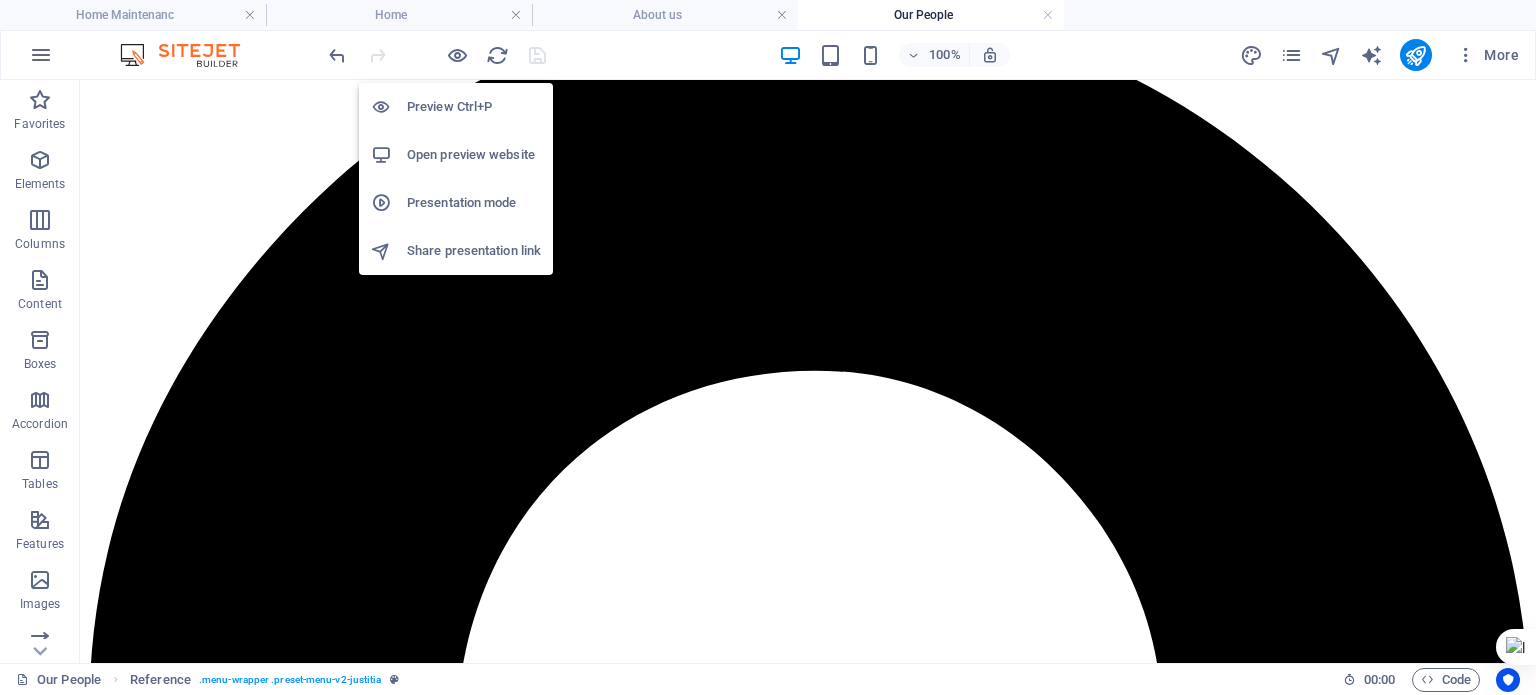 click at bounding box center [457, 55] 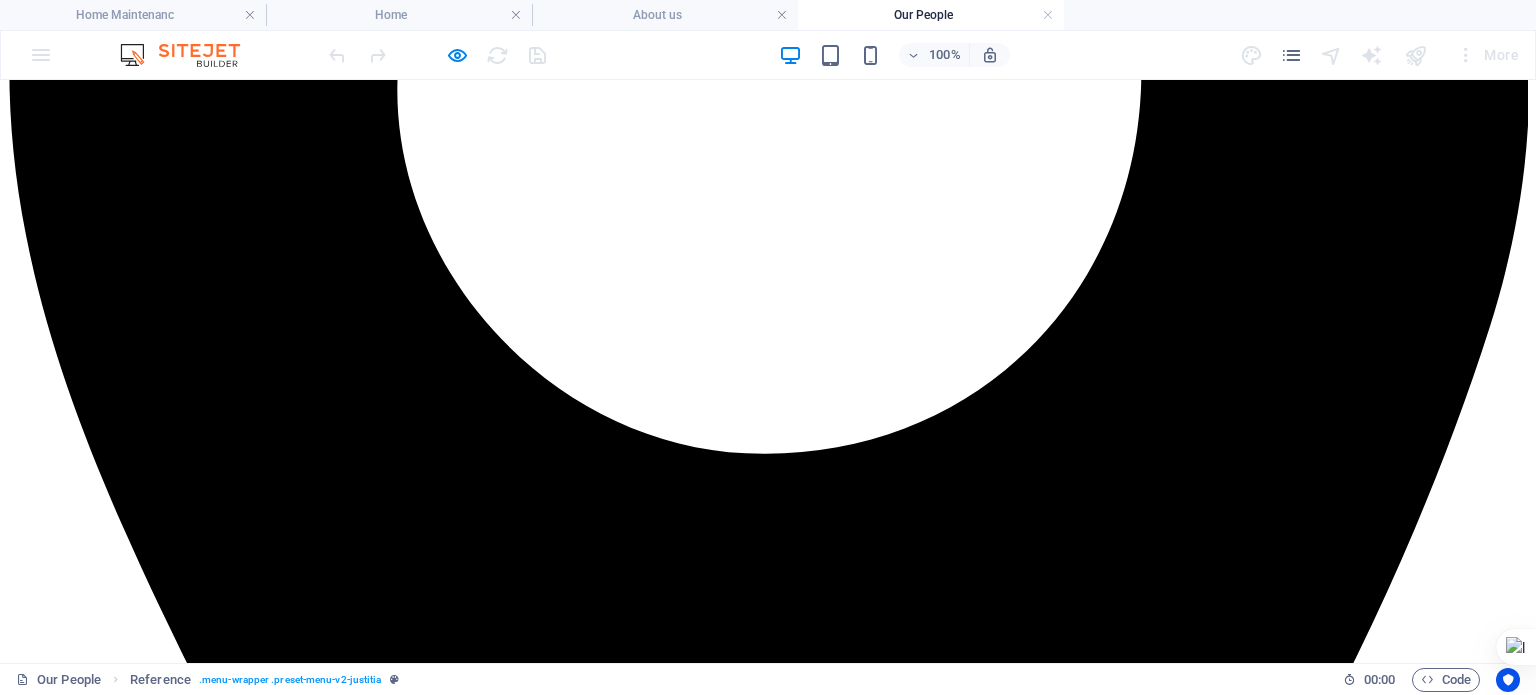 scroll, scrollTop: 2860, scrollLeft: 0, axis: vertical 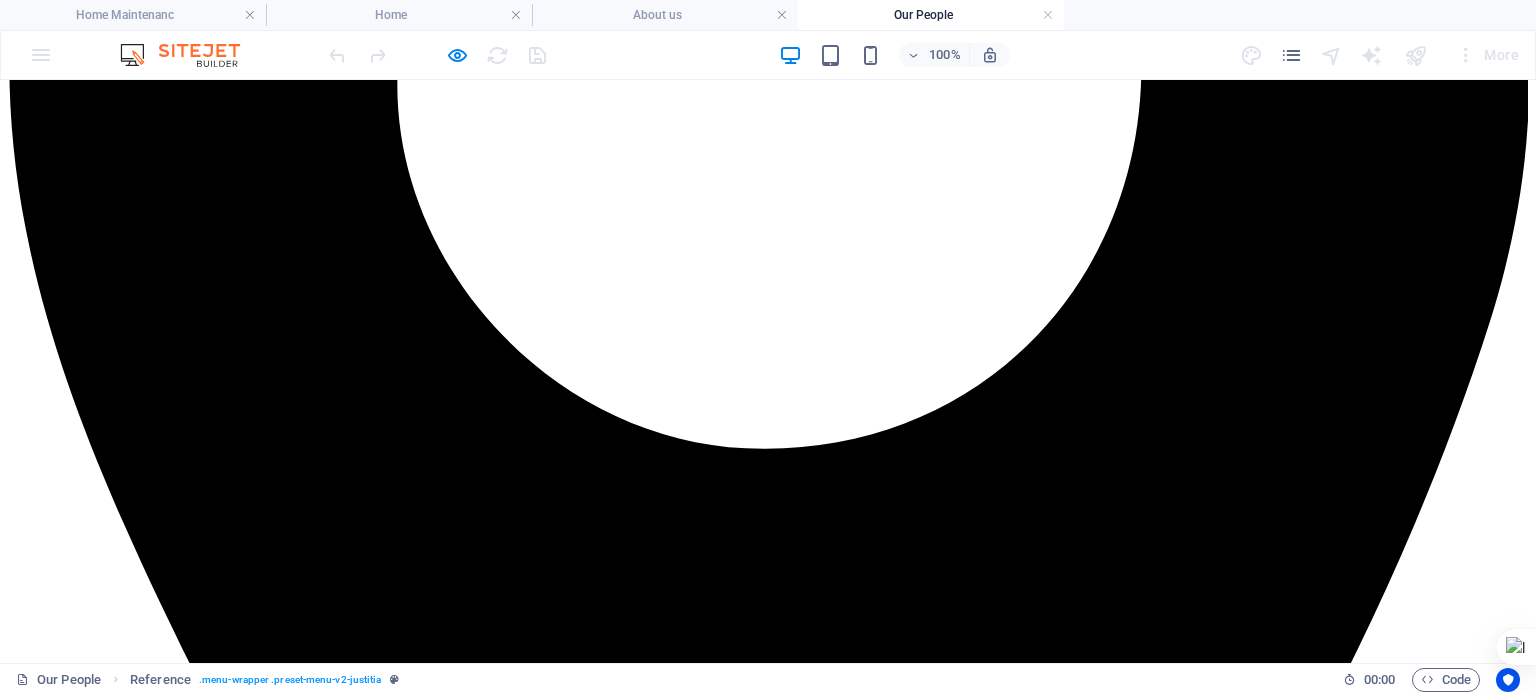 click on "About us" at bounding box center [77, 2939] 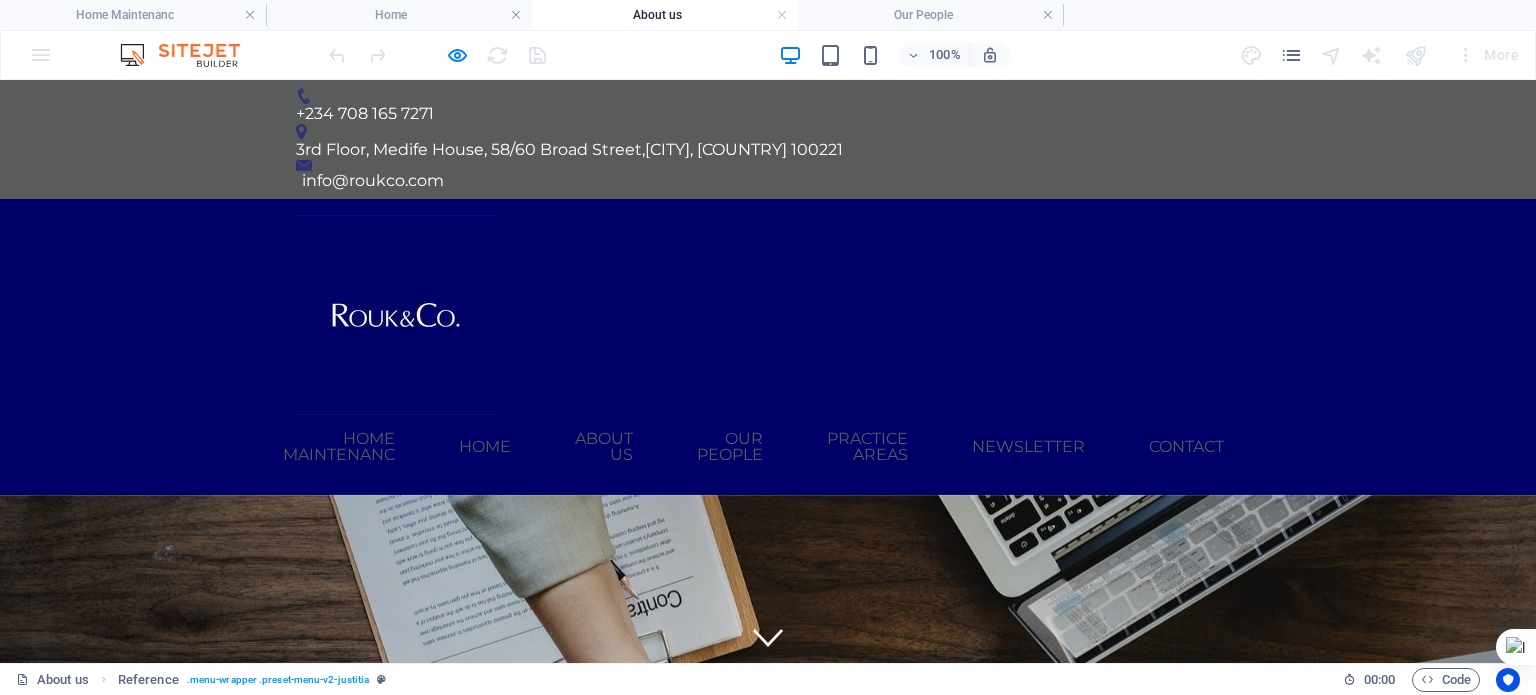 scroll, scrollTop: 86, scrollLeft: 0, axis: vertical 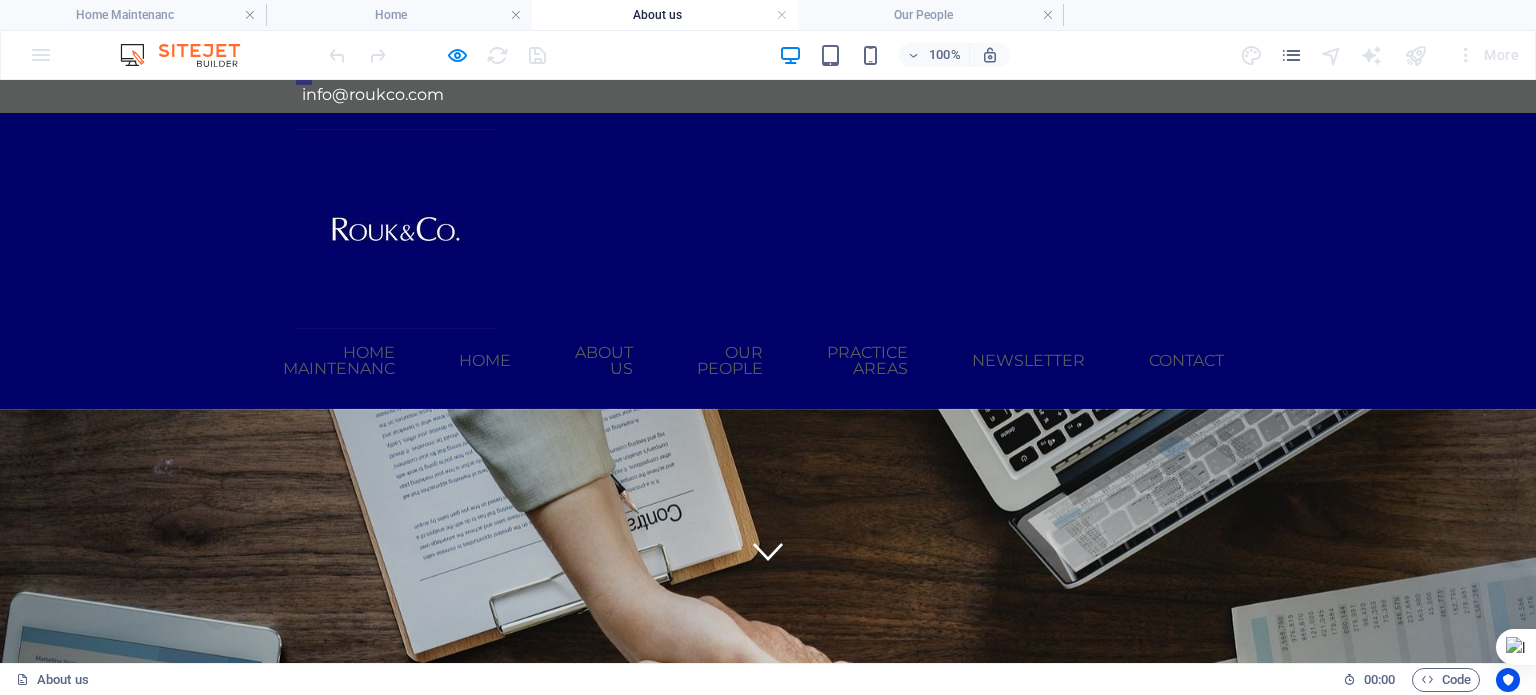 click on "Our People" at bounding box center (730, 361) 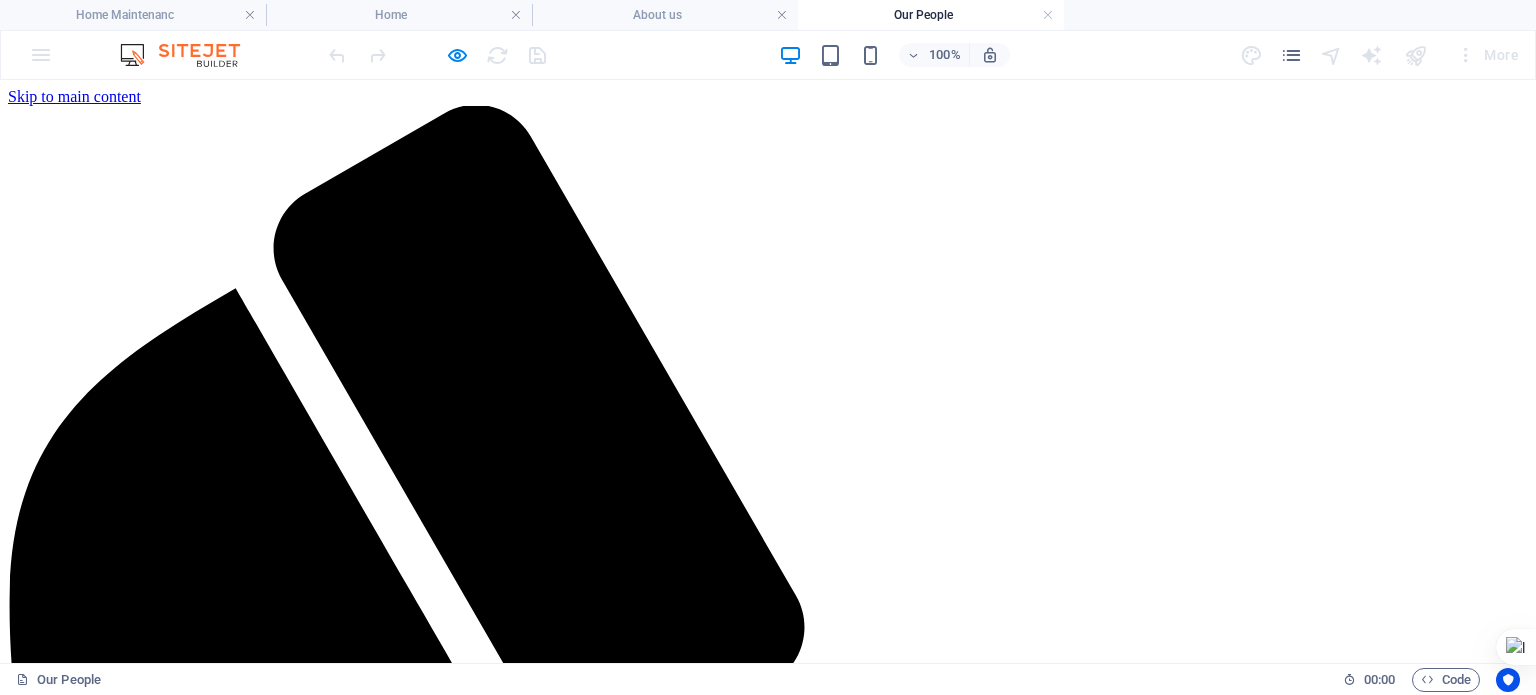 scroll, scrollTop: 2860, scrollLeft: 0, axis: vertical 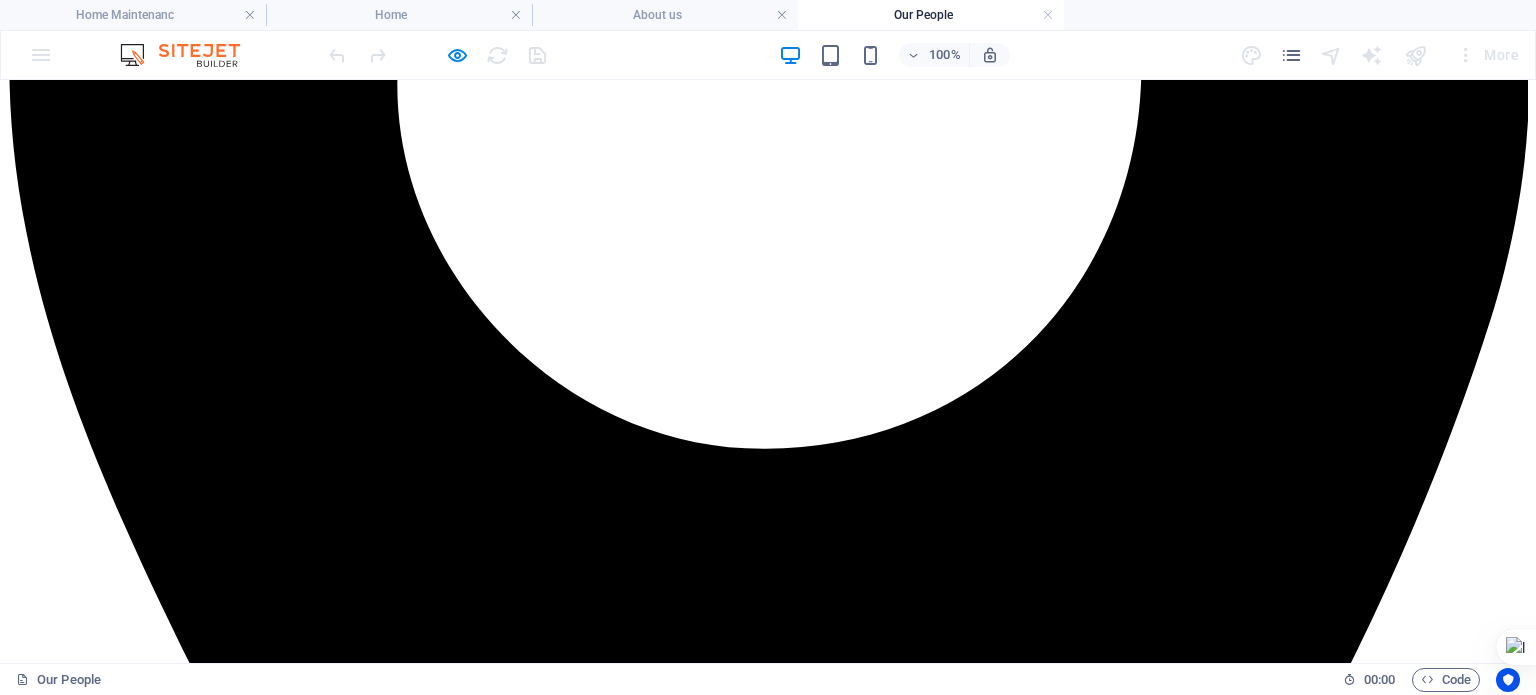click on "Practice Areas" at bounding box center [94, 2975] 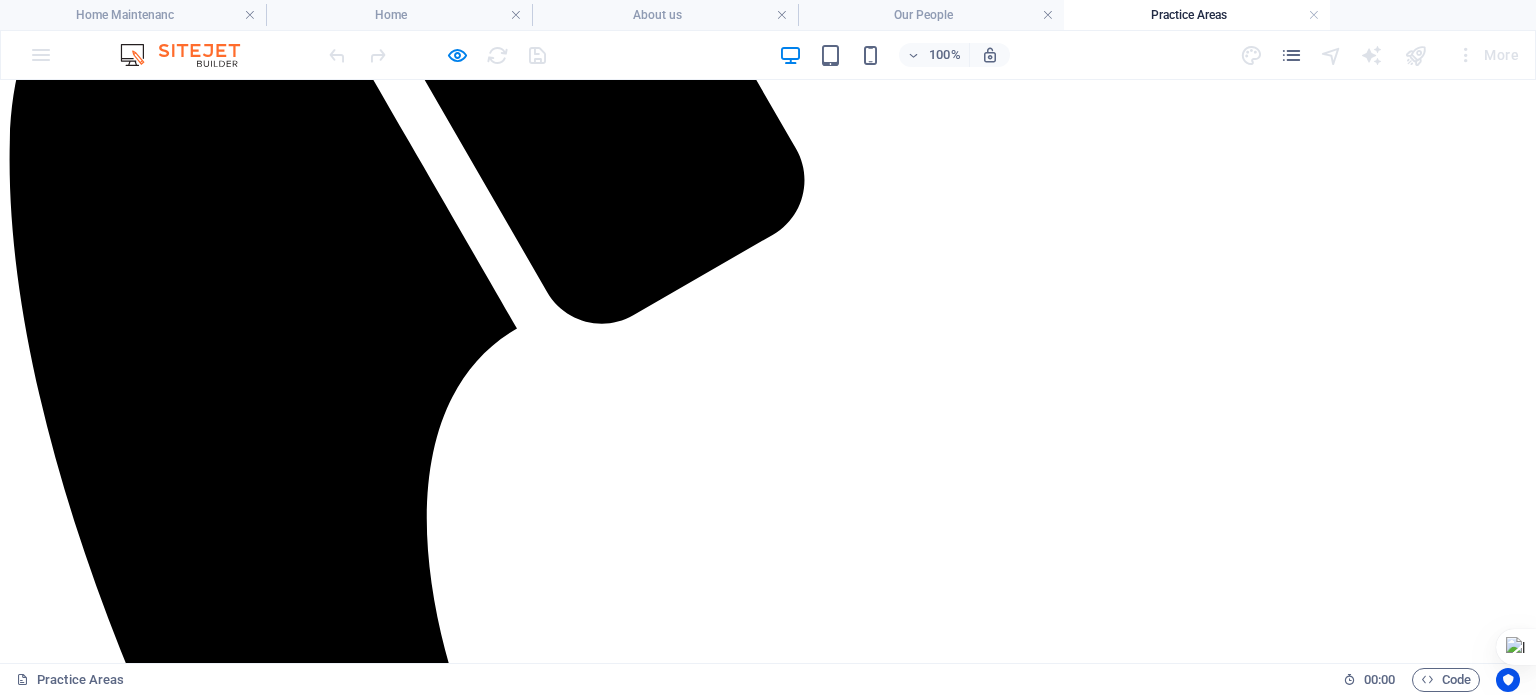 scroll, scrollTop: 438, scrollLeft: 0, axis: vertical 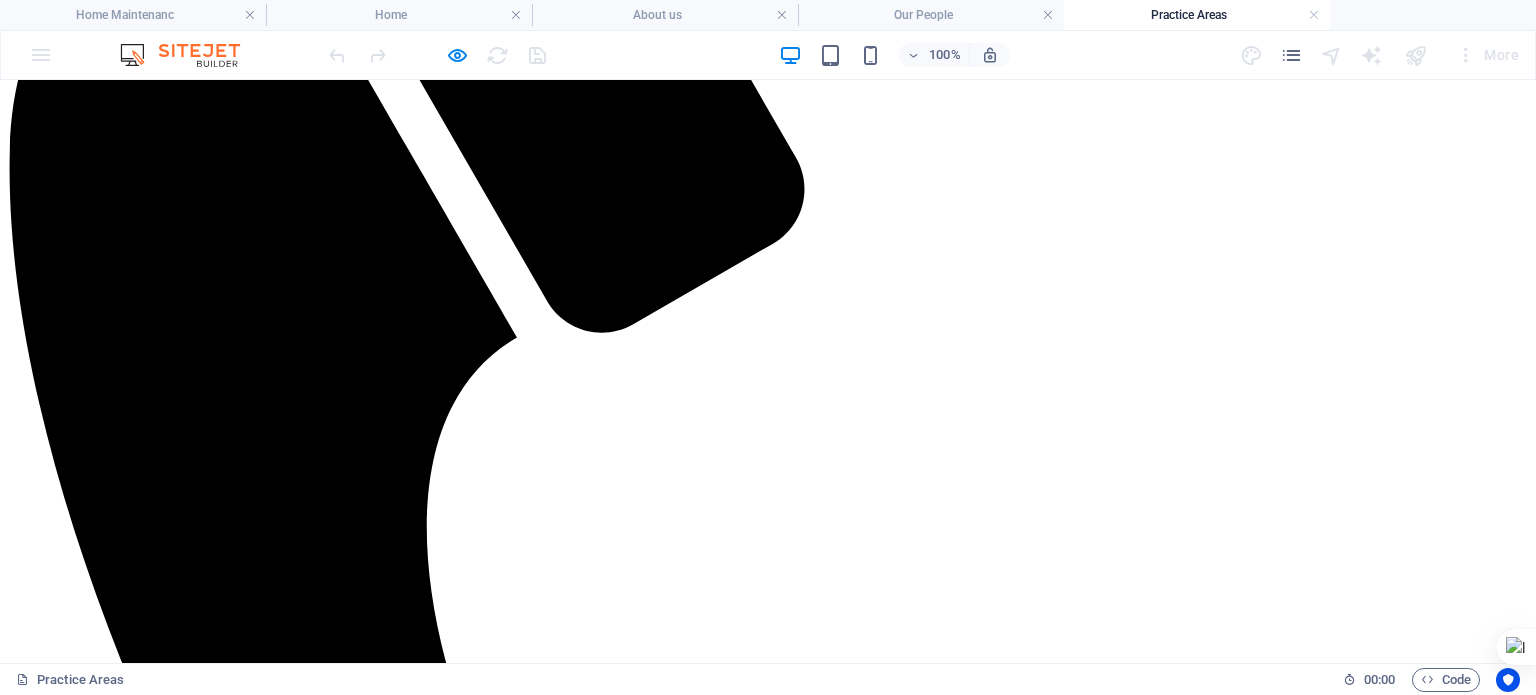 click on "Home Maintenanc Home About us Our People Practice Areas Newsletter Contact" at bounding box center [768, 5380] 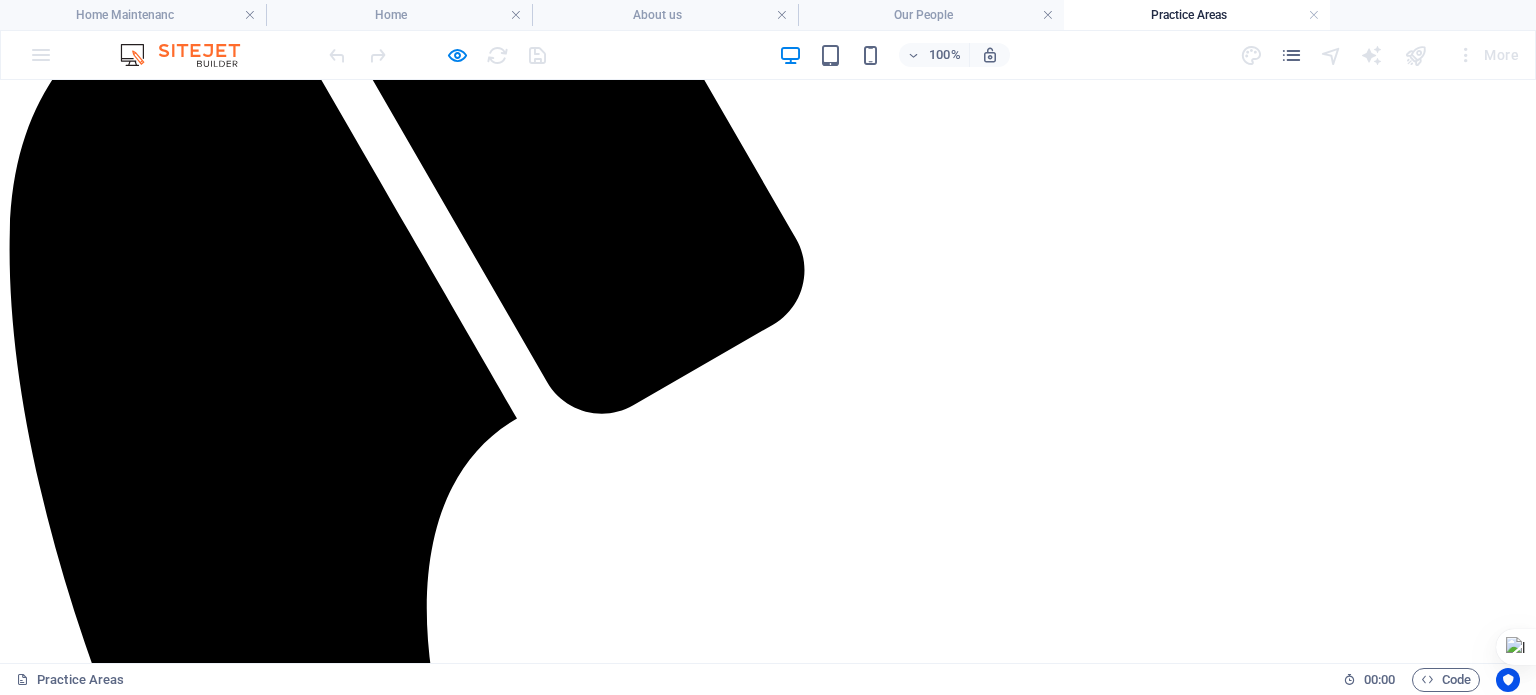 scroll, scrollTop: 360, scrollLeft: 0, axis: vertical 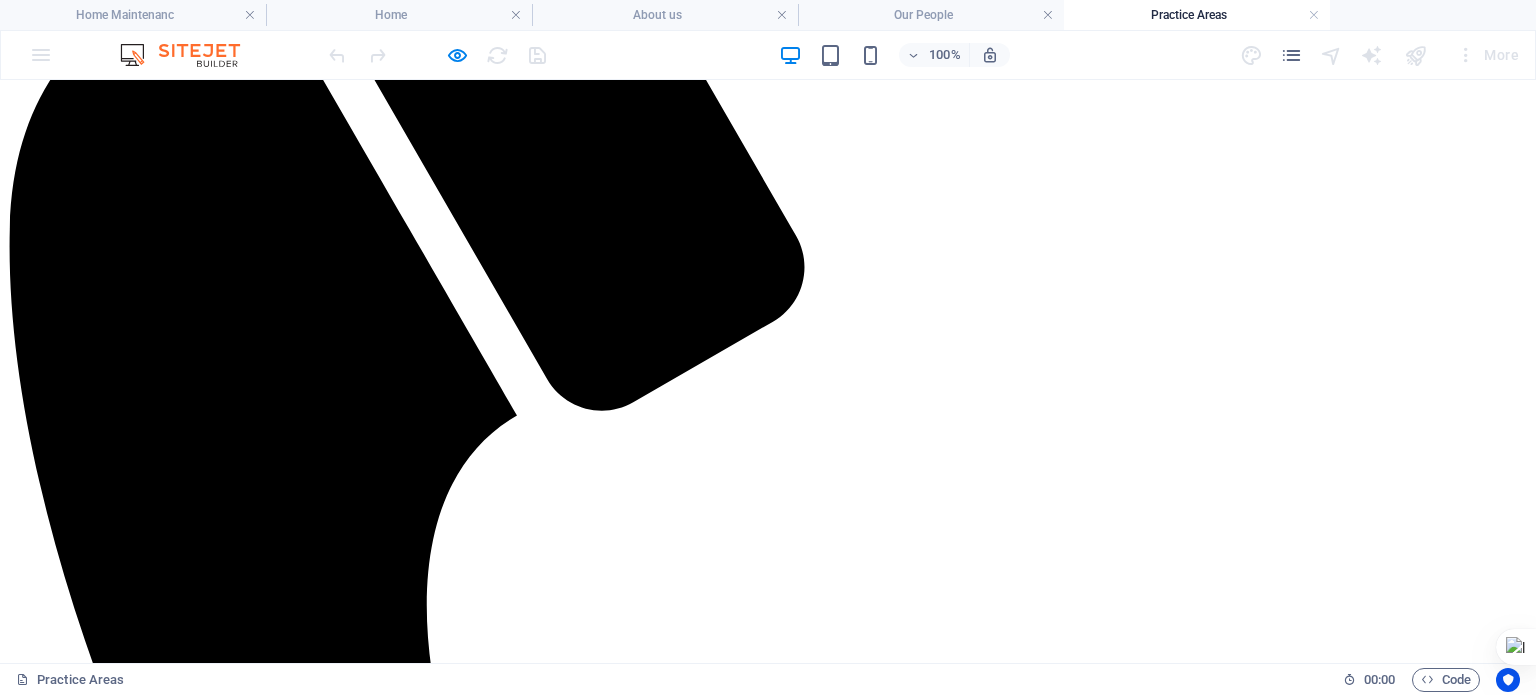 click on "Home Maintenanc Home About us Our People Practice Areas Newsletter Contact" at bounding box center (768, 5458) 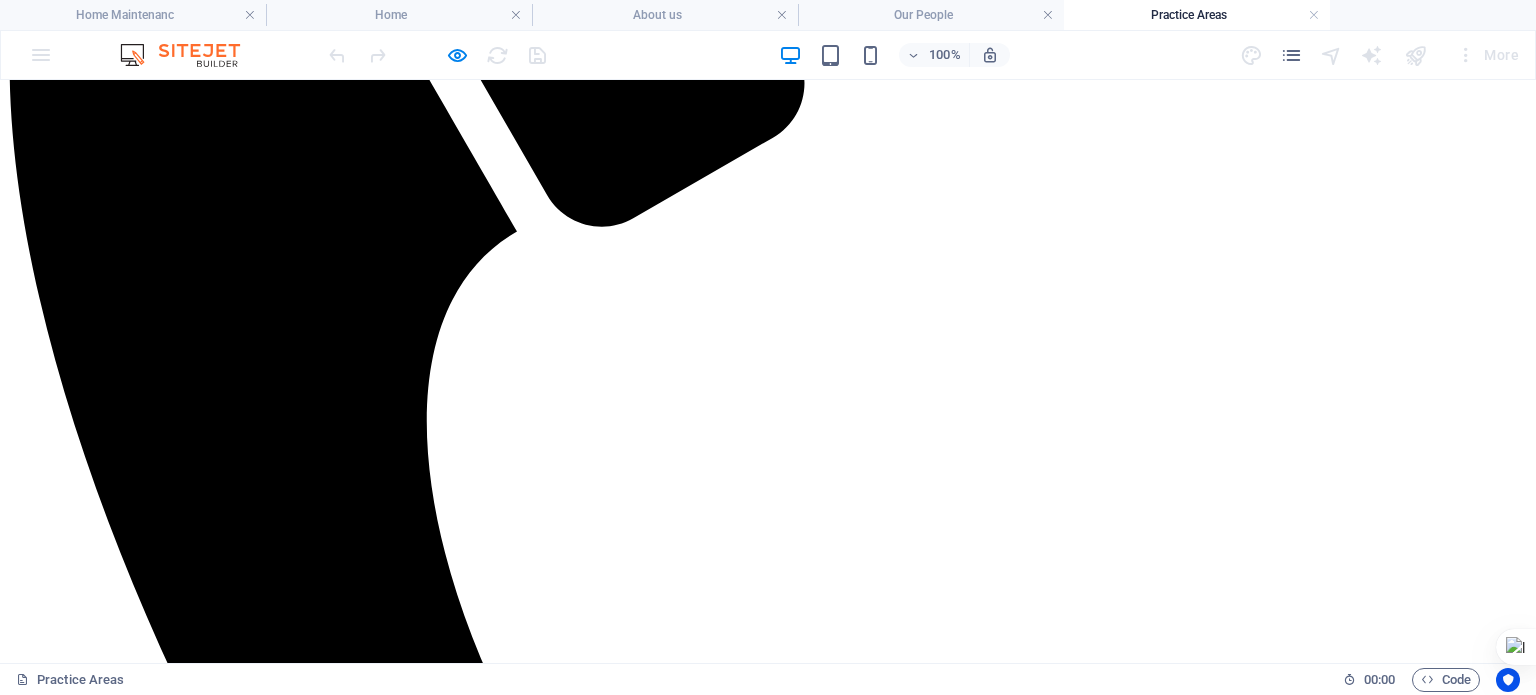 scroll, scrollTop: 552, scrollLeft: 0, axis: vertical 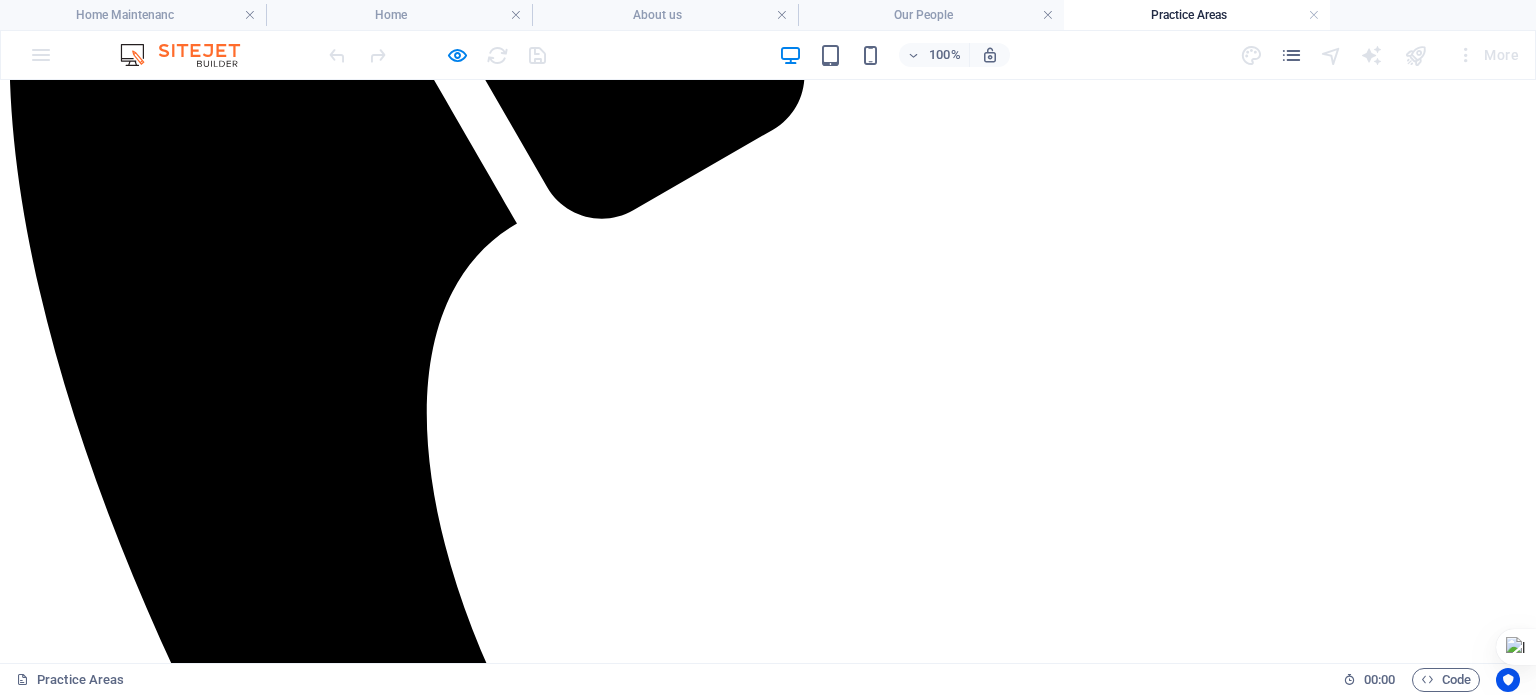 click on "Corporate/Commercial & Finance" at bounding box center (768, 8373) 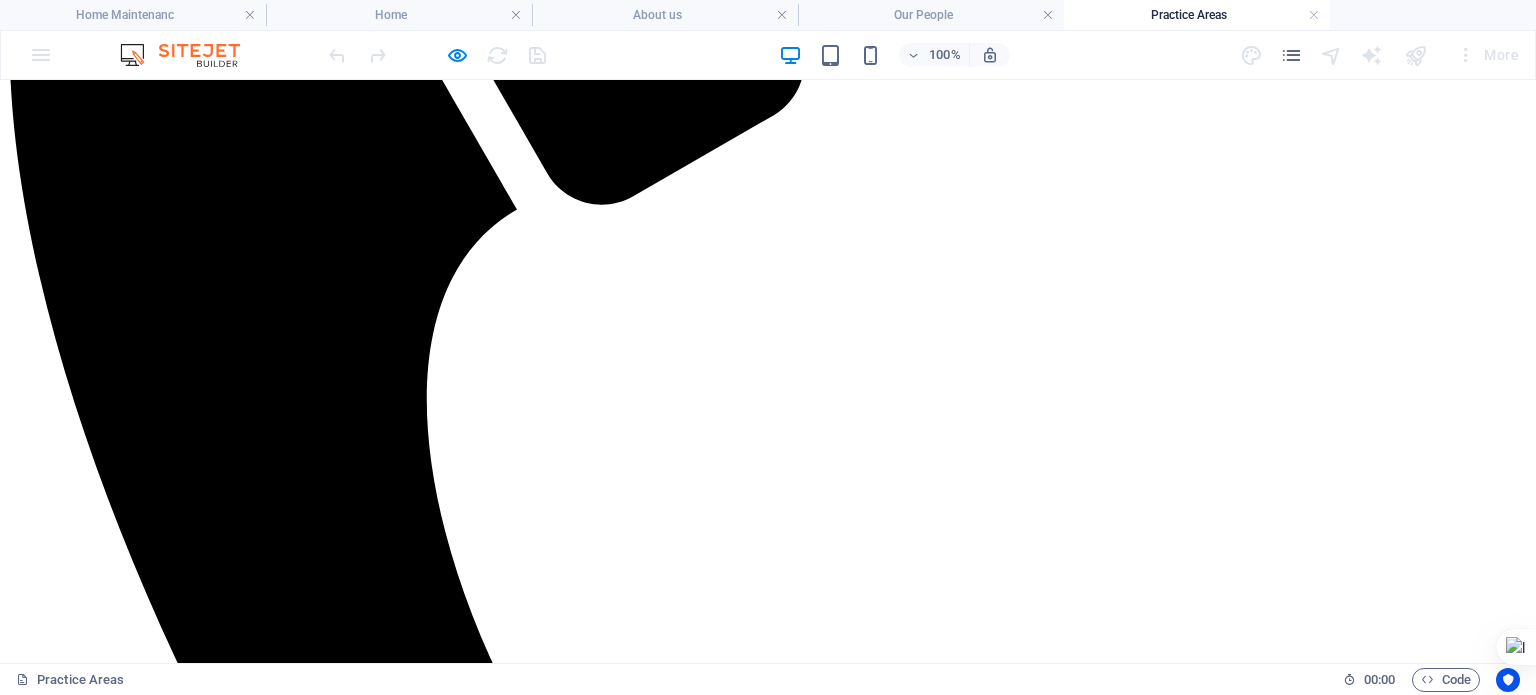 scroll, scrollTop: 569, scrollLeft: 0, axis: vertical 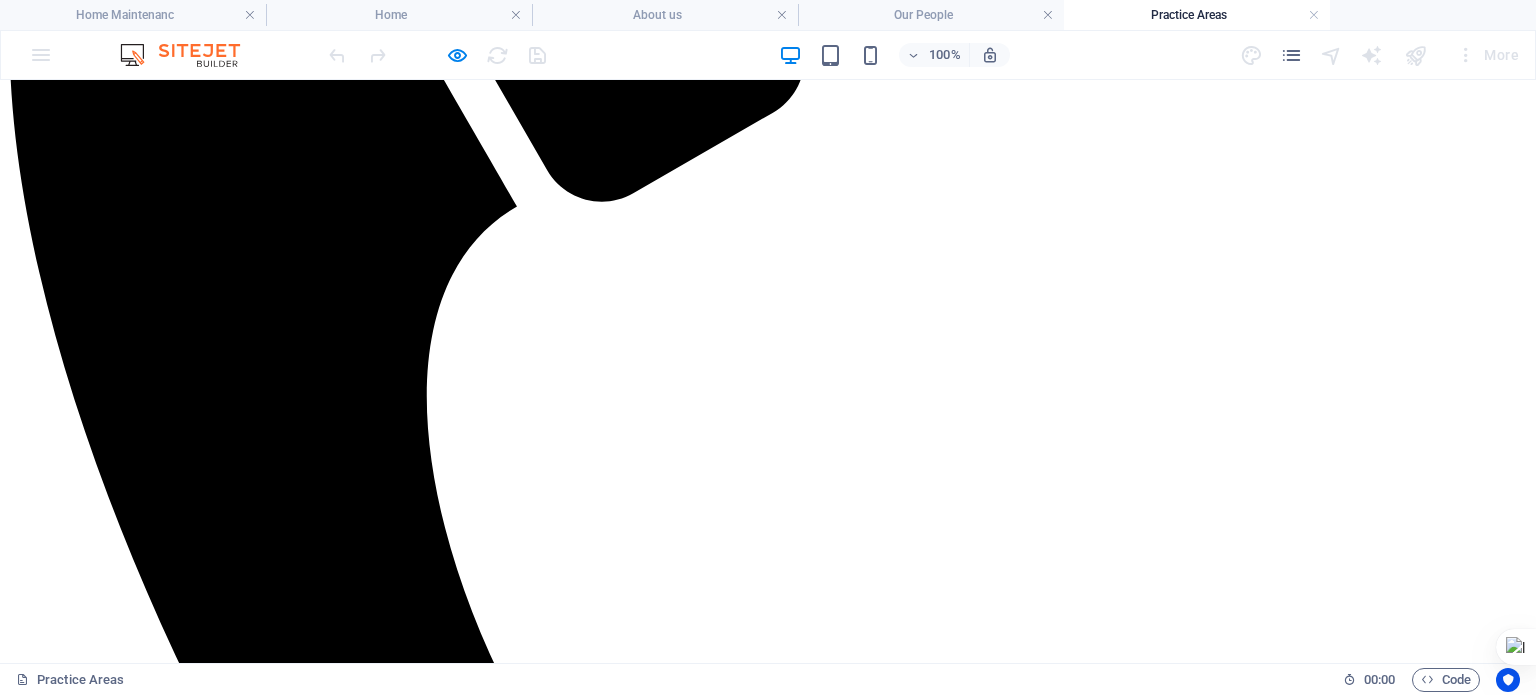 click on "Corporate/Commercial & Finance" at bounding box center [768, 8356] 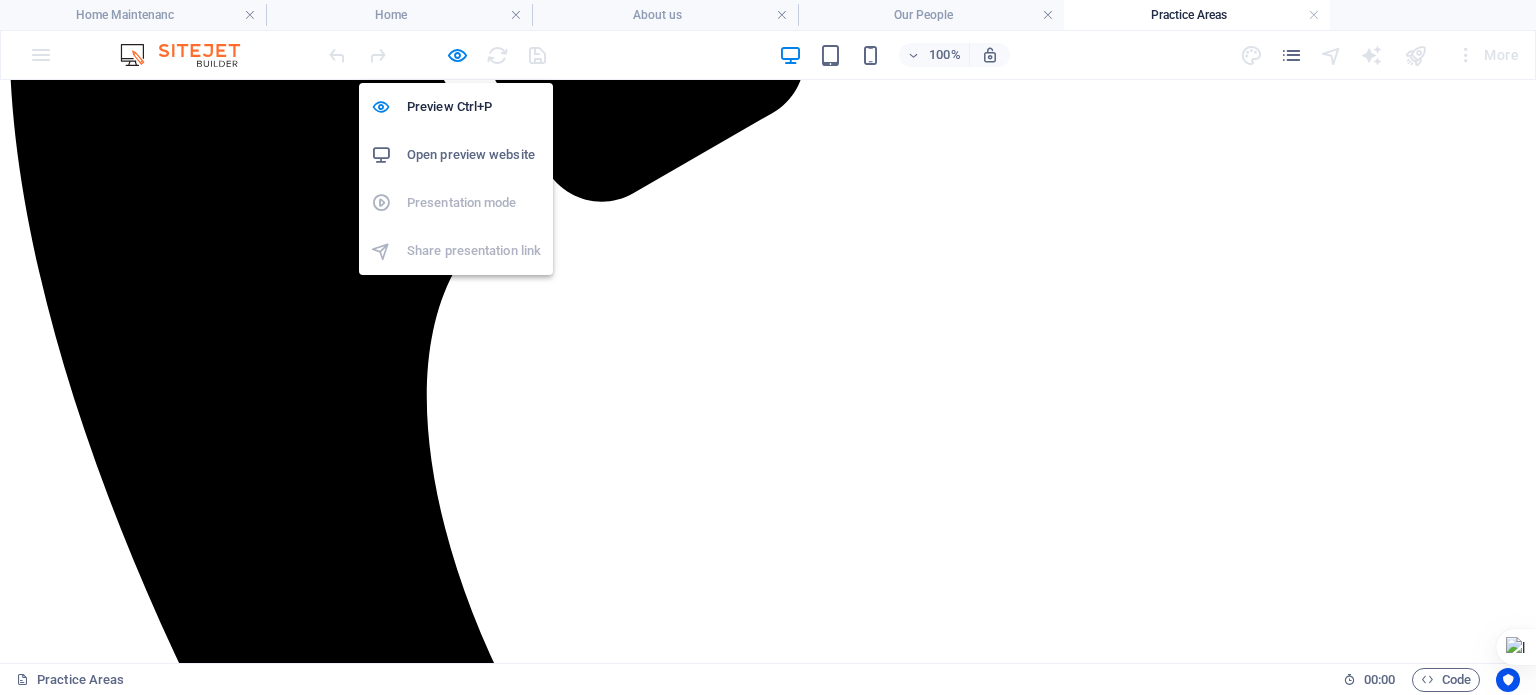 click at bounding box center [457, 55] 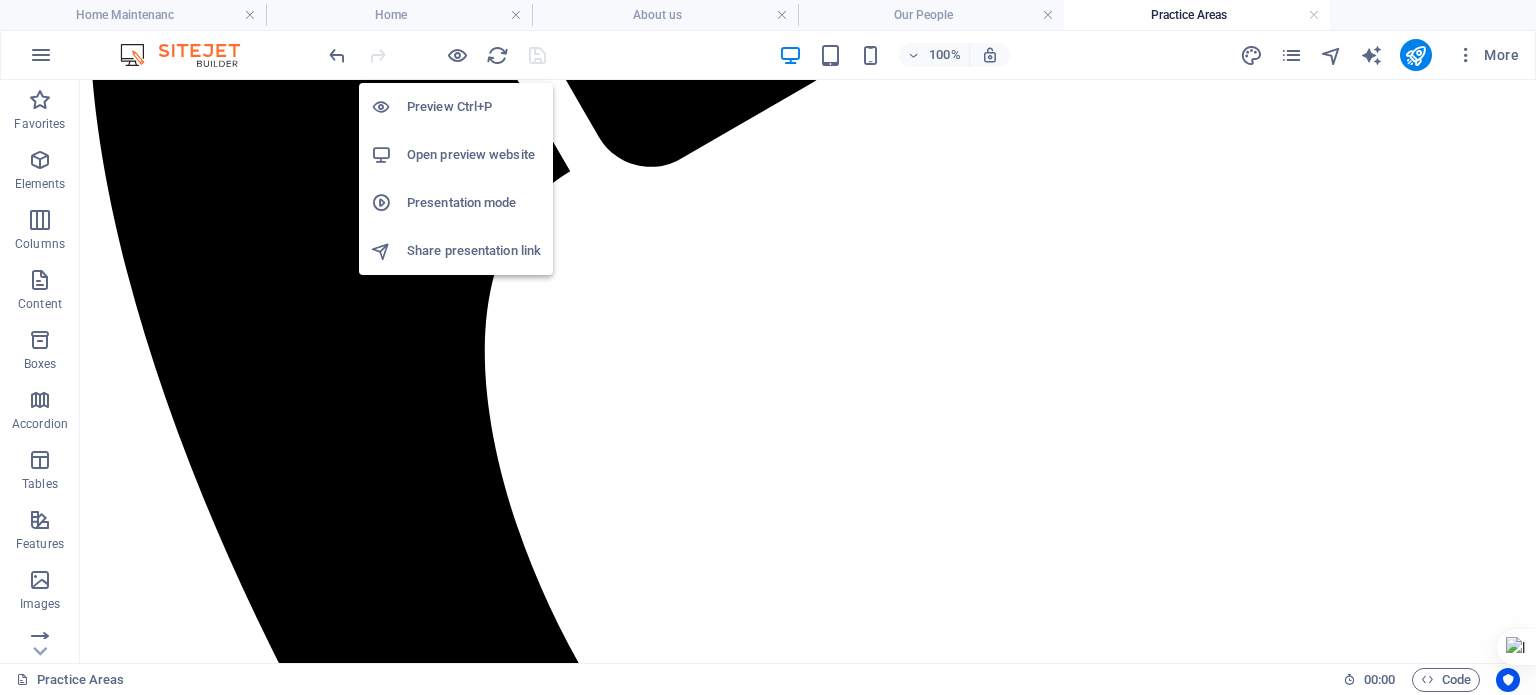 click at bounding box center (457, 55) 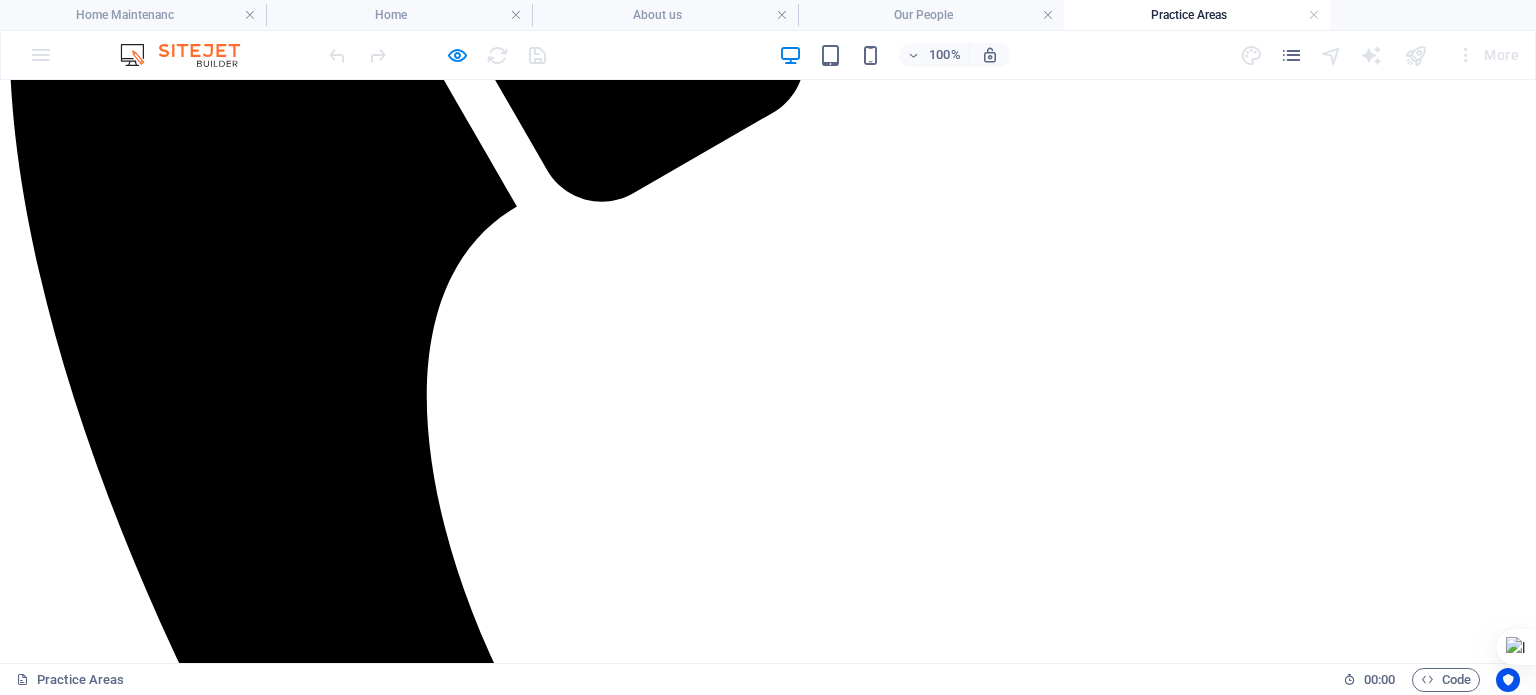 click on "Corporate/Commercial & Finance" at bounding box center (768, 8710) 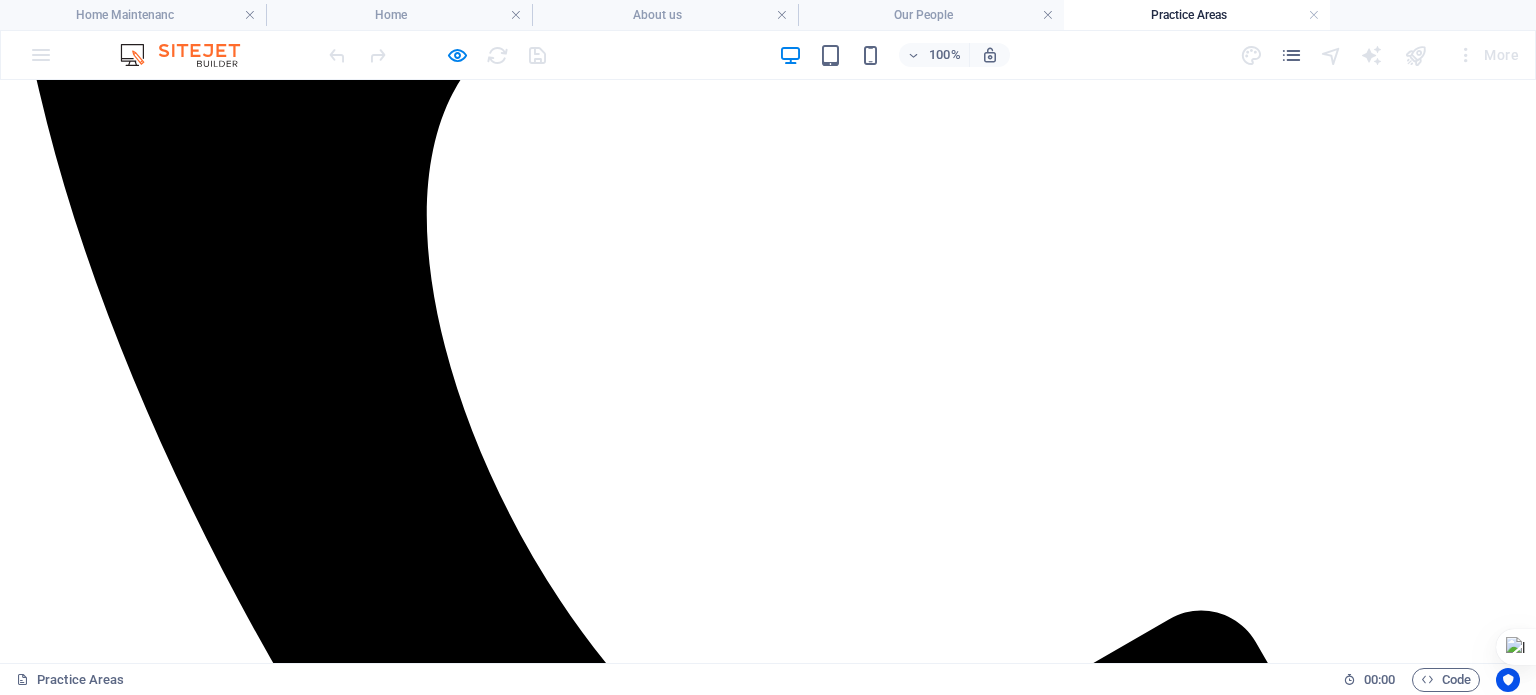 scroll, scrollTop: 751, scrollLeft: 0, axis: vertical 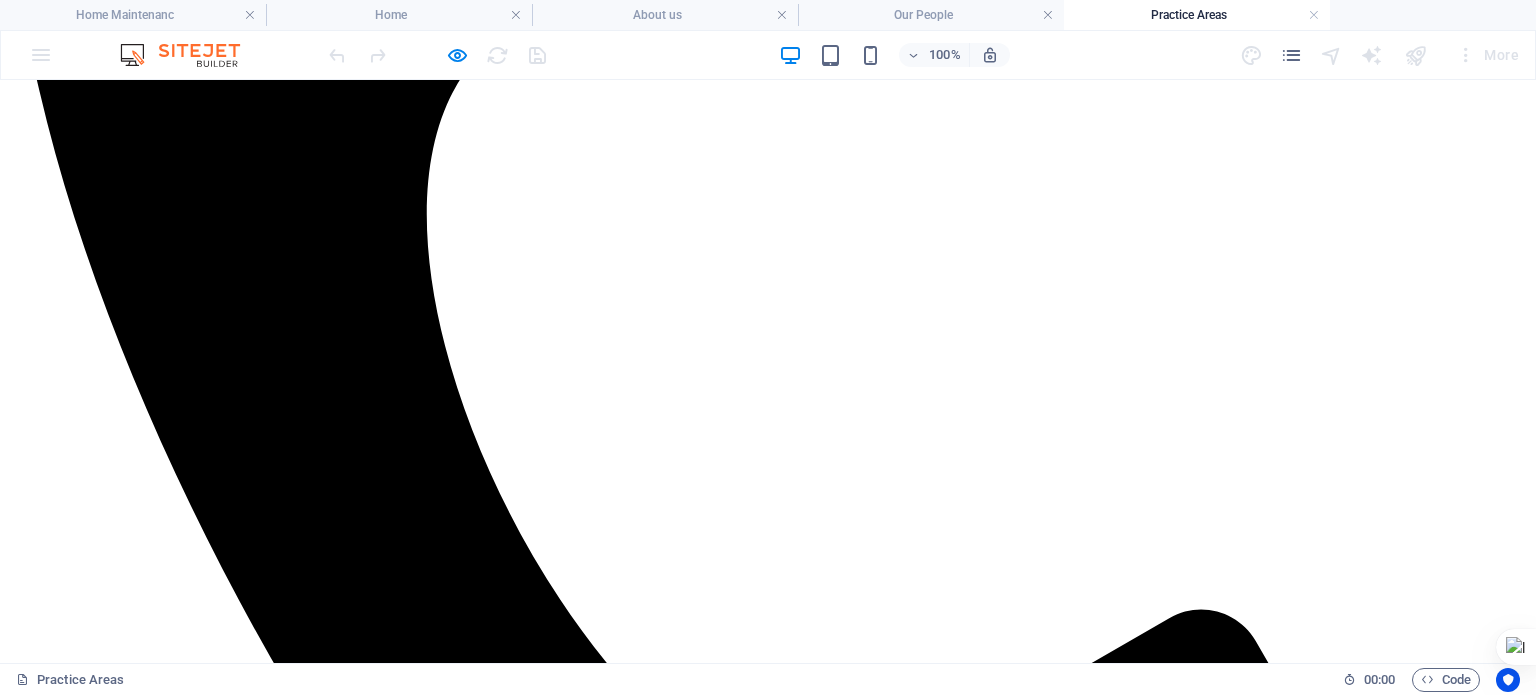 click on "Newsletter" at bounding box center (82, 5102) 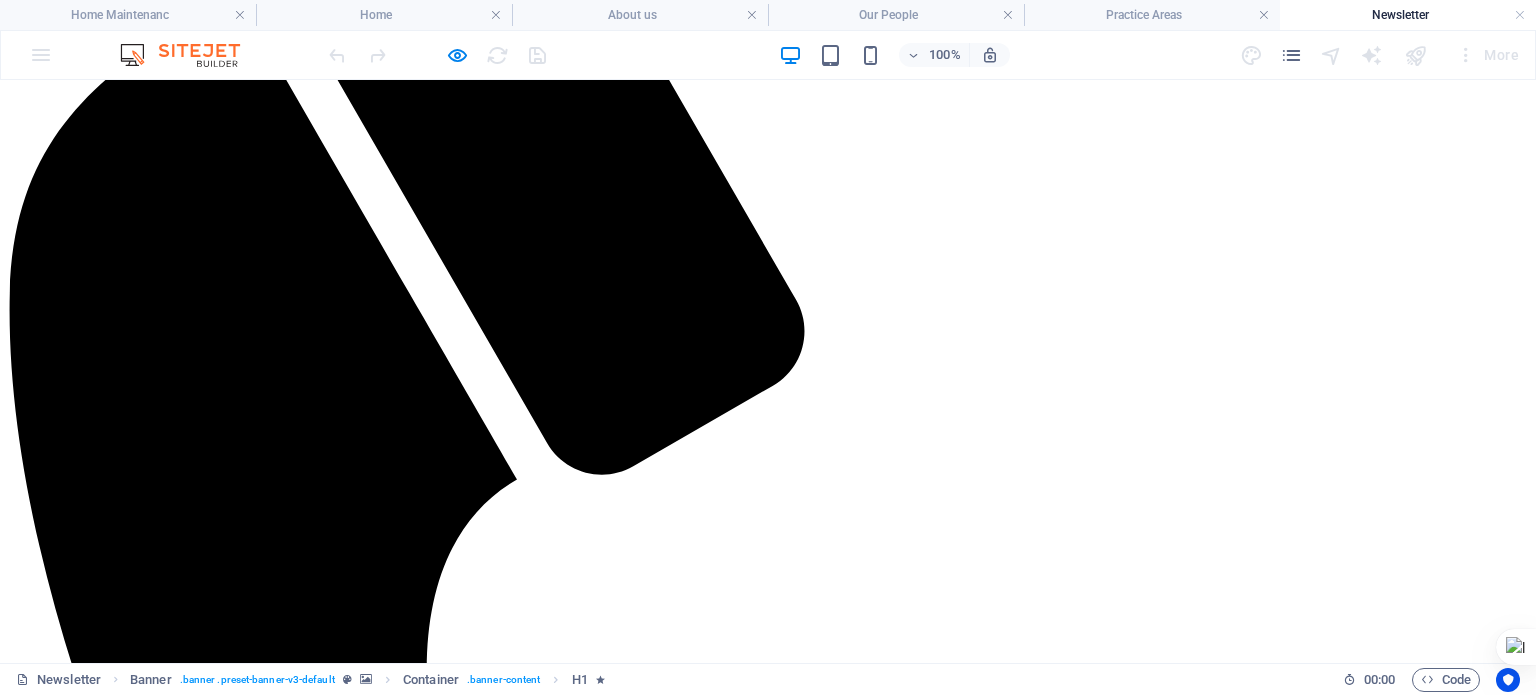 scroll, scrollTop: 344, scrollLeft: 0, axis: vertical 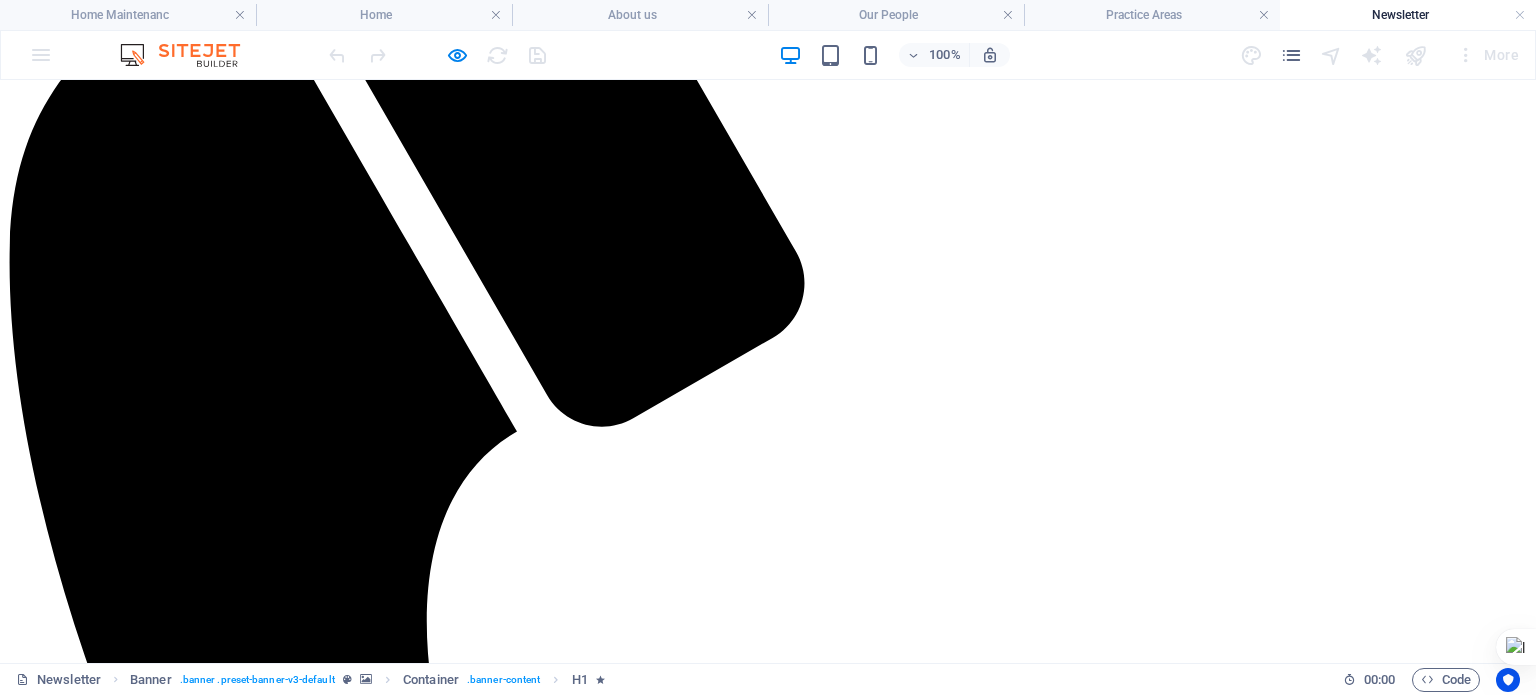 click on "[DAY] [MONTH] [YEAR] - President [NAME] to Sign Four Tax Bills Into Law" at bounding box center (768, 8043) 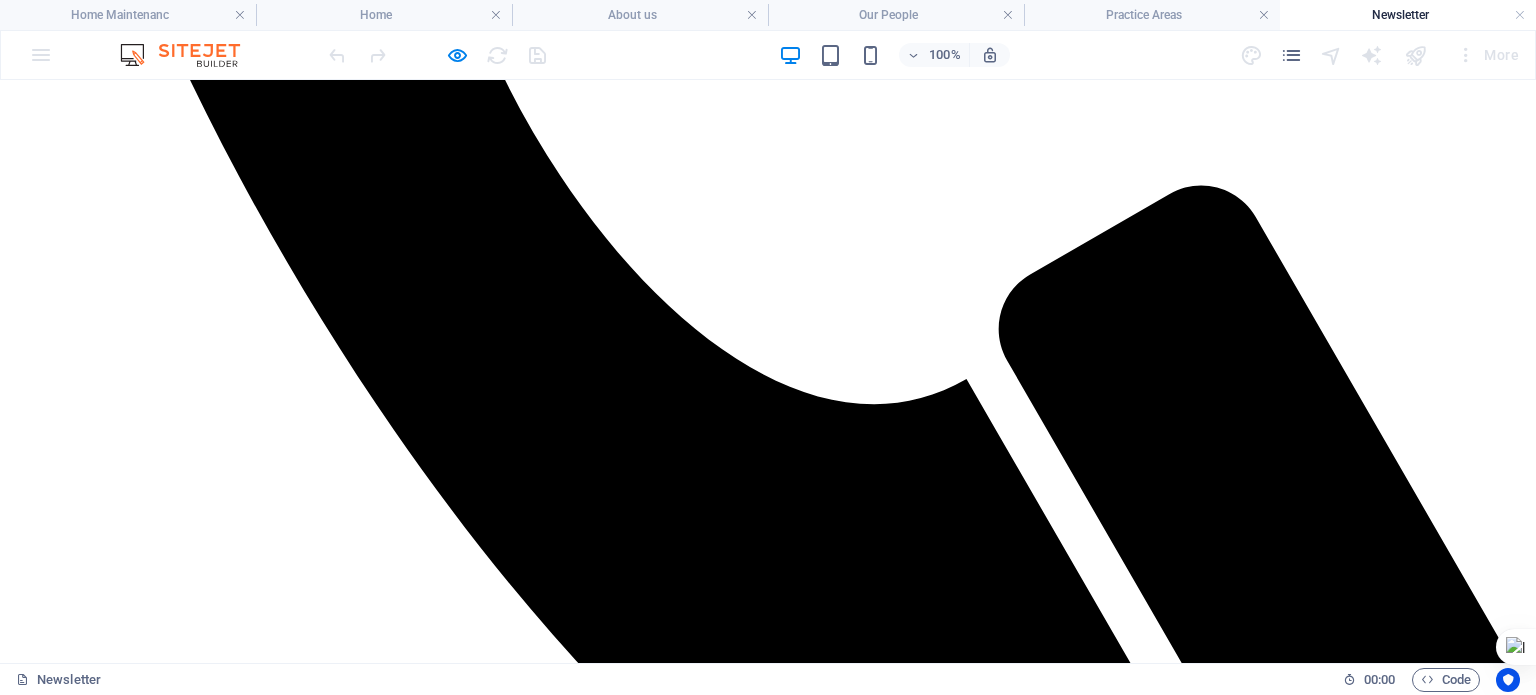 scroll, scrollTop: 1185, scrollLeft: 0, axis: vertical 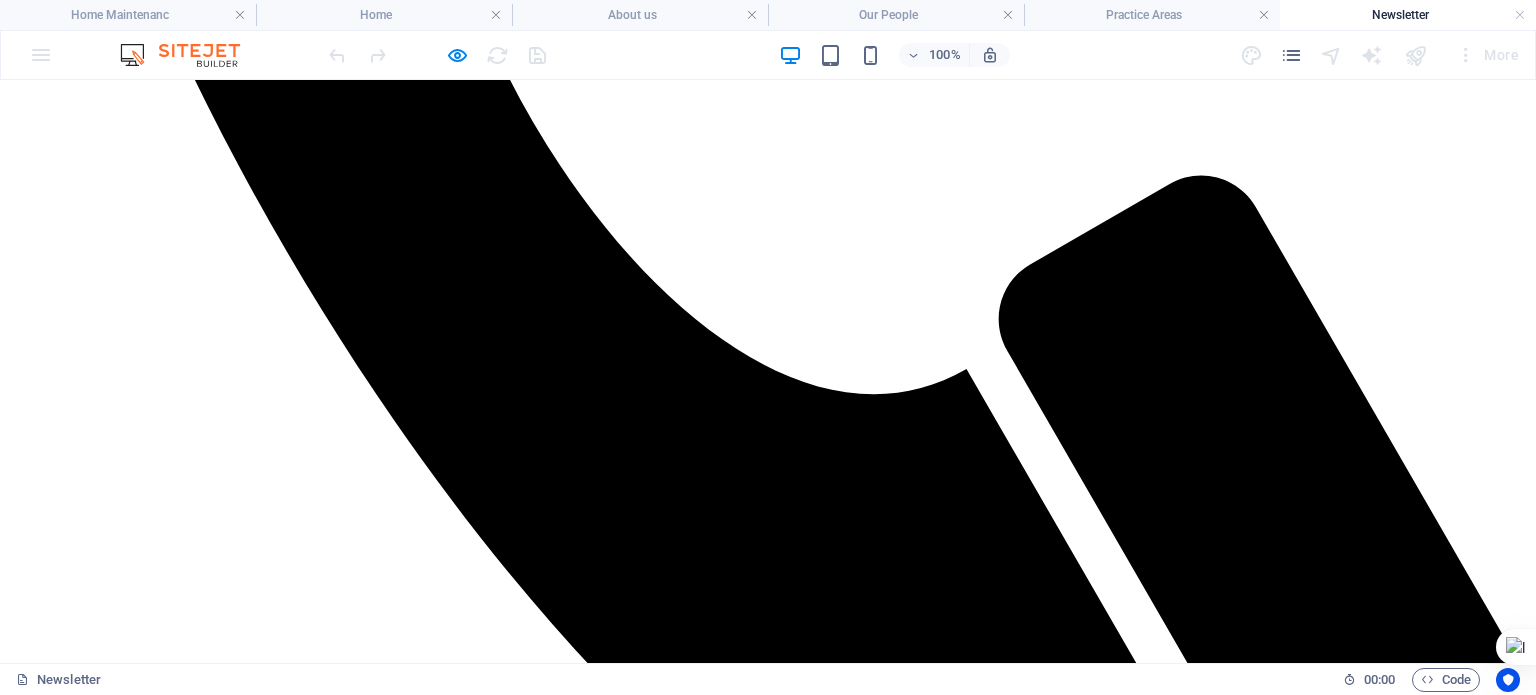 click on "[DAY] [MONTH], [YEAR]: President [NAME]: New Tax Laws, the way Forward for Nigeria’s Prosperity" at bounding box center (768, 8036) 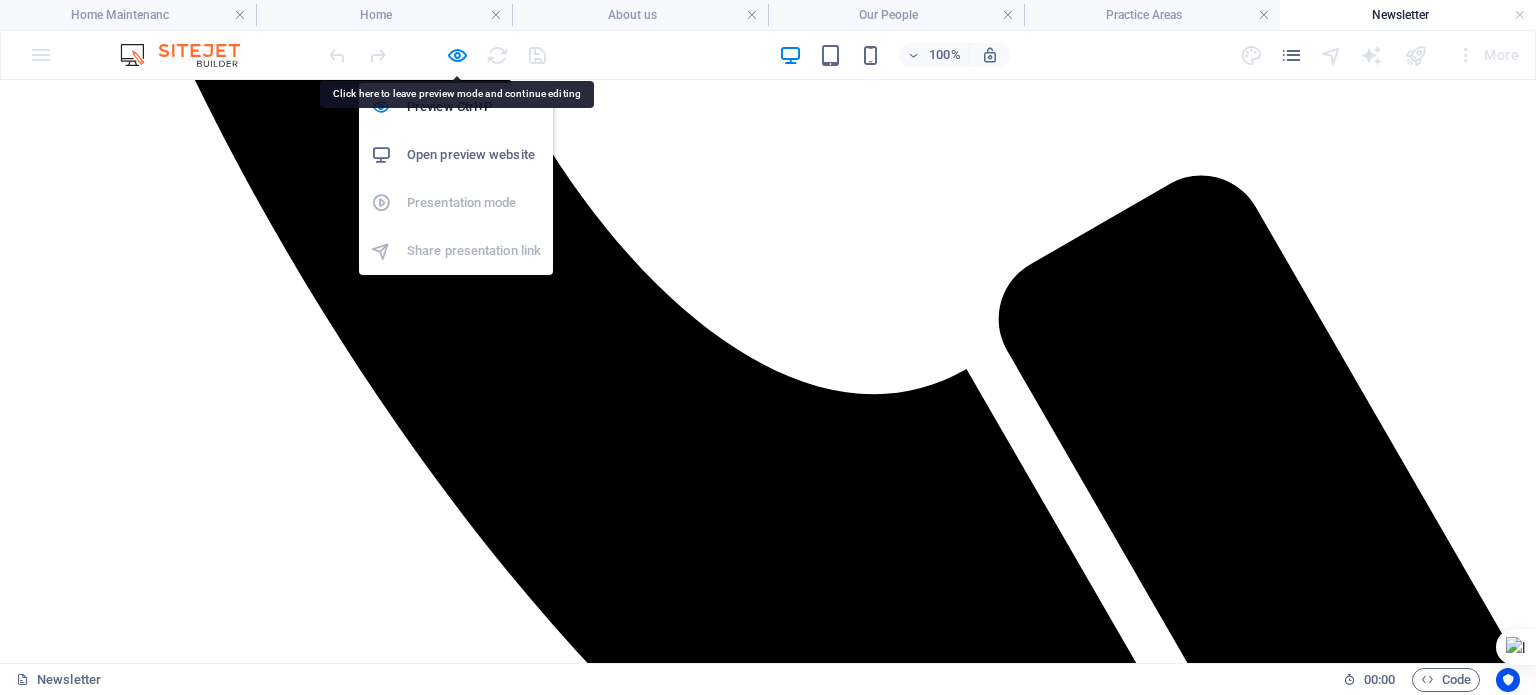 click at bounding box center (457, 55) 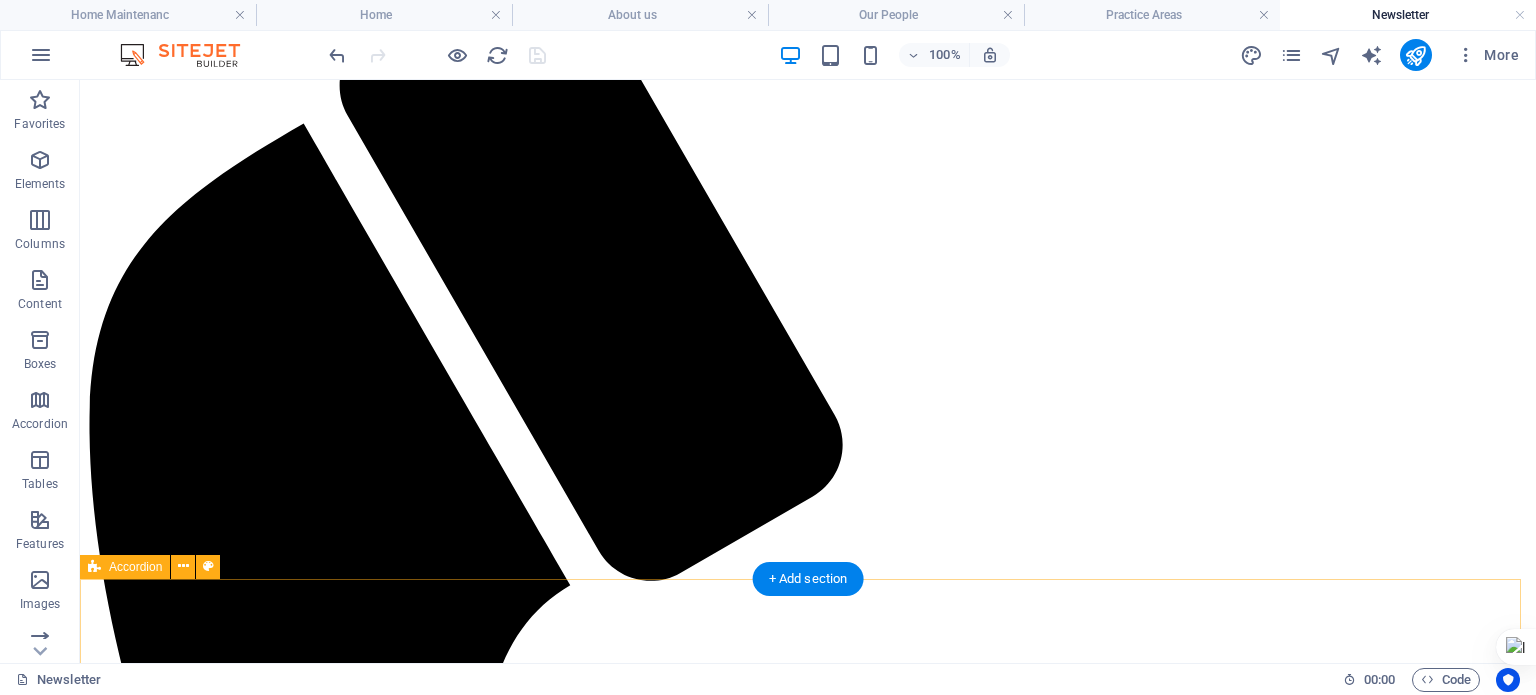 scroll, scrollTop: 147, scrollLeft: 0, axis: vertical 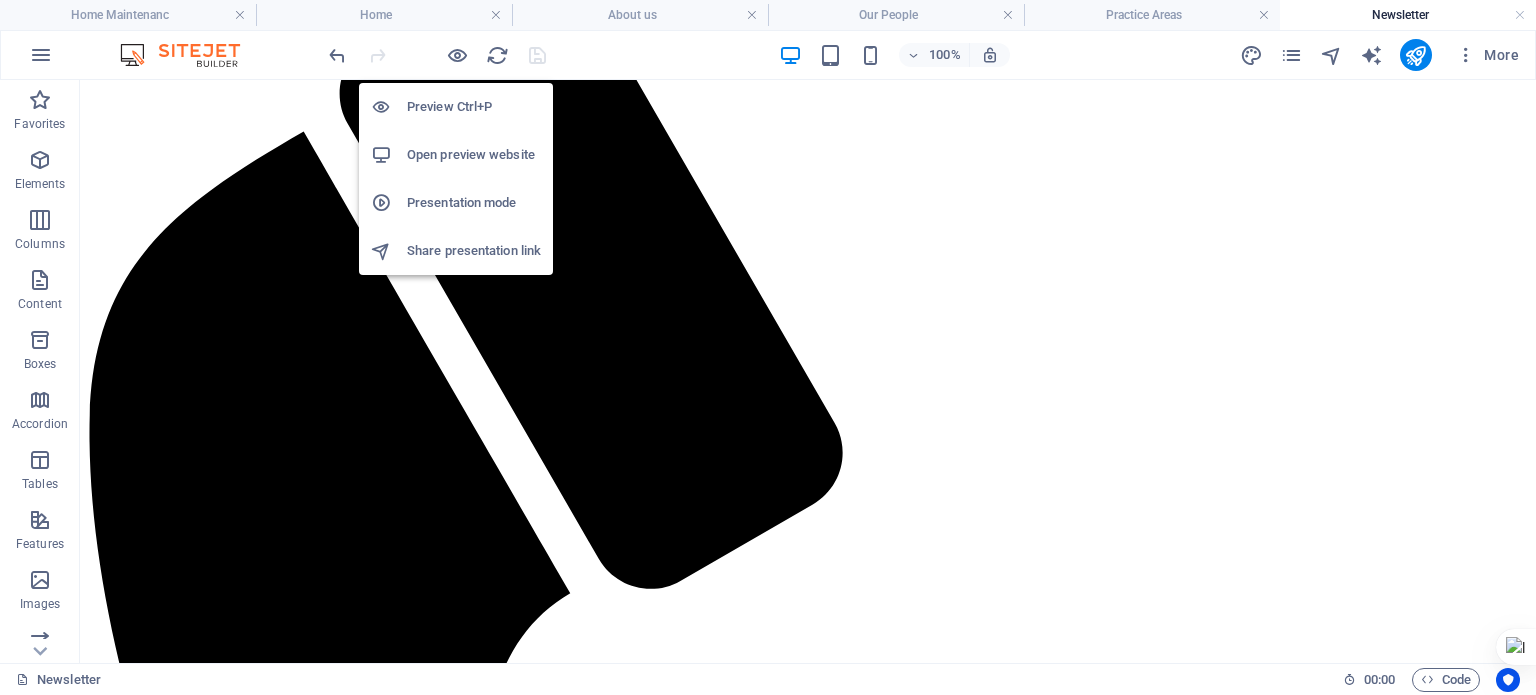click at bounding box center [457, 55] 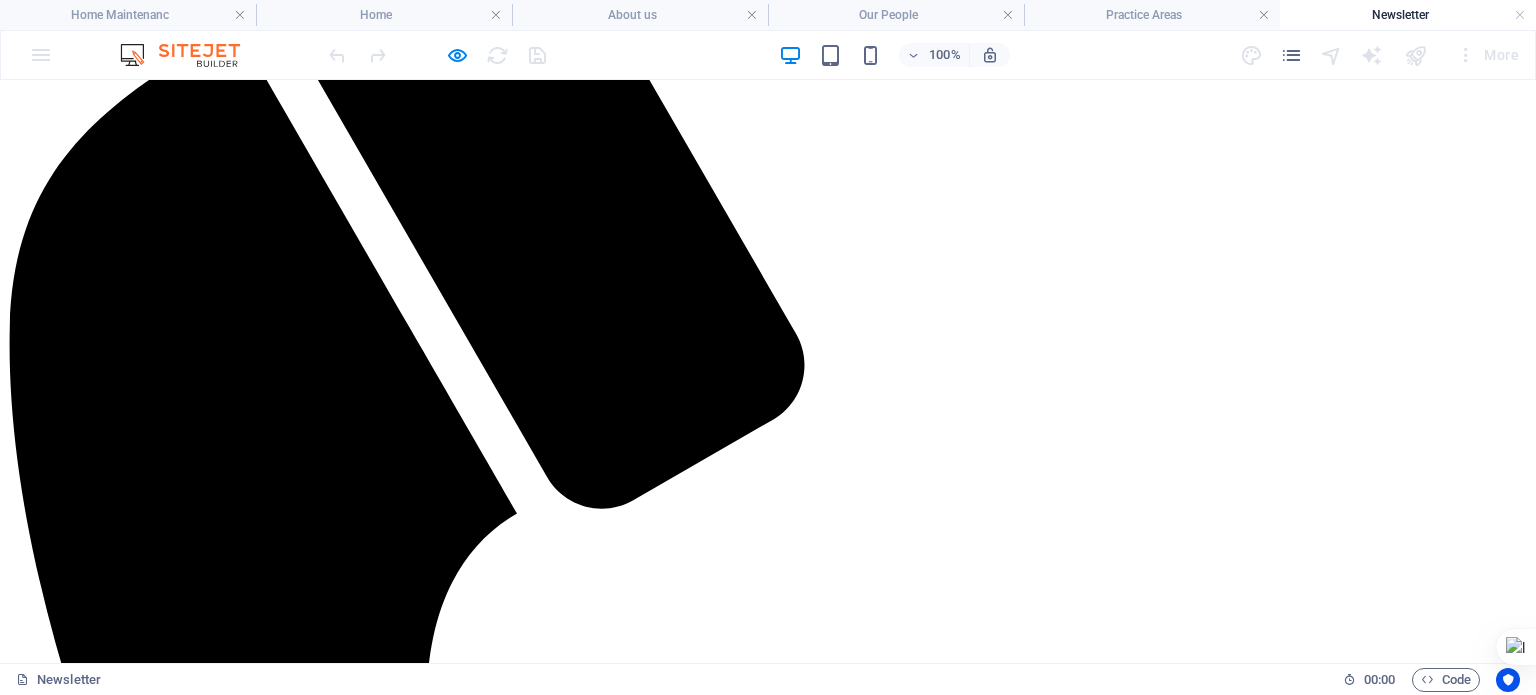 scroll, scrollTop: 260, scrollLeft: 0, axis: vertical 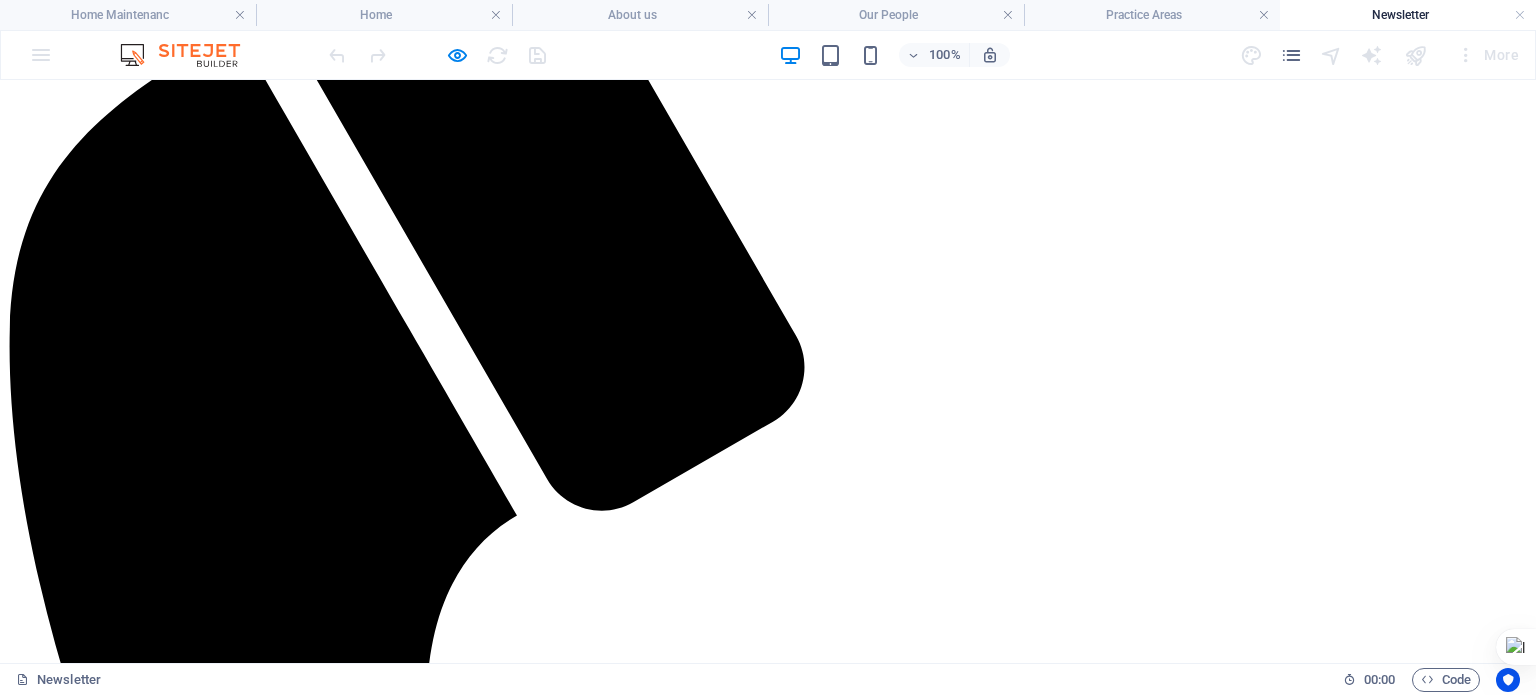 click on "[DAY] [MONTH] [YEAR] - President [NAME] to Sign Four Tax Bills Into Law" at bounding box center (324, 8126) 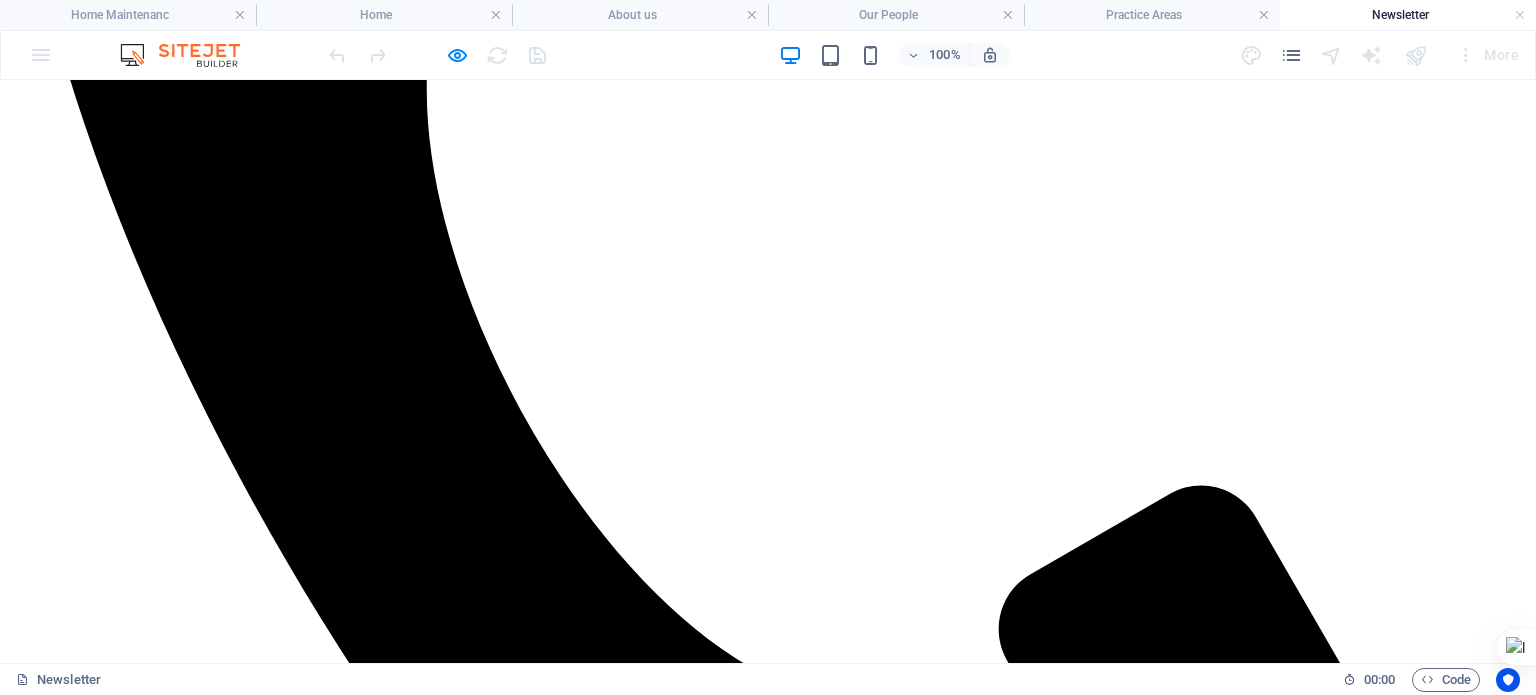 scroll, scrollTop: 911, scrollLeft: 0, axis: vertical 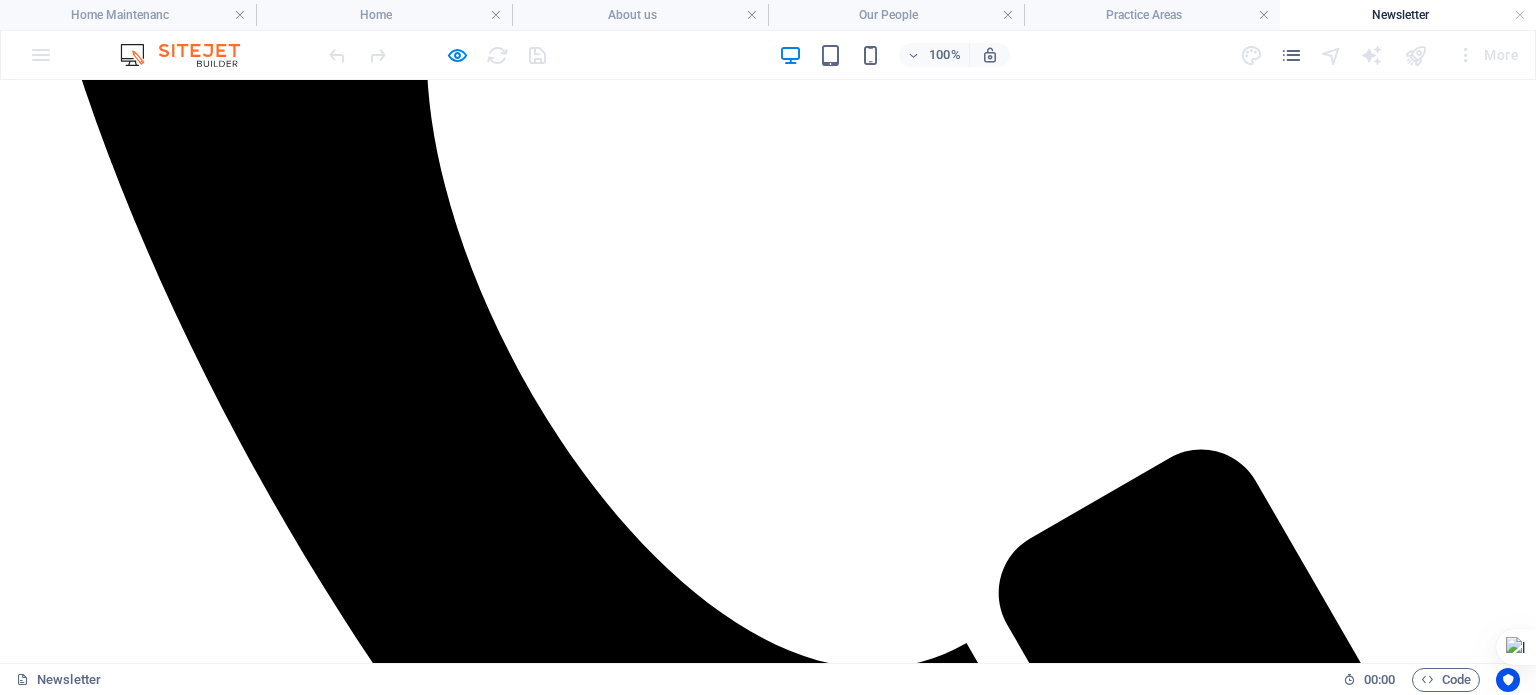 click on "Contact" at bounding box center (73, 4960) 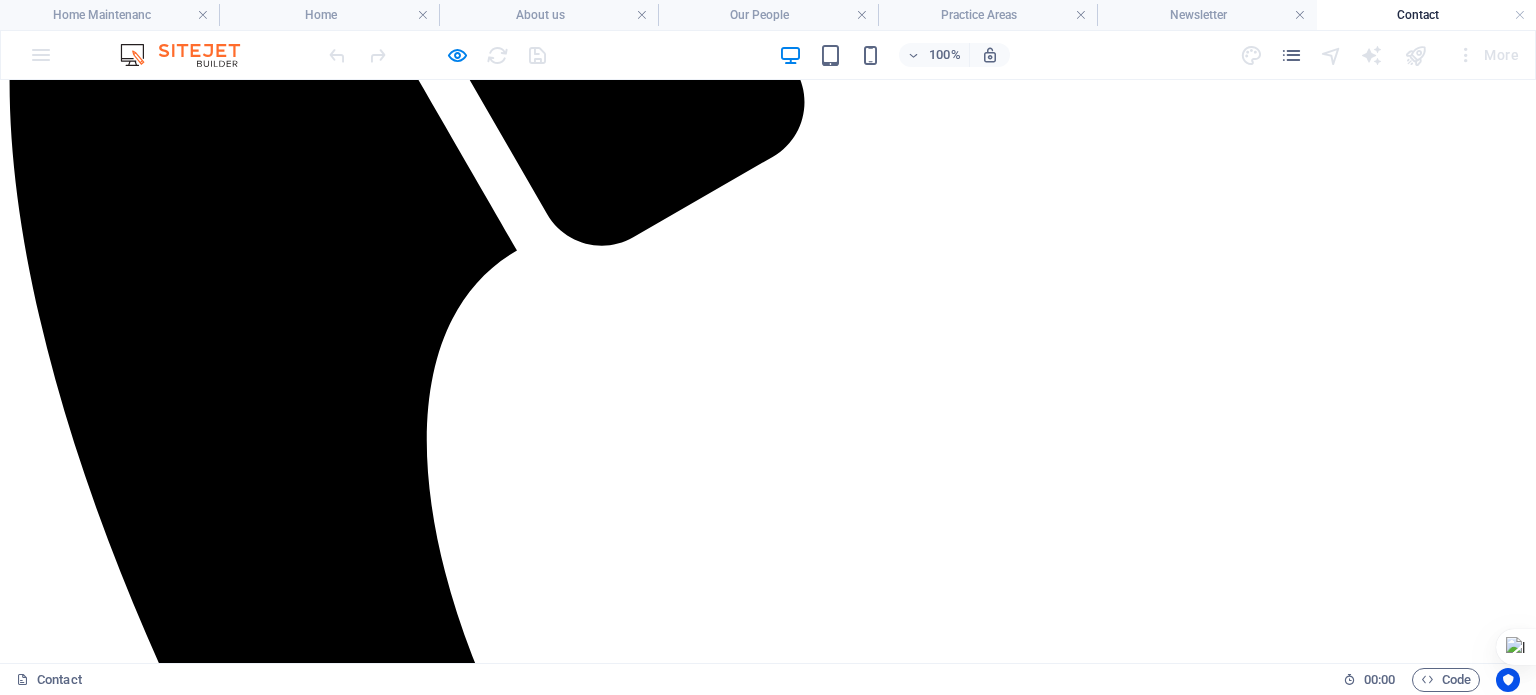 scroll, scrollTop: 531, scrollLeft: 0, axis: vertical 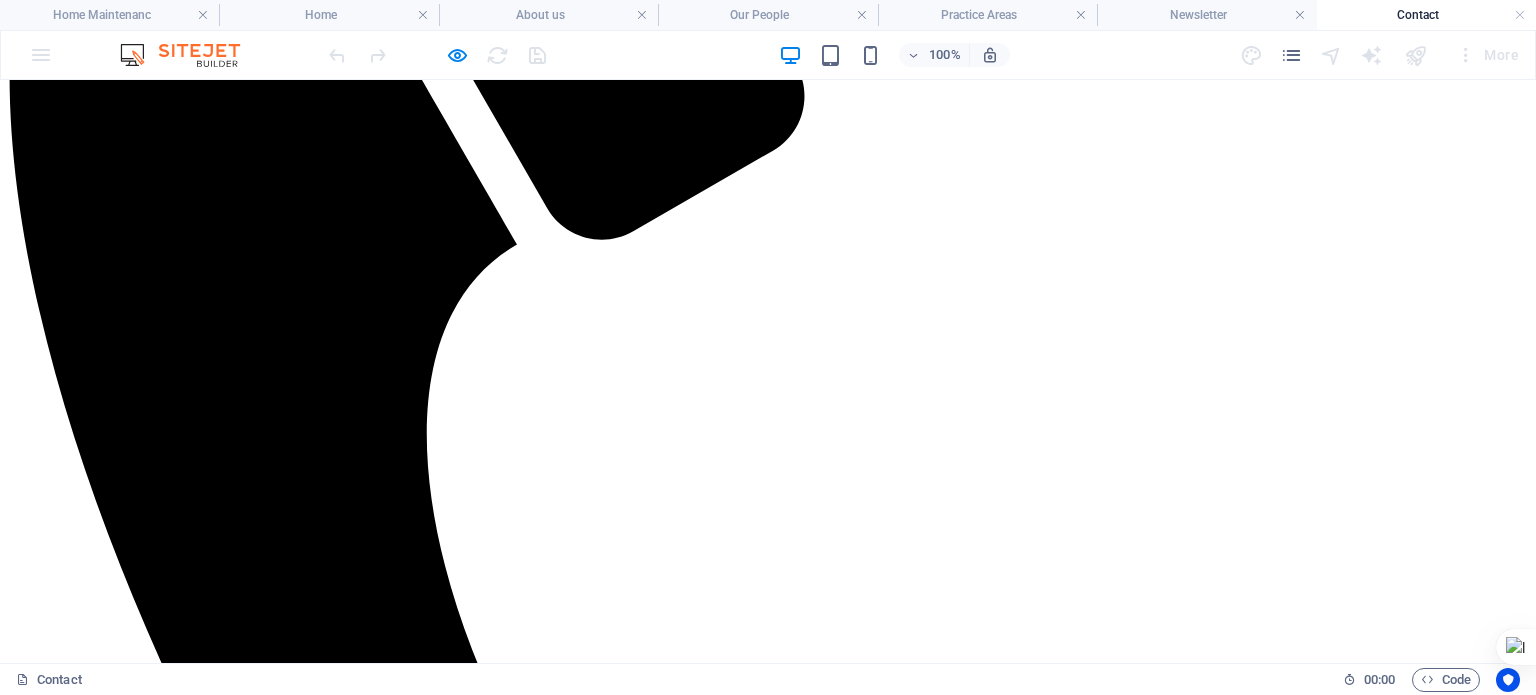 click on "+234 708 165 7271" at bounding box center (768, 8464) 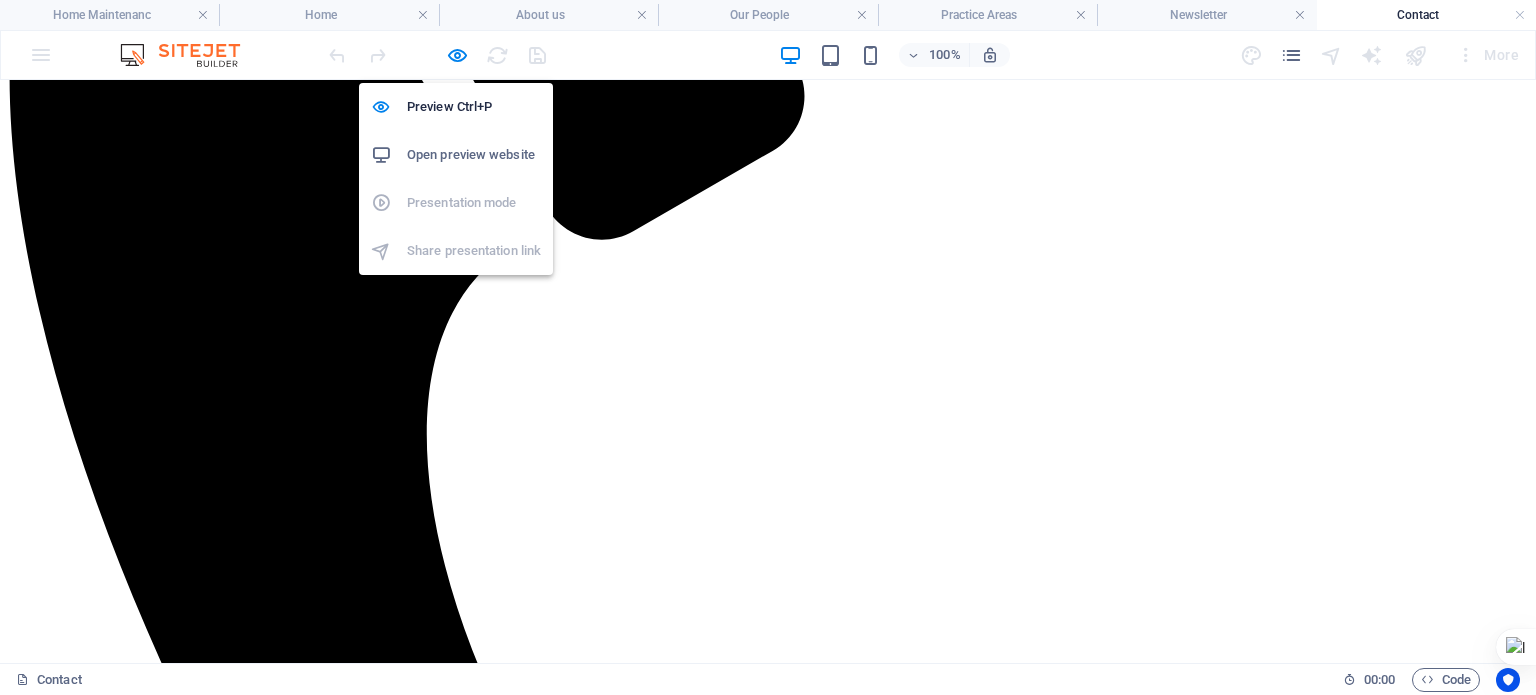 click at bounding box center [457, 55] 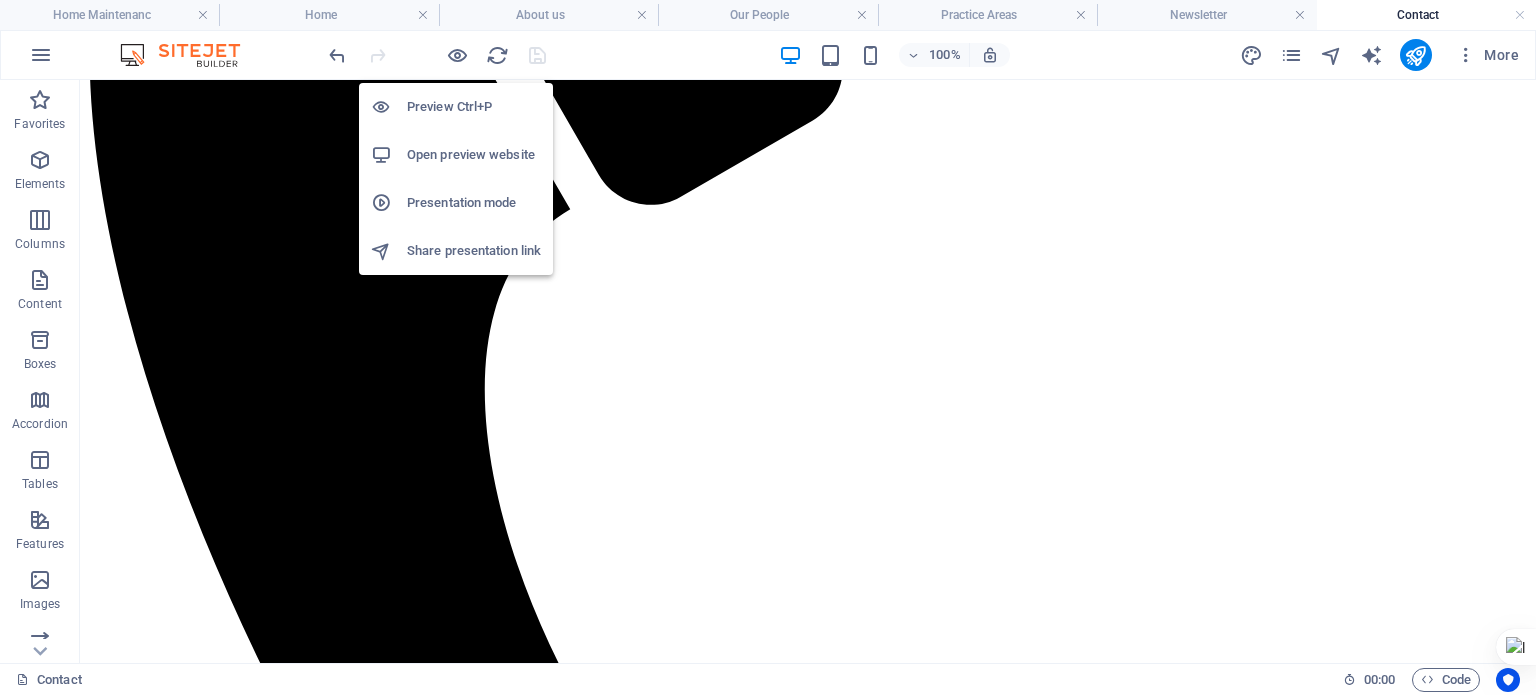 click at bounding box center [457, 55] 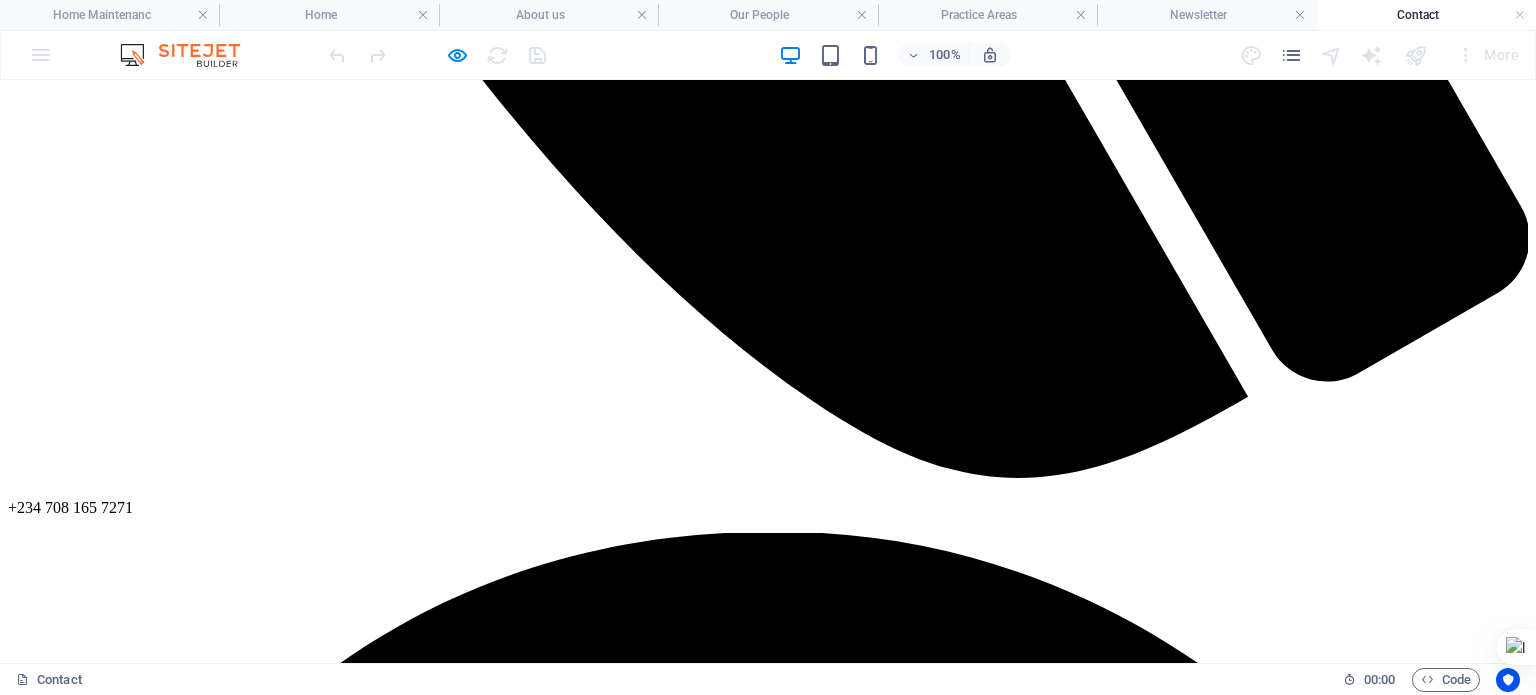 scroll, scrollTop: 1663, scrollLeft: 0, axis: vertical 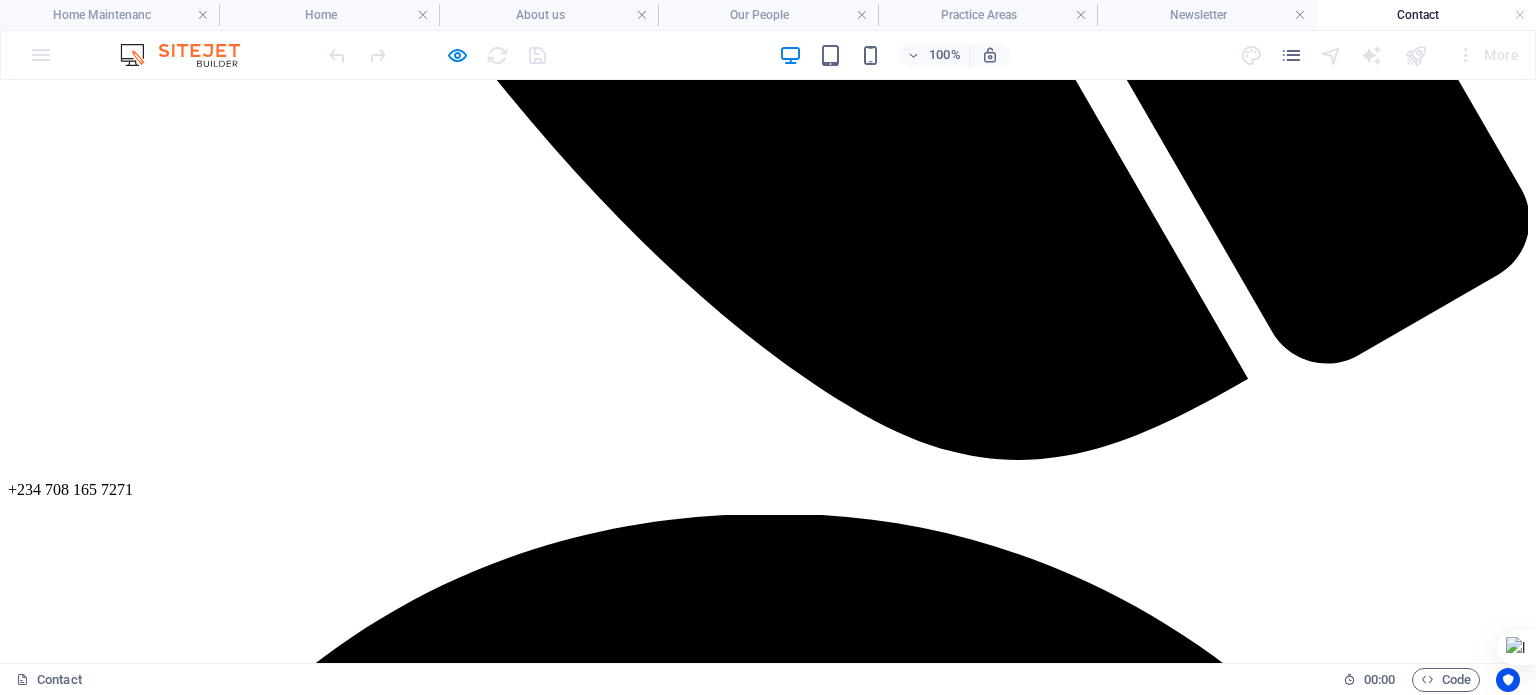 click on "Our seasoned legal team is dedicated to delivering top-tier representation to every client—whether you're a business navigating complex regulations or an individual seeking trusted counsel." at bounding box center (768, 13863) 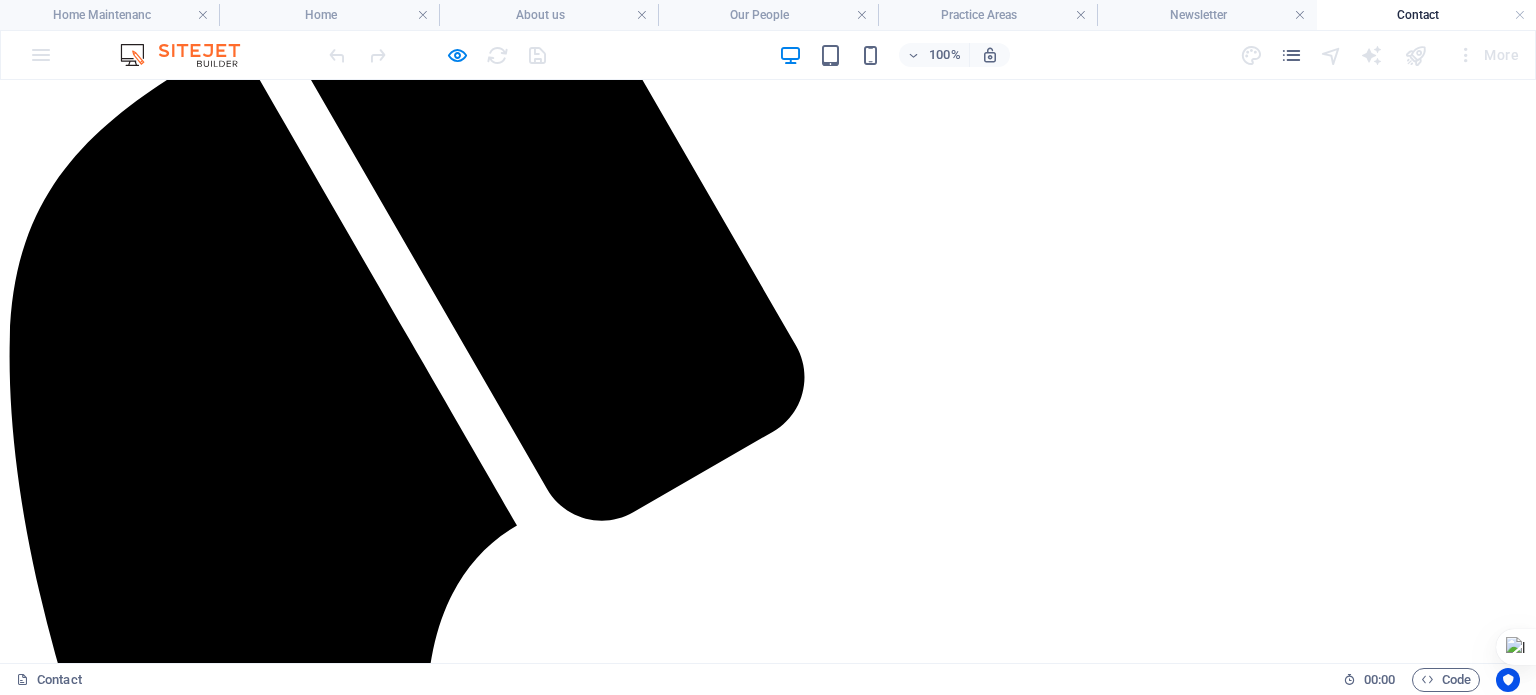 scroll, scrollTop: 224, scrollLeft: 0, axis: vertical 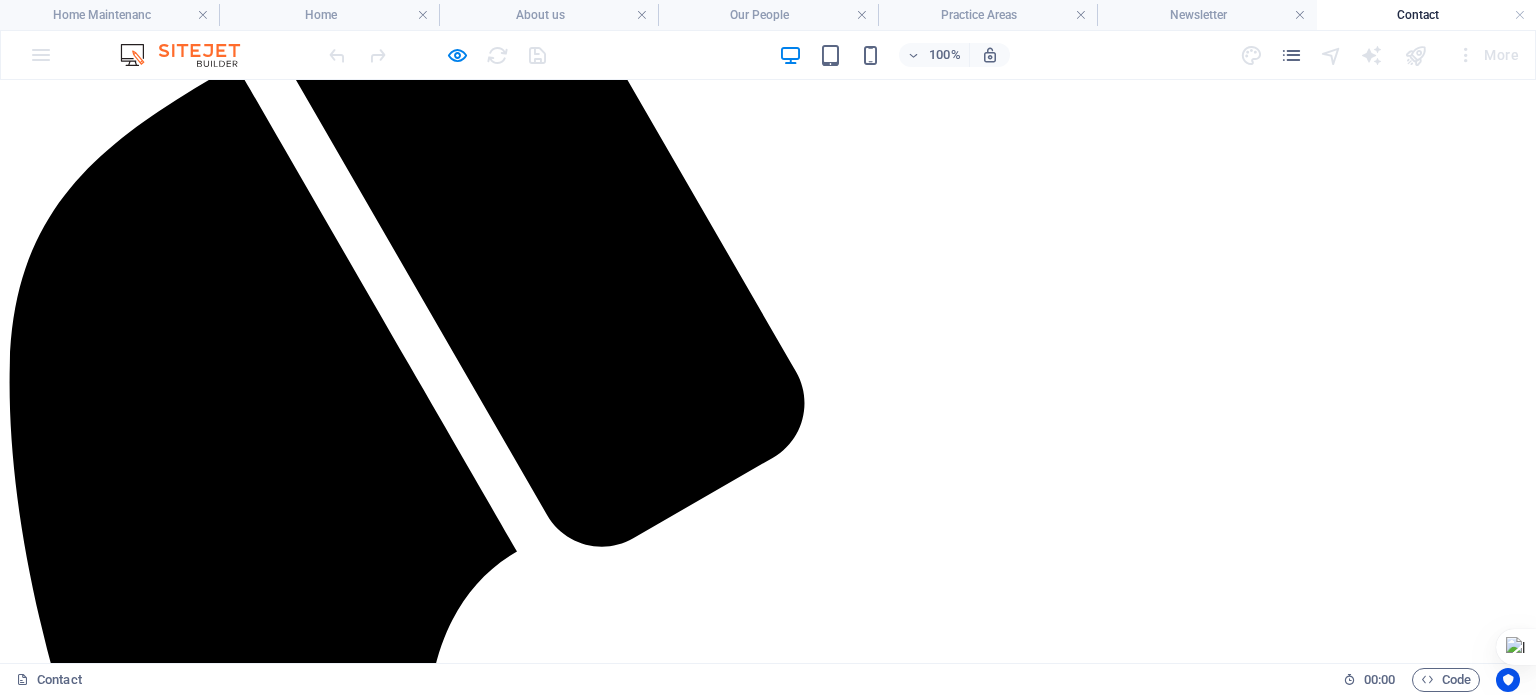 click on "Newsletter" at bounding box center [82, 5629] 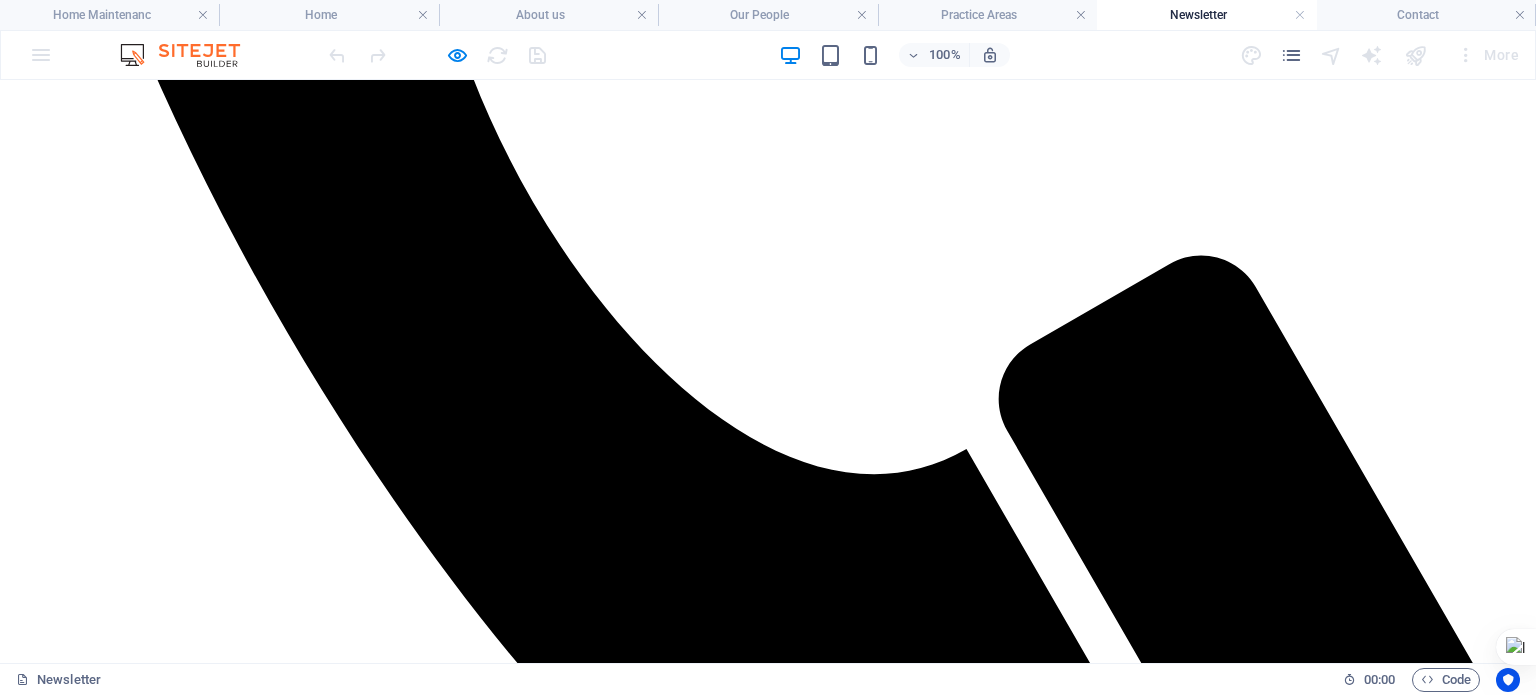 scroll, scrollTop: 1101, scrollLeft: 0, axis: vertical 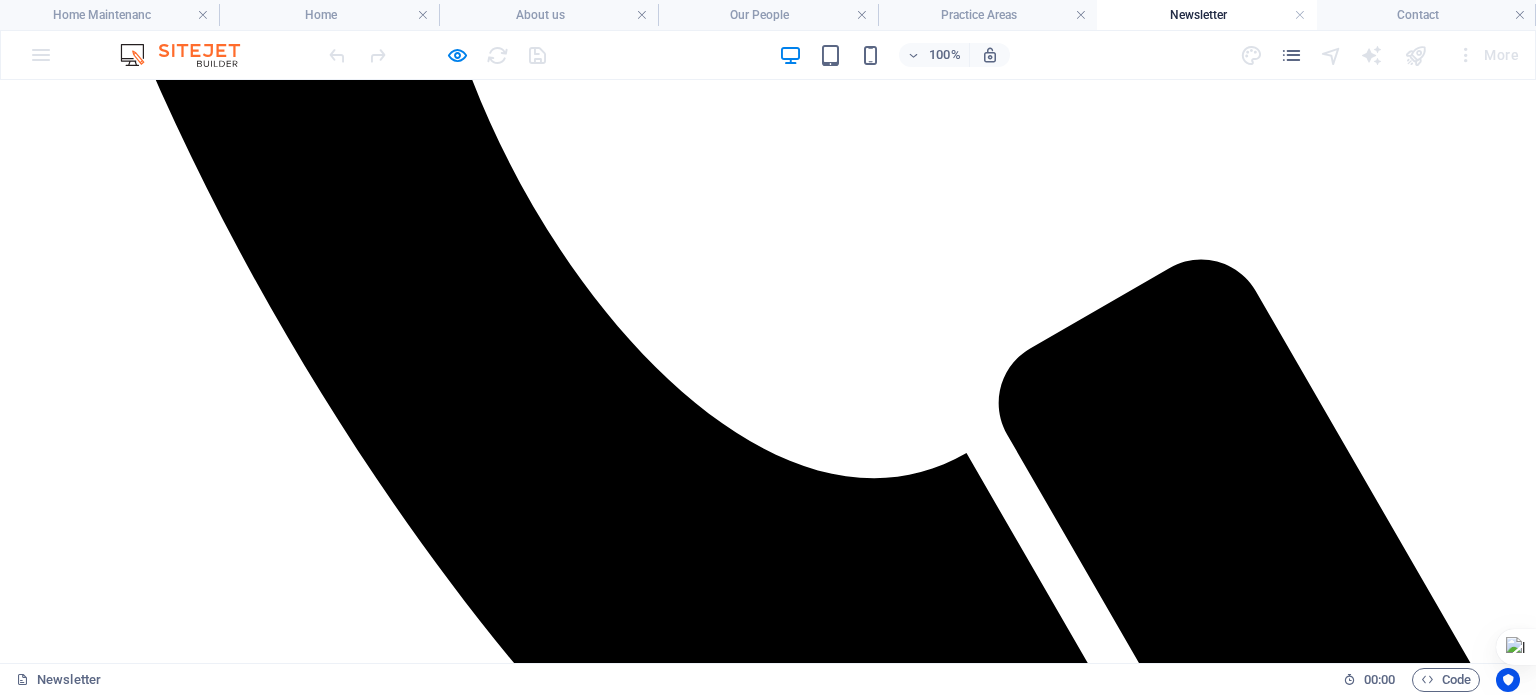 click on "[DAY] [MONTH], [YEAR]: President [NAME]: New Tax Laws, the way Forward for Nigeria’s Prosperity" at bounding box center (430, 8119) 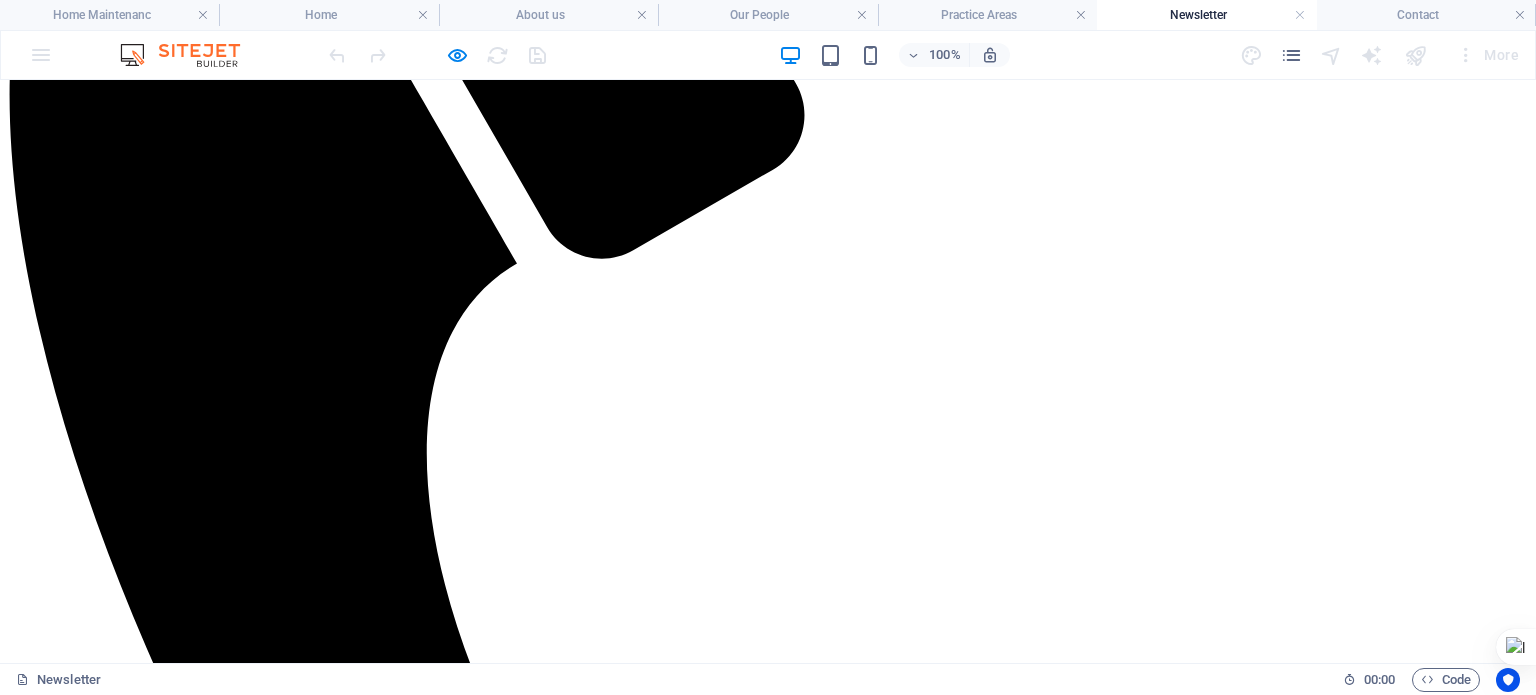scroll, scrollTop: 504, scrollLeft: 0, axis: vertical 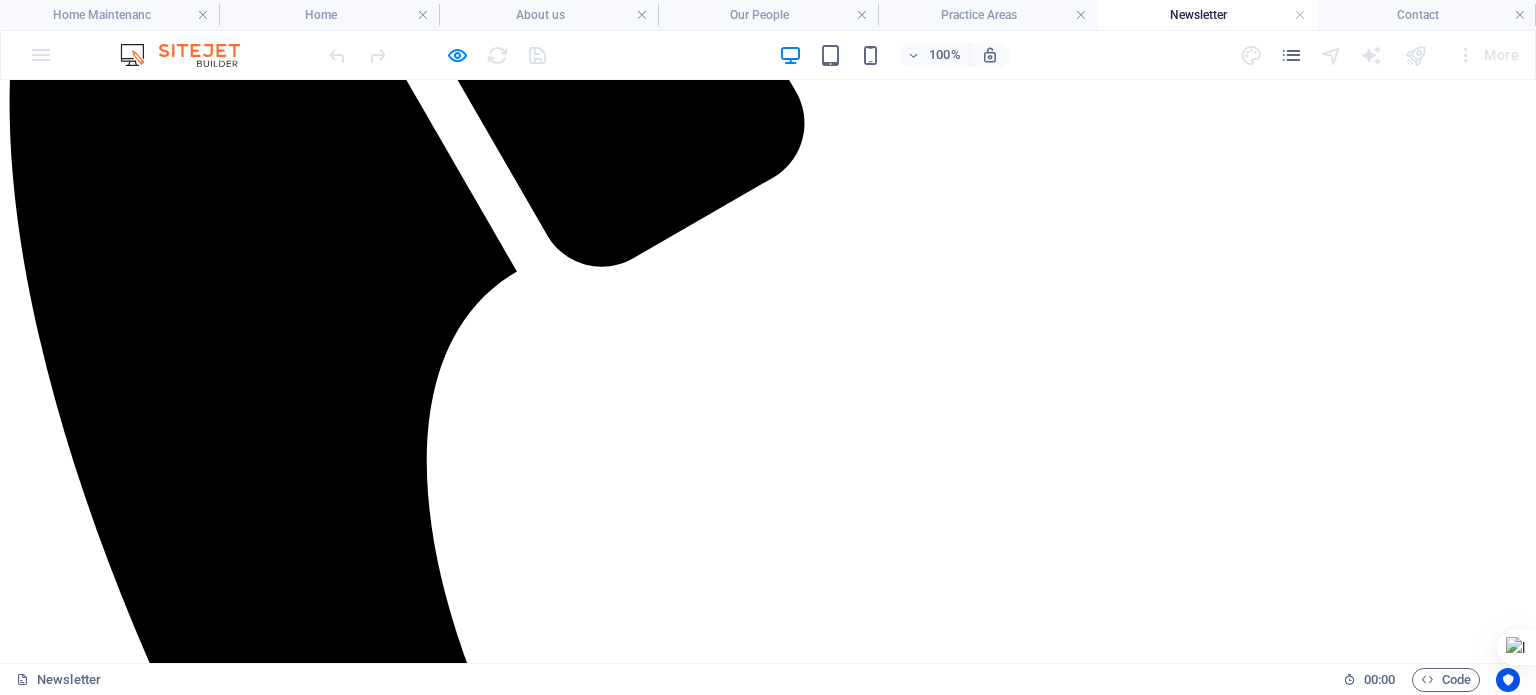 click on "Home Maintenanc" at bounding box center [107, 5259] 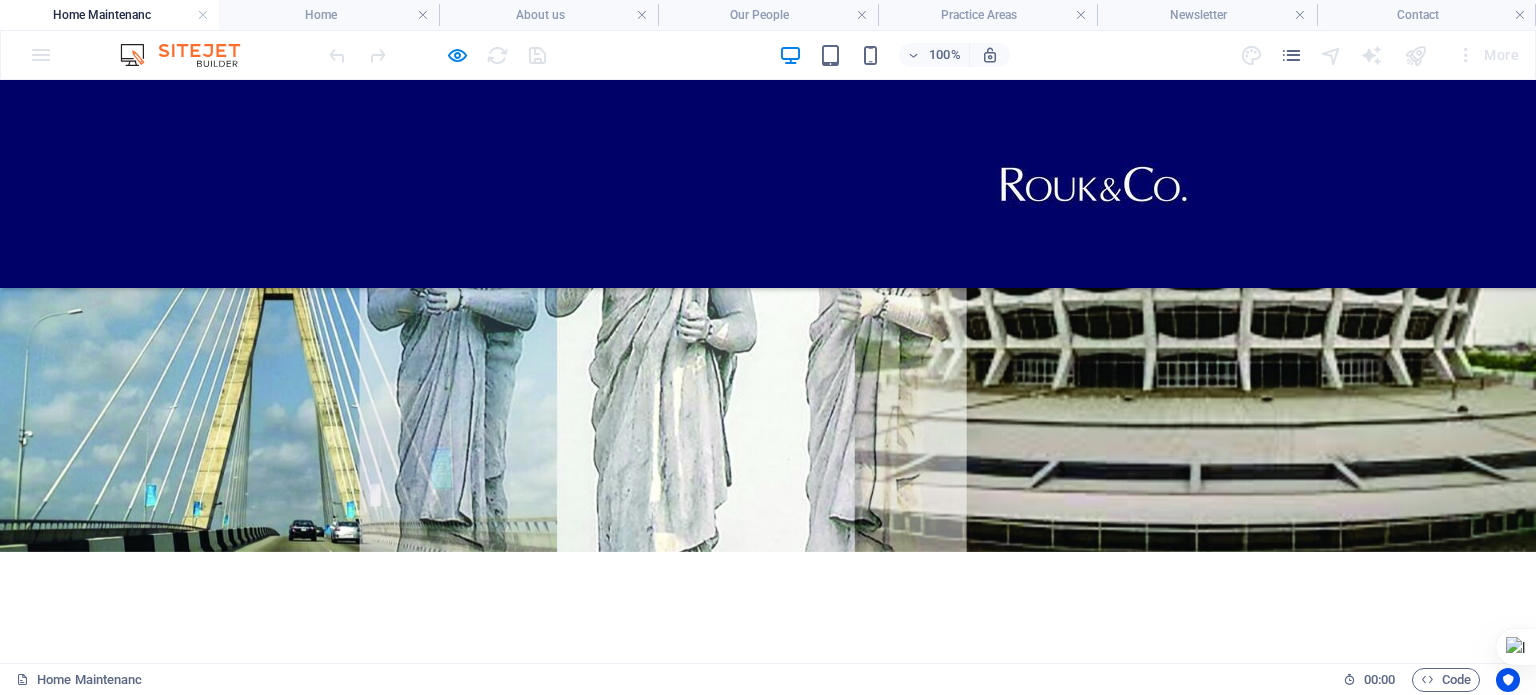 scroll, scrollTop: 387, scrollLeft: 0, axis: vertical 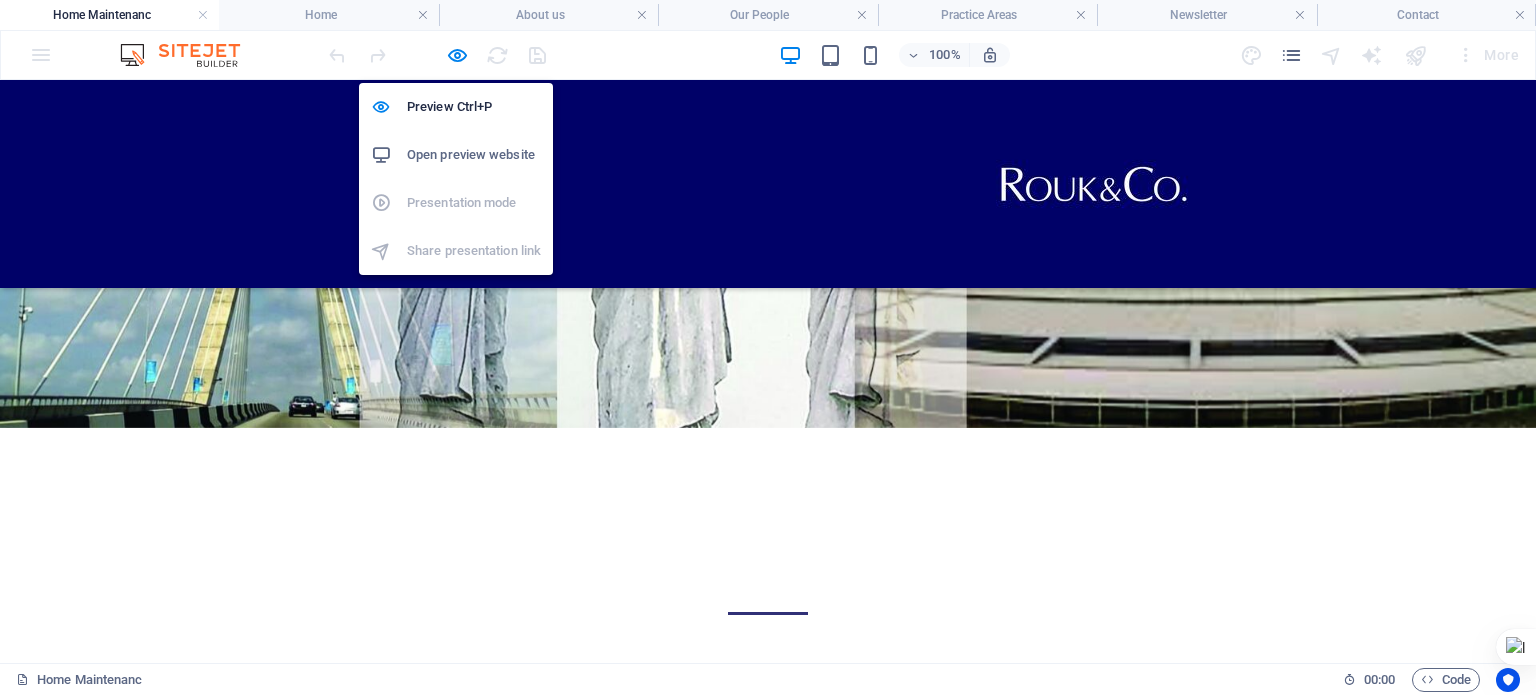 click at bounding box center (457, 55) 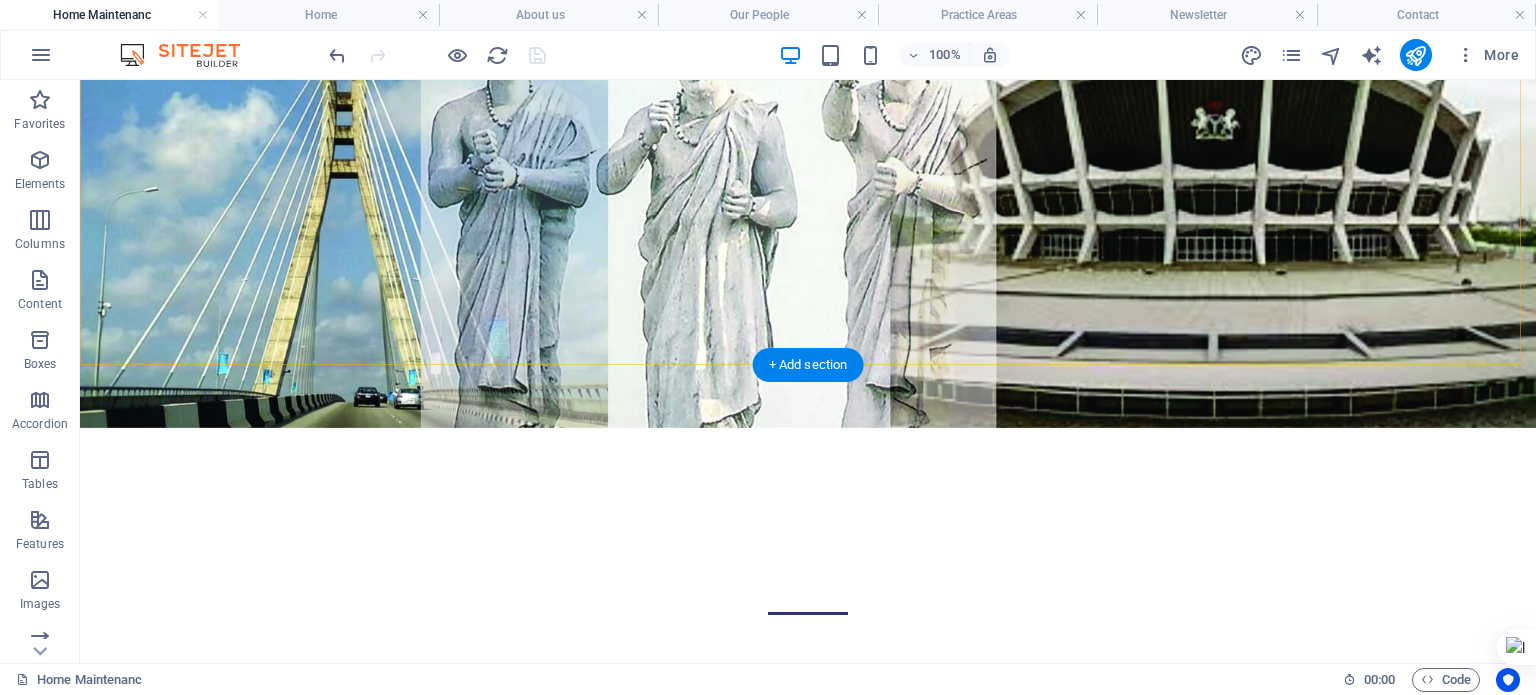 scroll, scrollTop: 0, scrollLeft: 0, axis: both 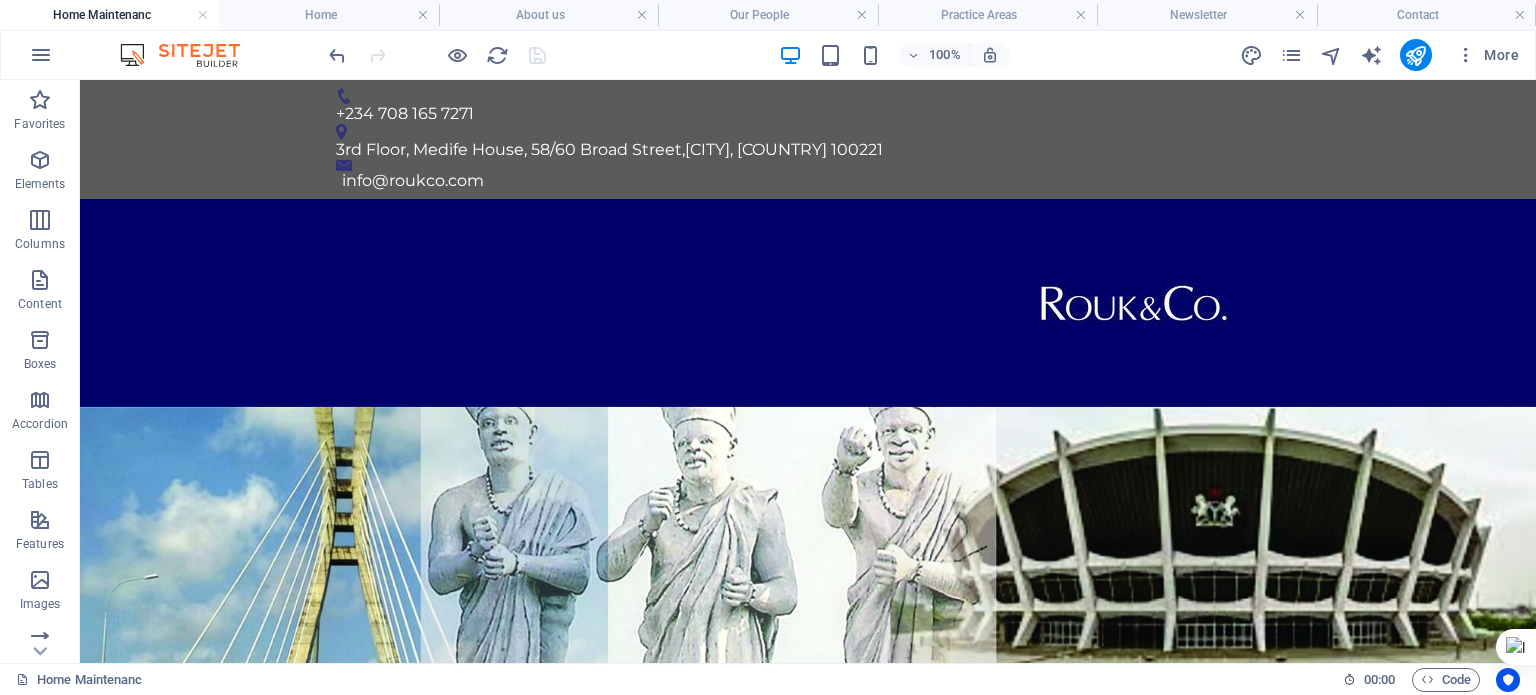 click on "Home" at bounding box center (328, 15) 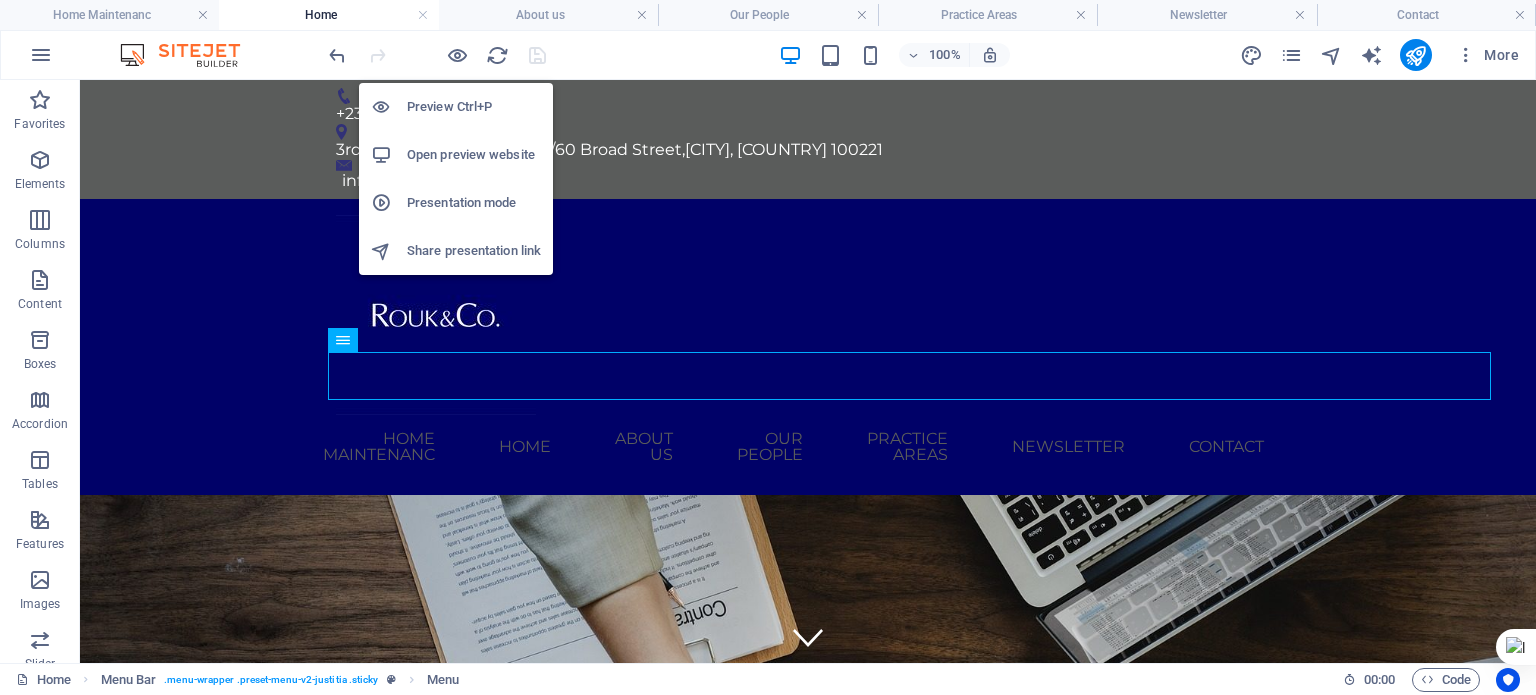 click at bounding box center (457, 55) 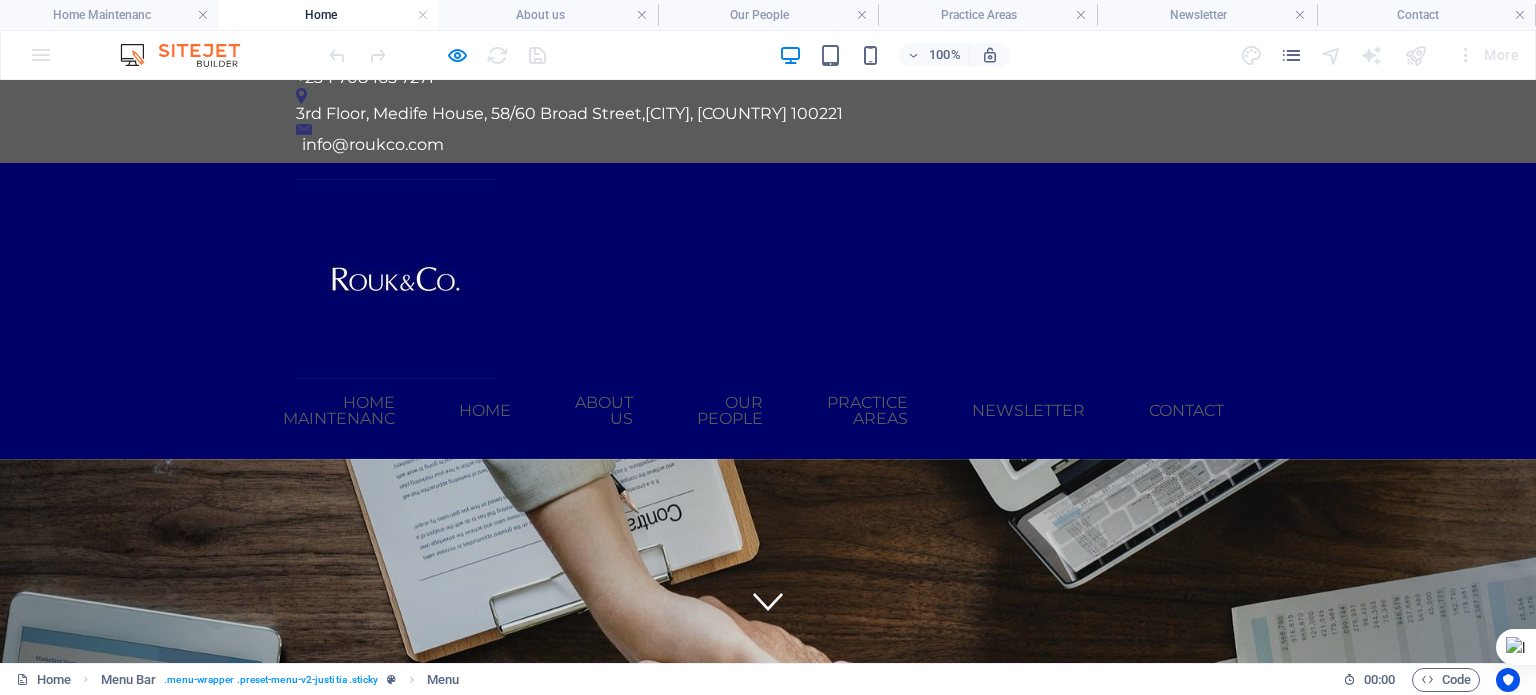 scroll, scrollTop: 0, scrollLeft: 0, axis: both 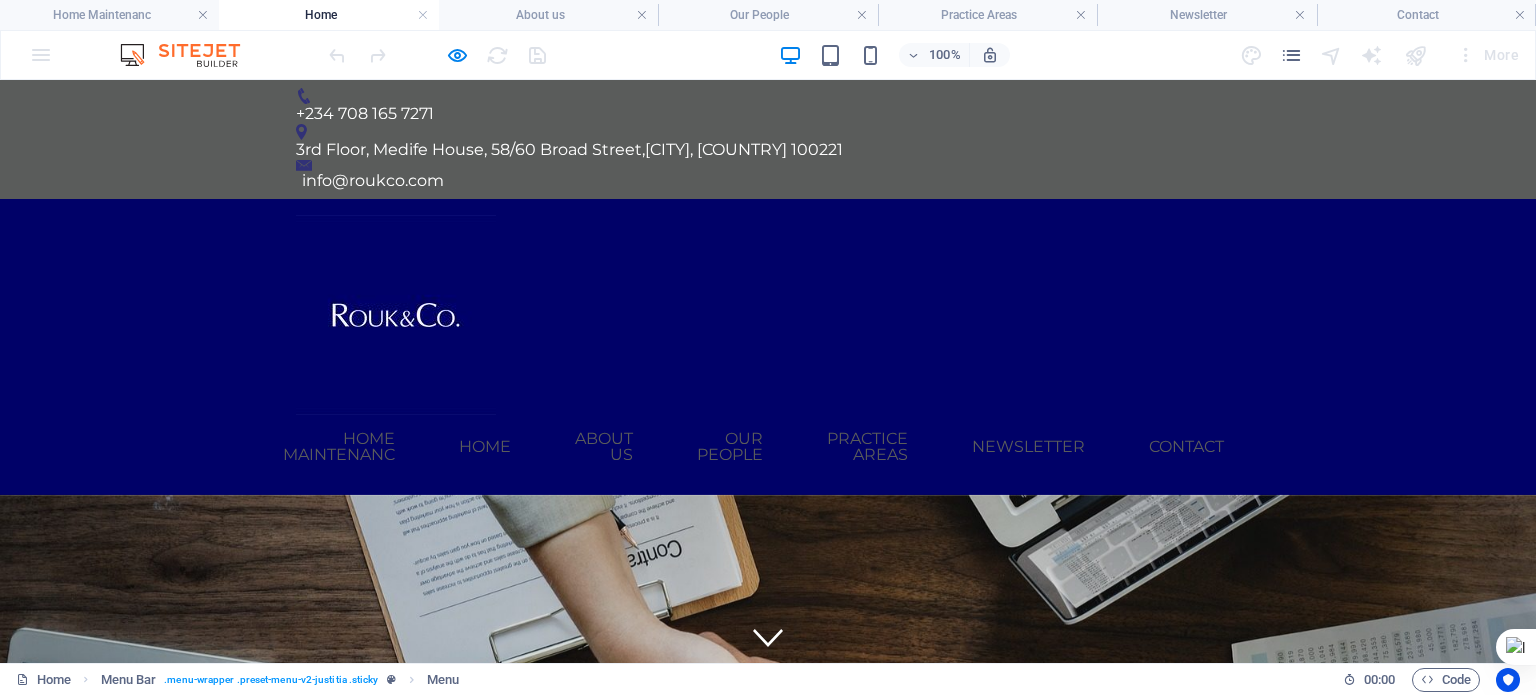 click on "About us" at bounding box center [604, 447] 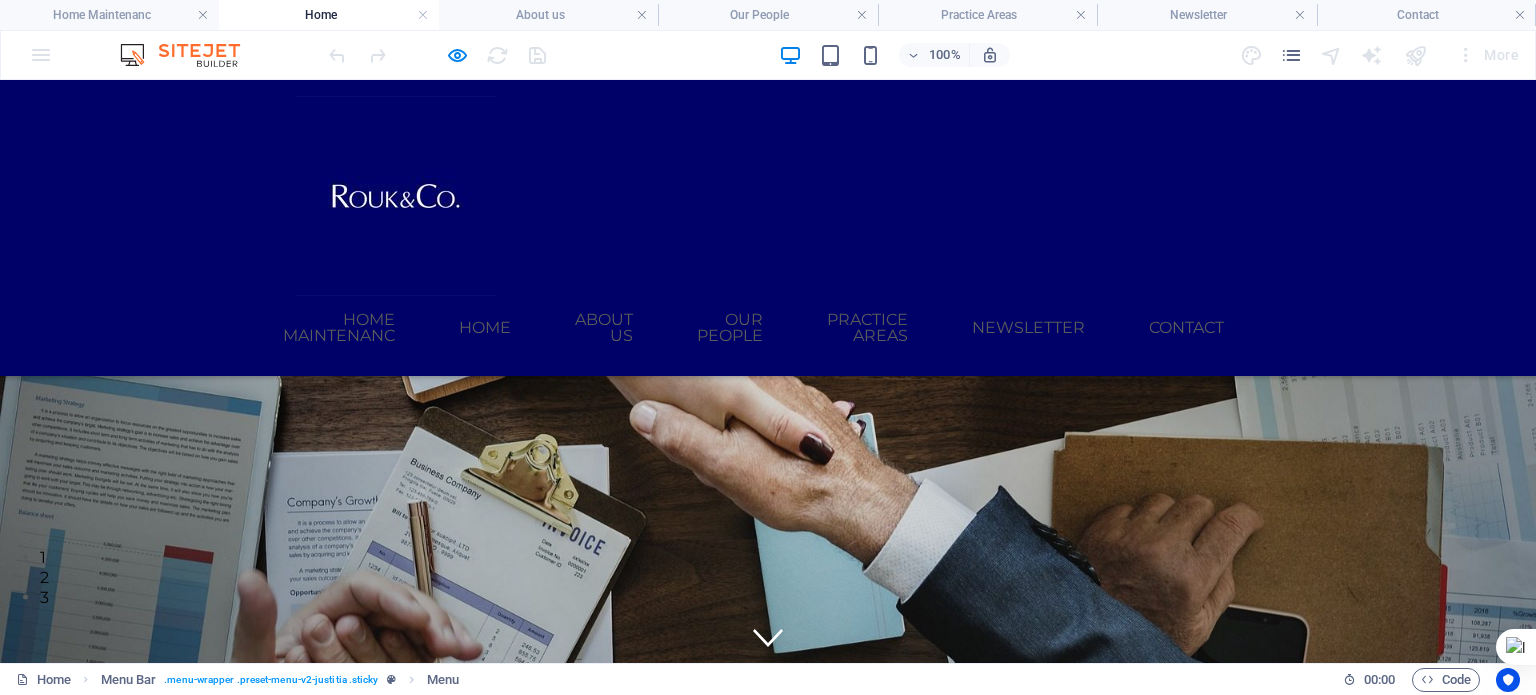 scroll, scrollTop: 86, scrollLeft: 0, axis: vertical 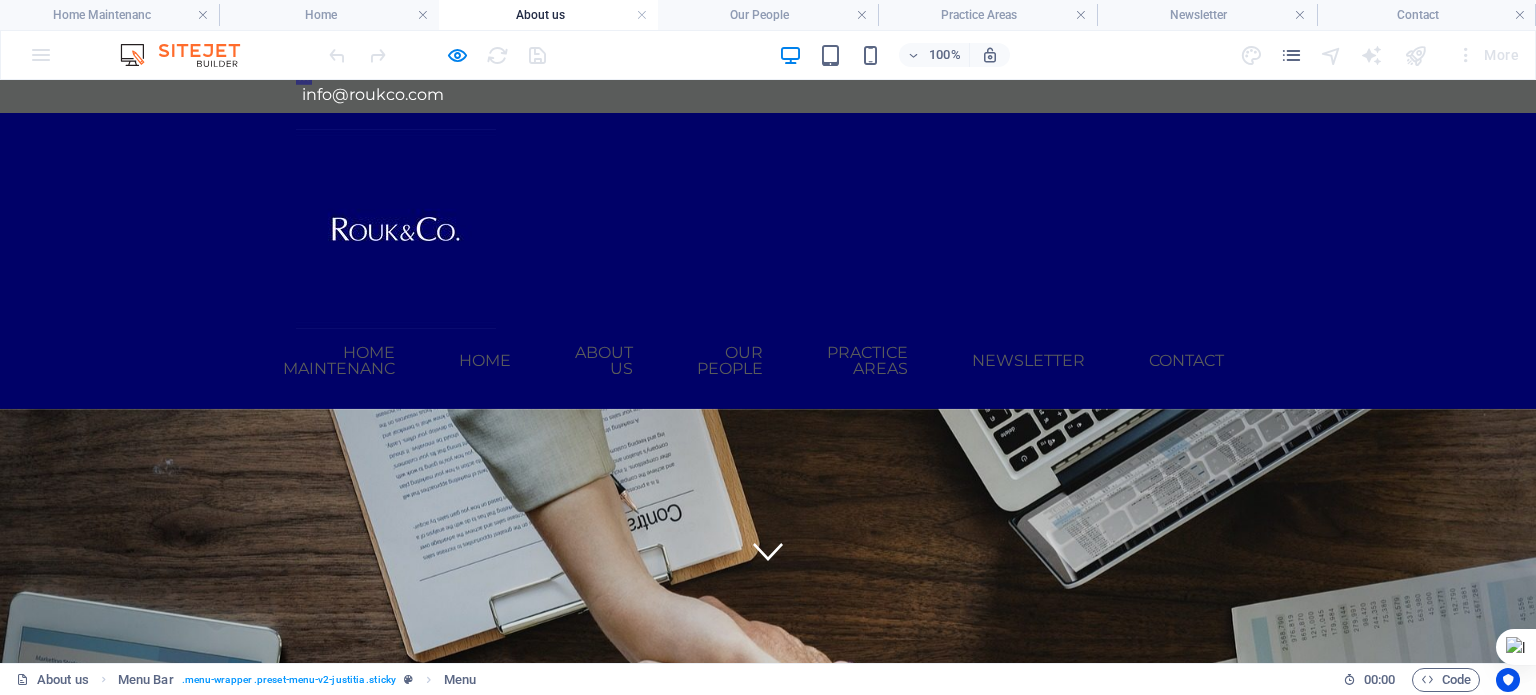 click on "Home" at bounding box center [485, 361] 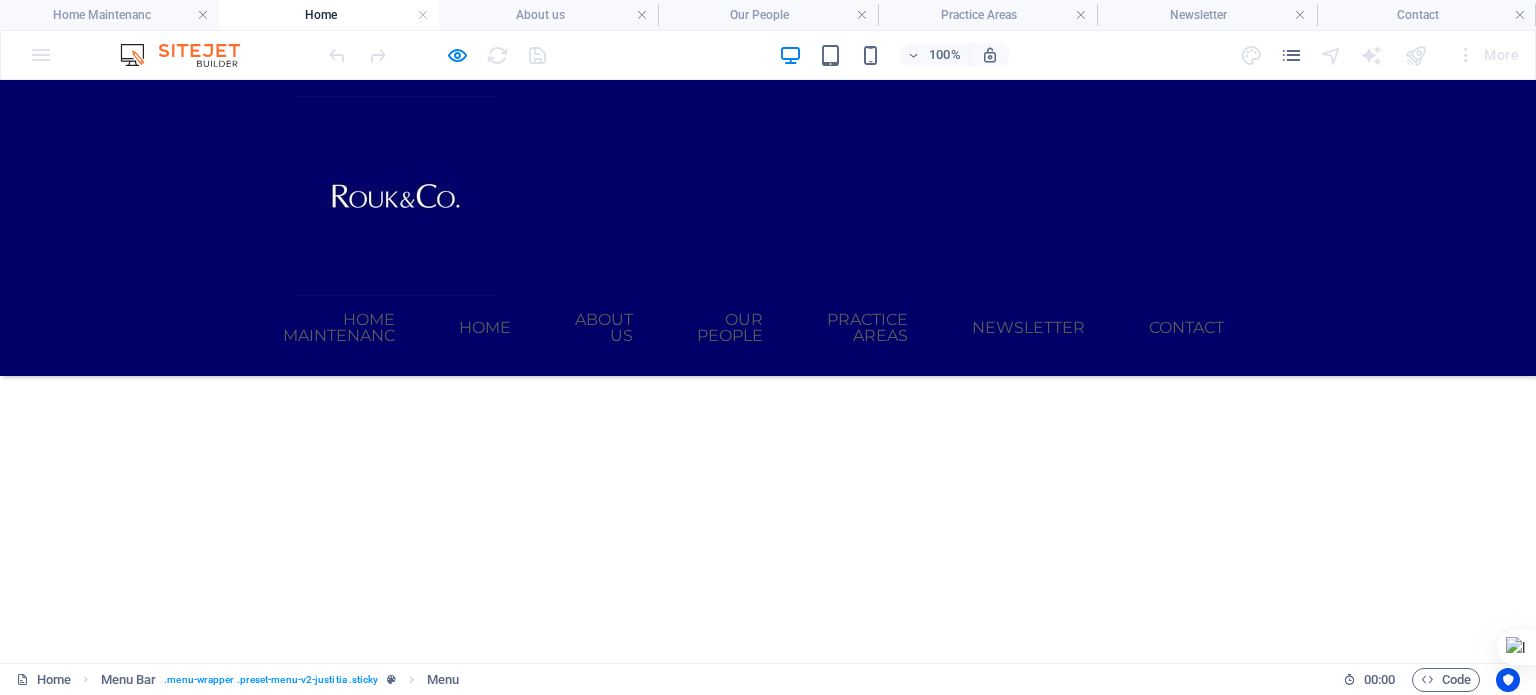 scroll, scrollTop: 1057, scrollLeft: 0, axis: vertical 